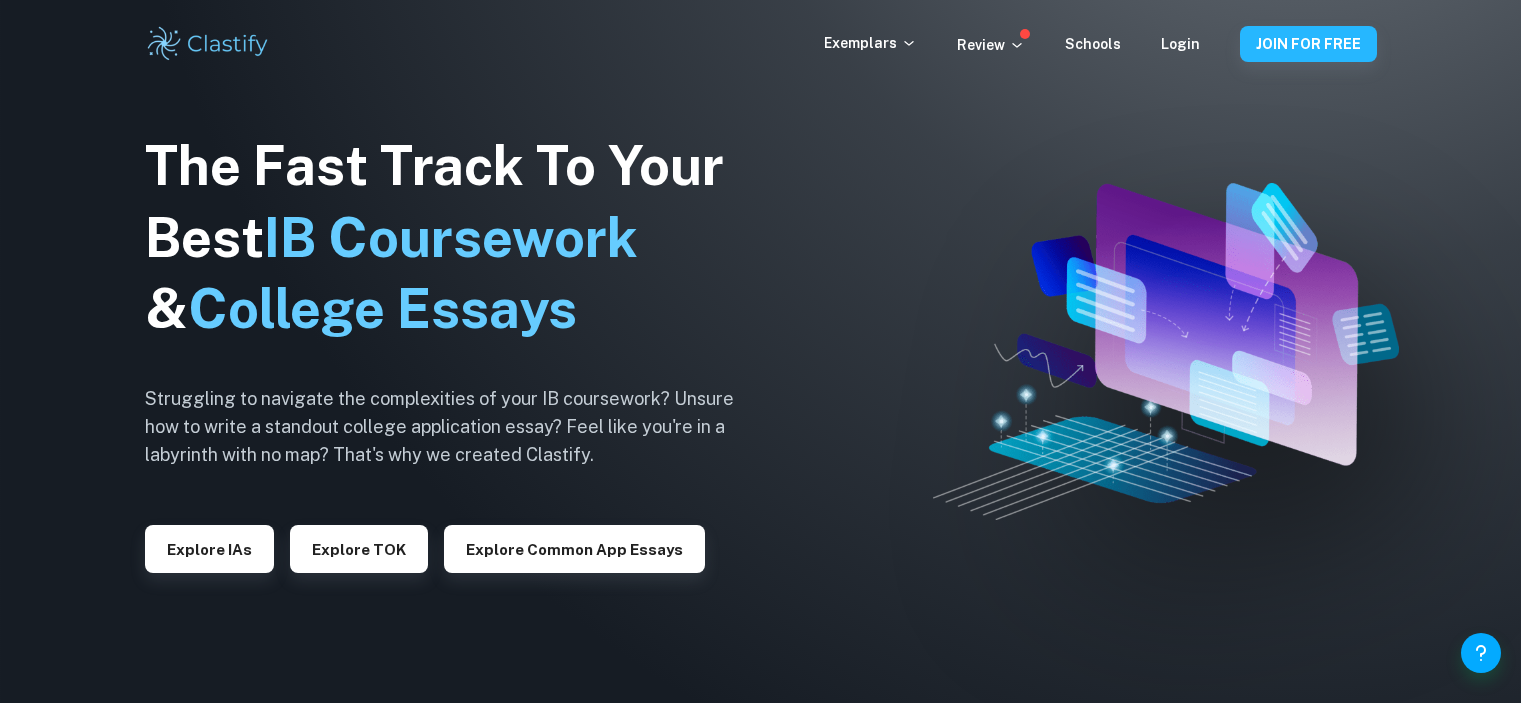 scroll, scrollTop: 0, scrollLeft: 0, axis: both 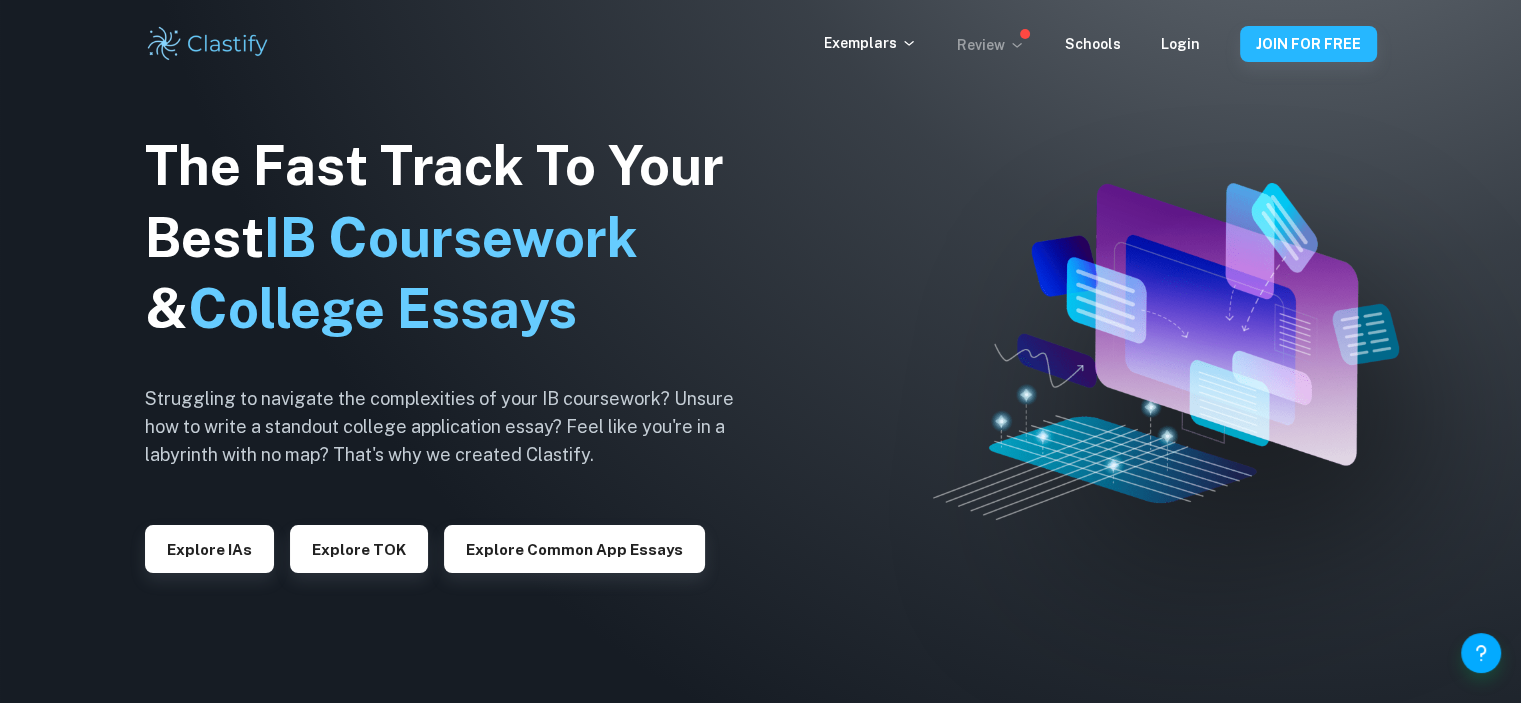 click on "Review" at bounding box center (991, 45) 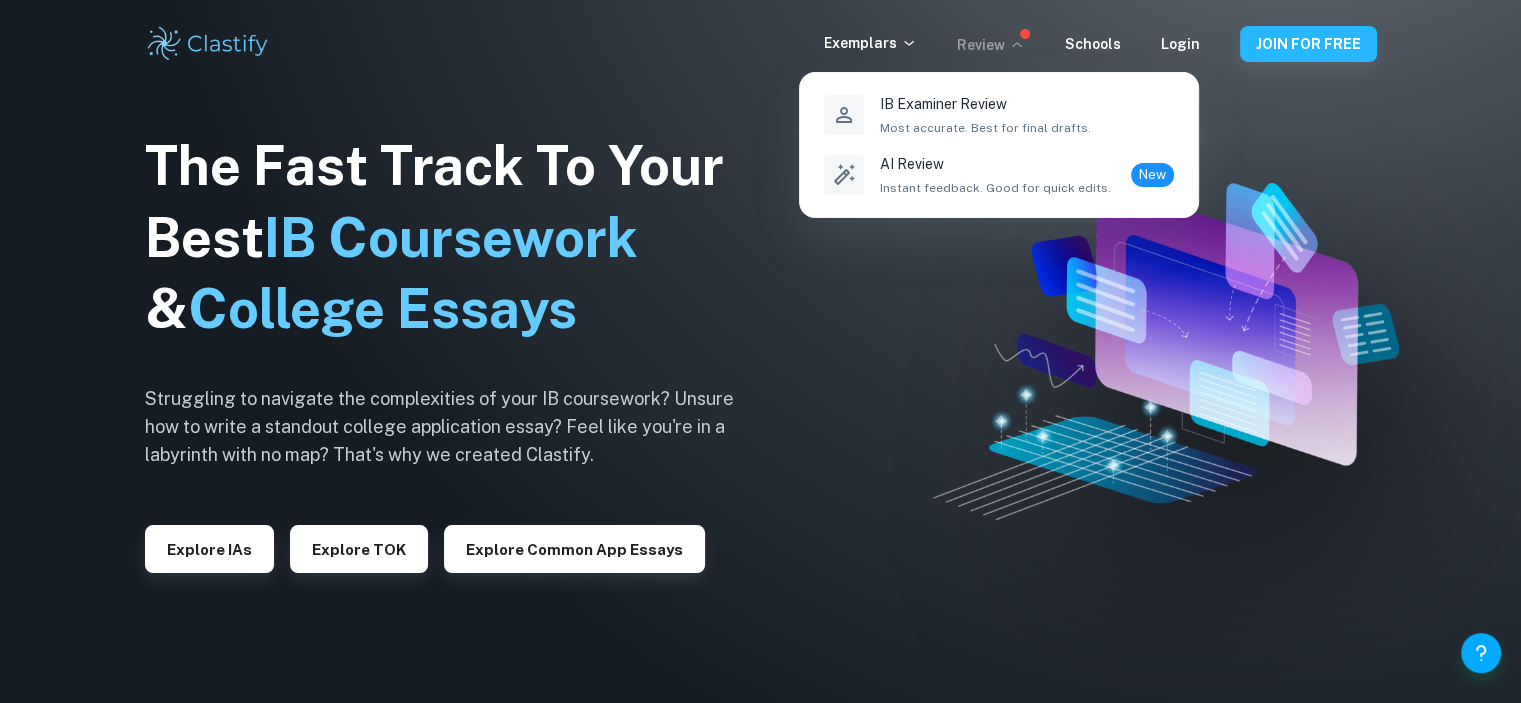 click at bounding box center (760, 351) 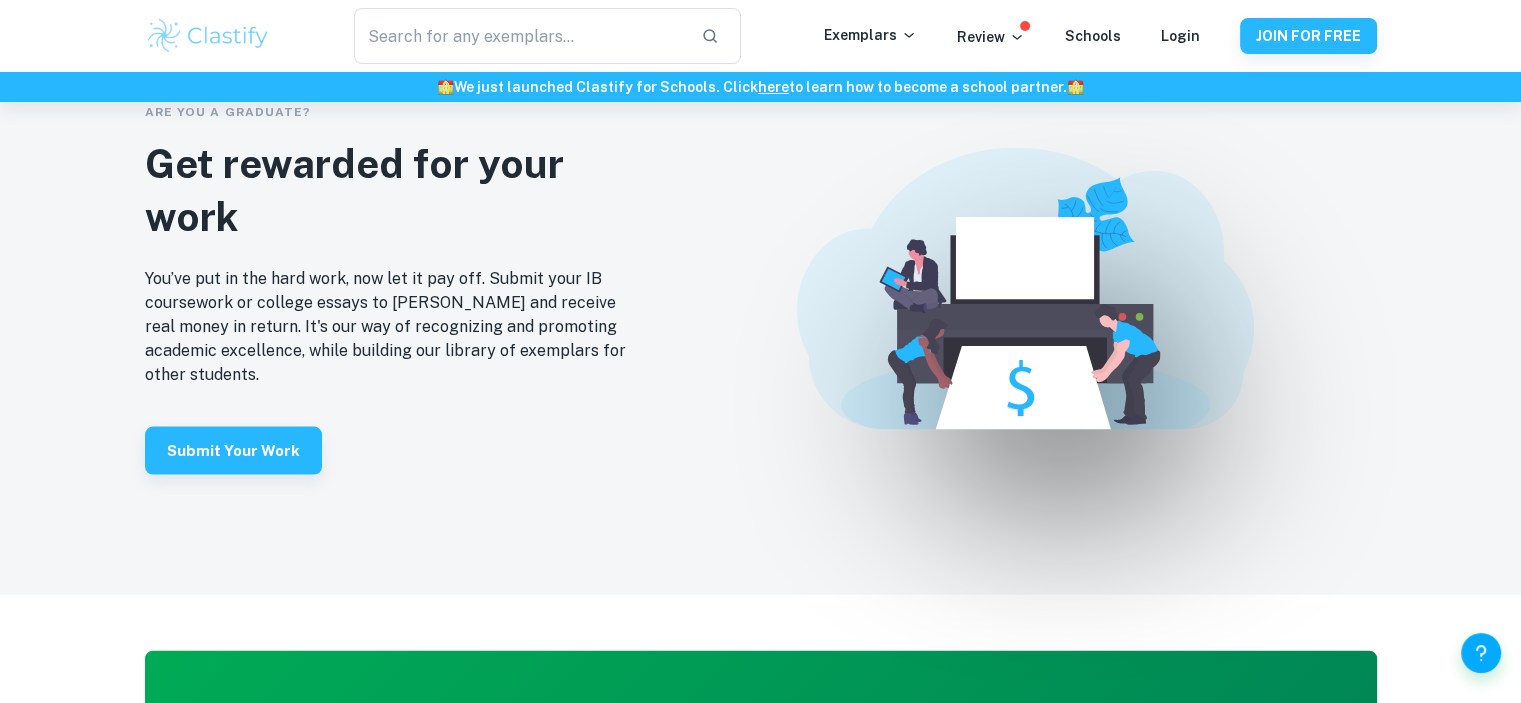 scroll, scrollTop: 4100, scrollLeft: 0, axis: vertical 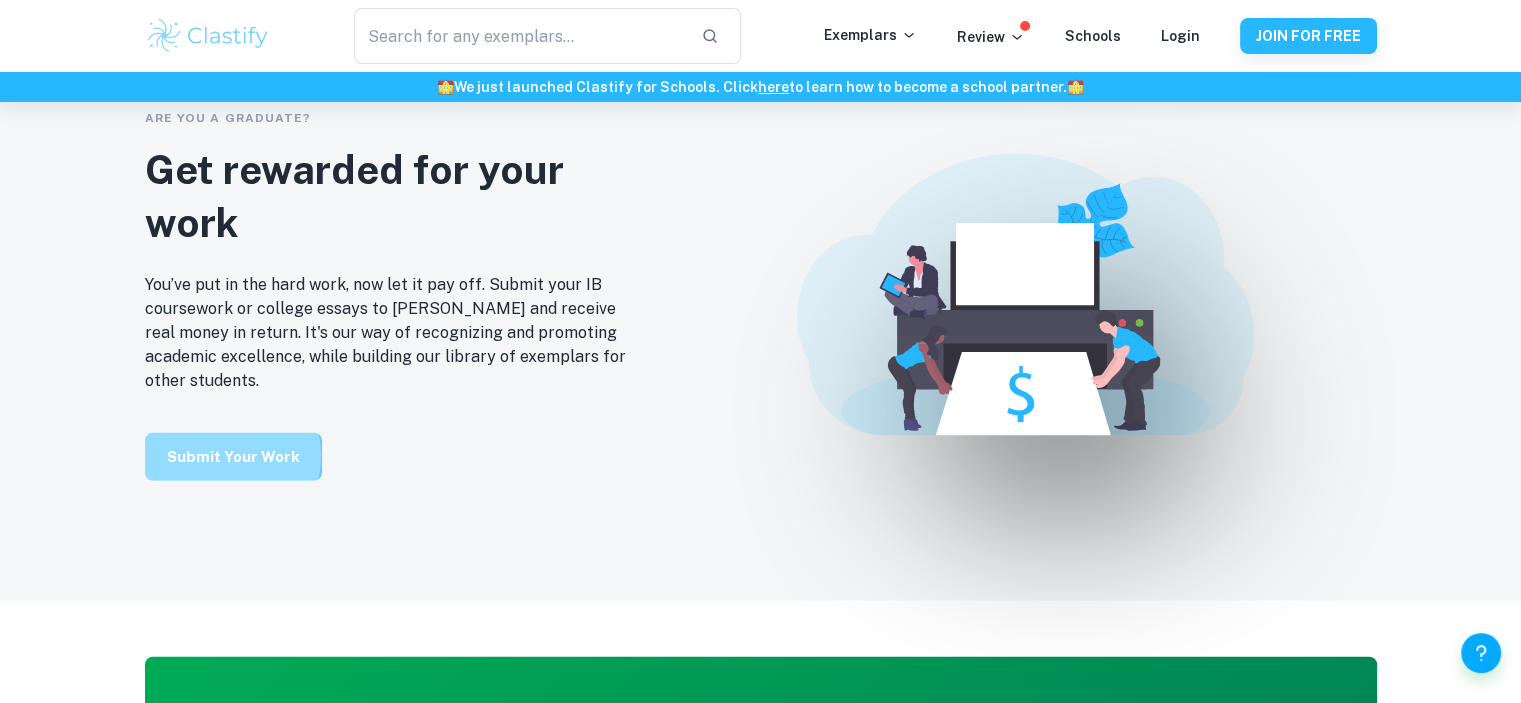 click on "Submit your work" at bounding box center [233, 457] 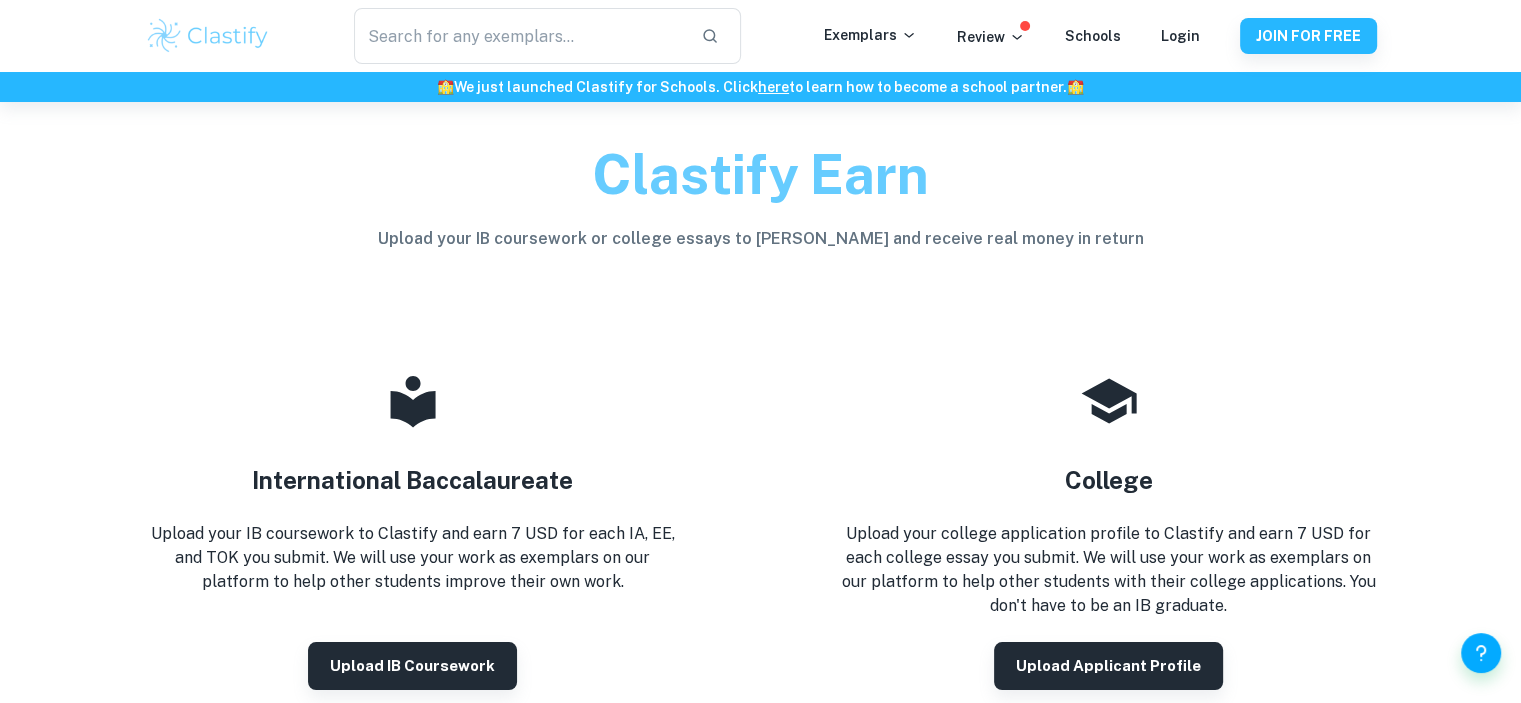 scroll, scrollTop: 200, scrollLeft: 0, axis: vertical 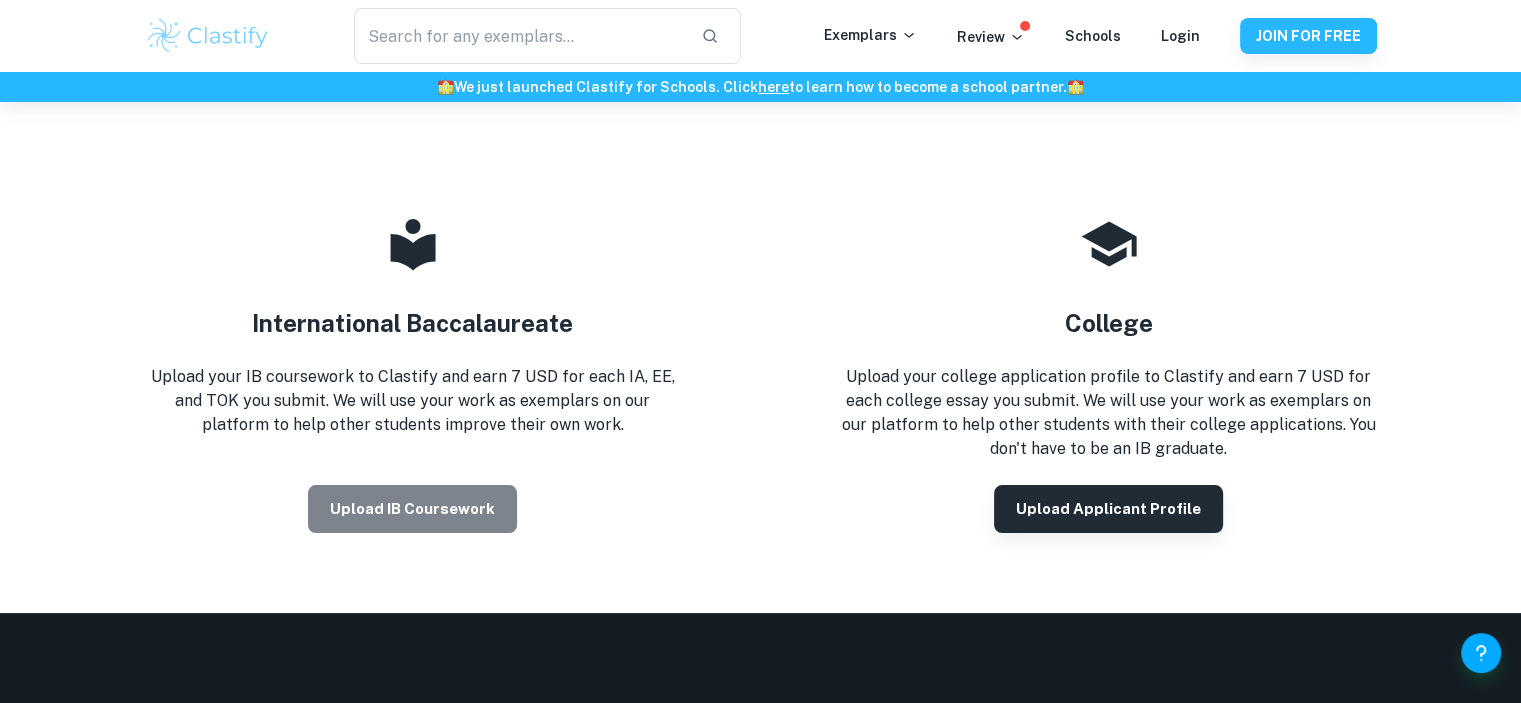 click on "Upload IB coursework" at bounding box center (412, 509) 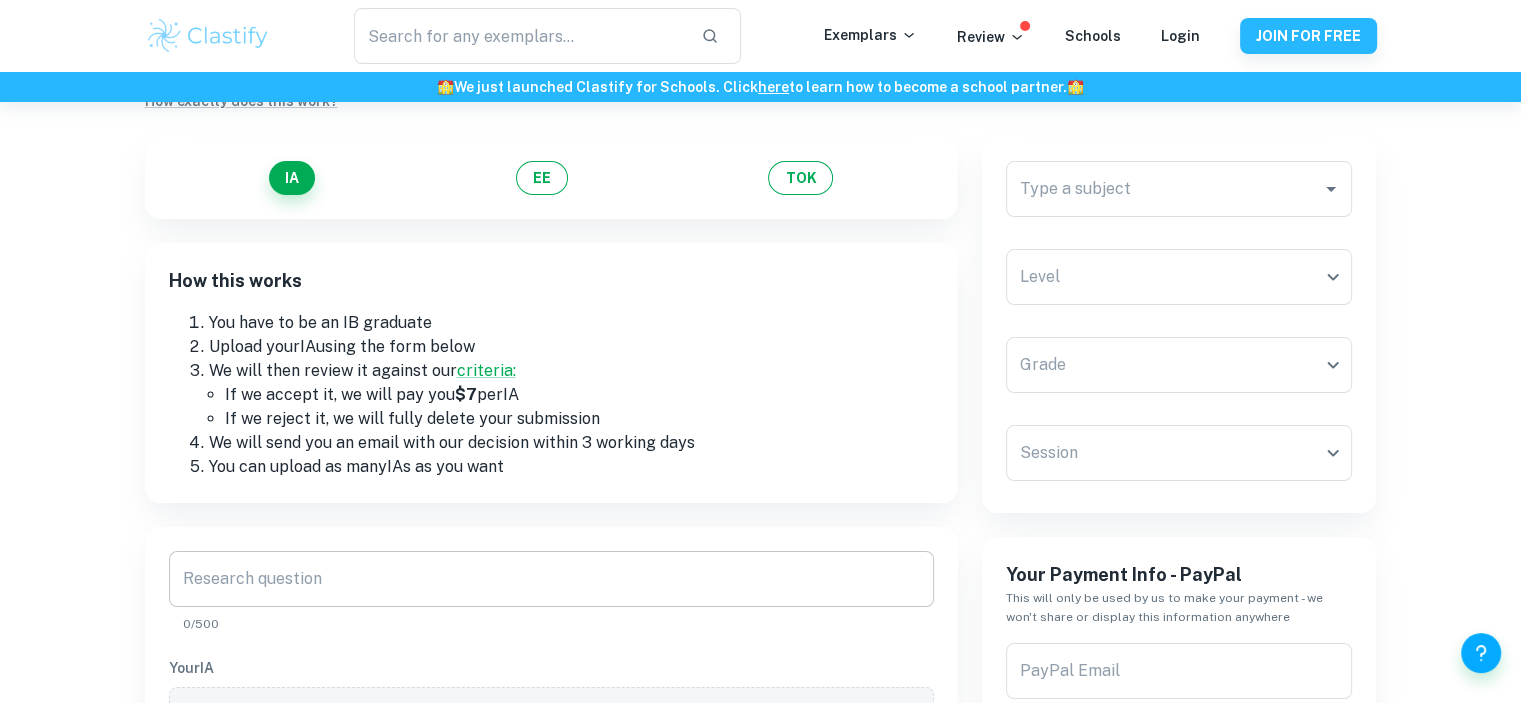scroll, scrollTop: 100, scrollLeft: 0, axis: vertical 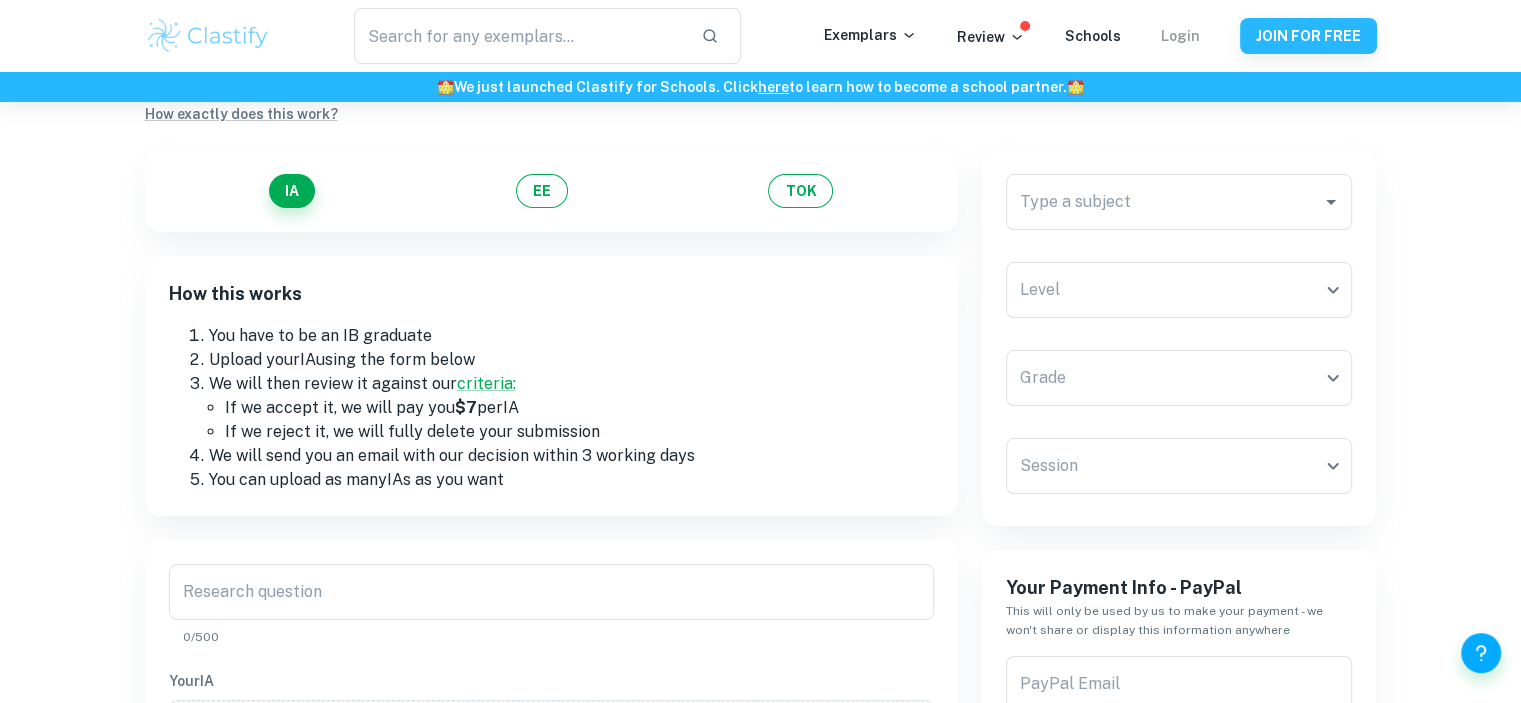 click on "Login" at bounding box center [1180, 36] 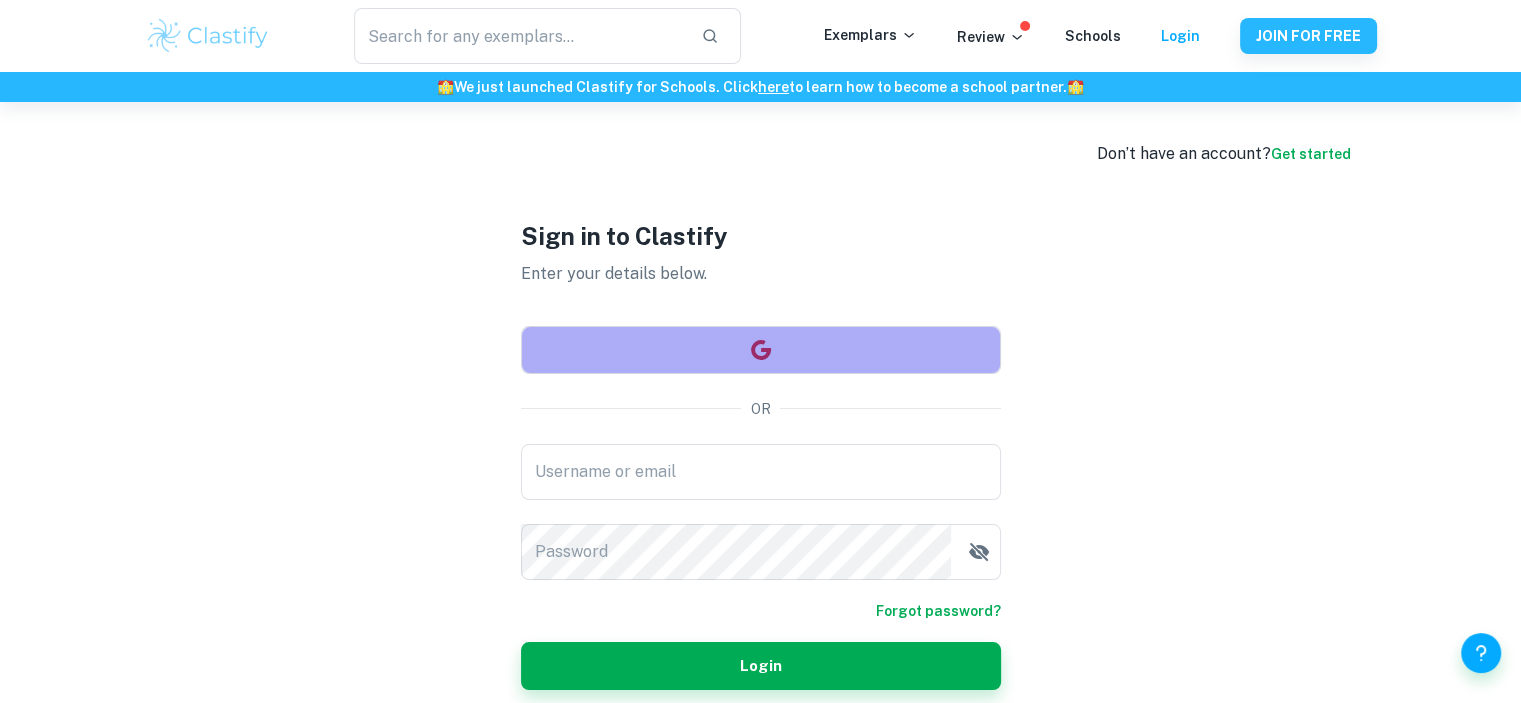 click 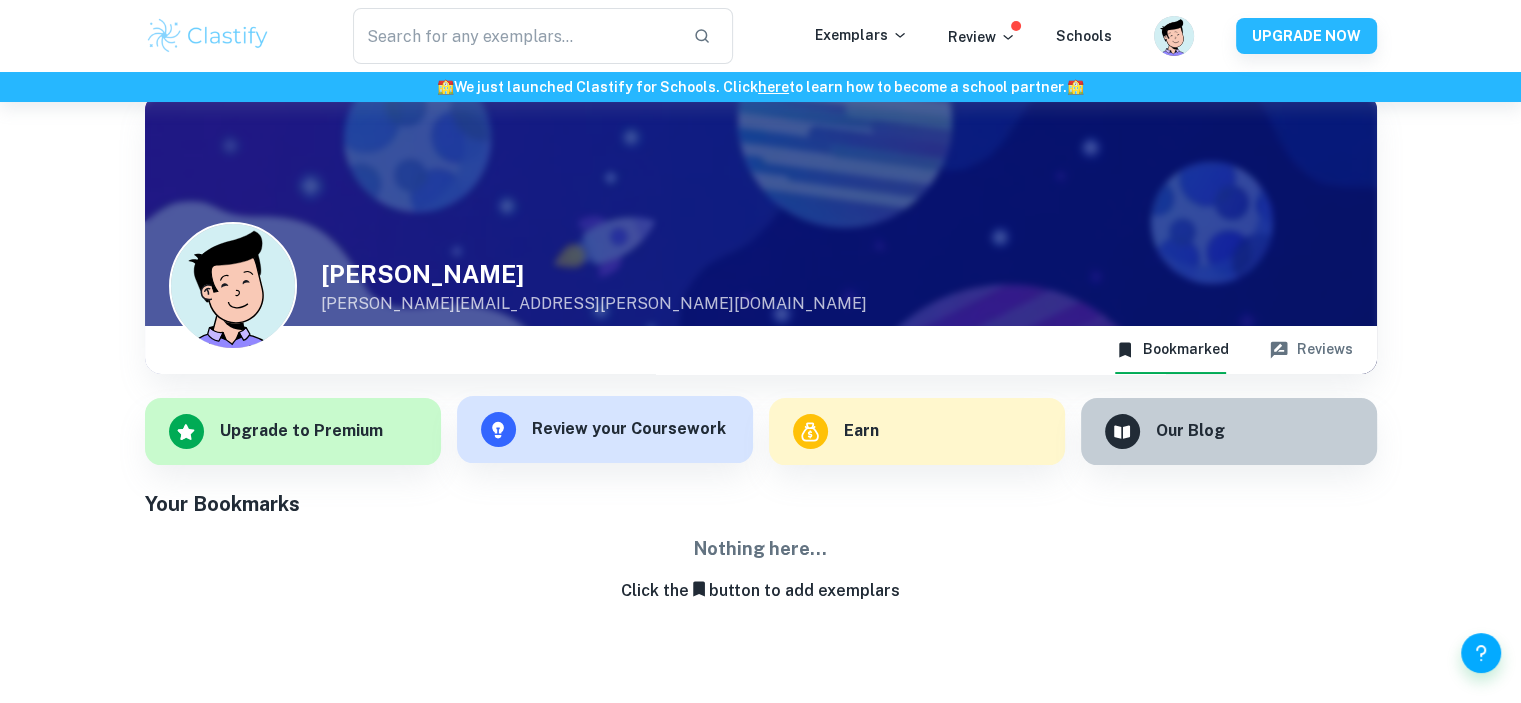scroll, scrollTop: 0, scrollLeft: 0, axis: both 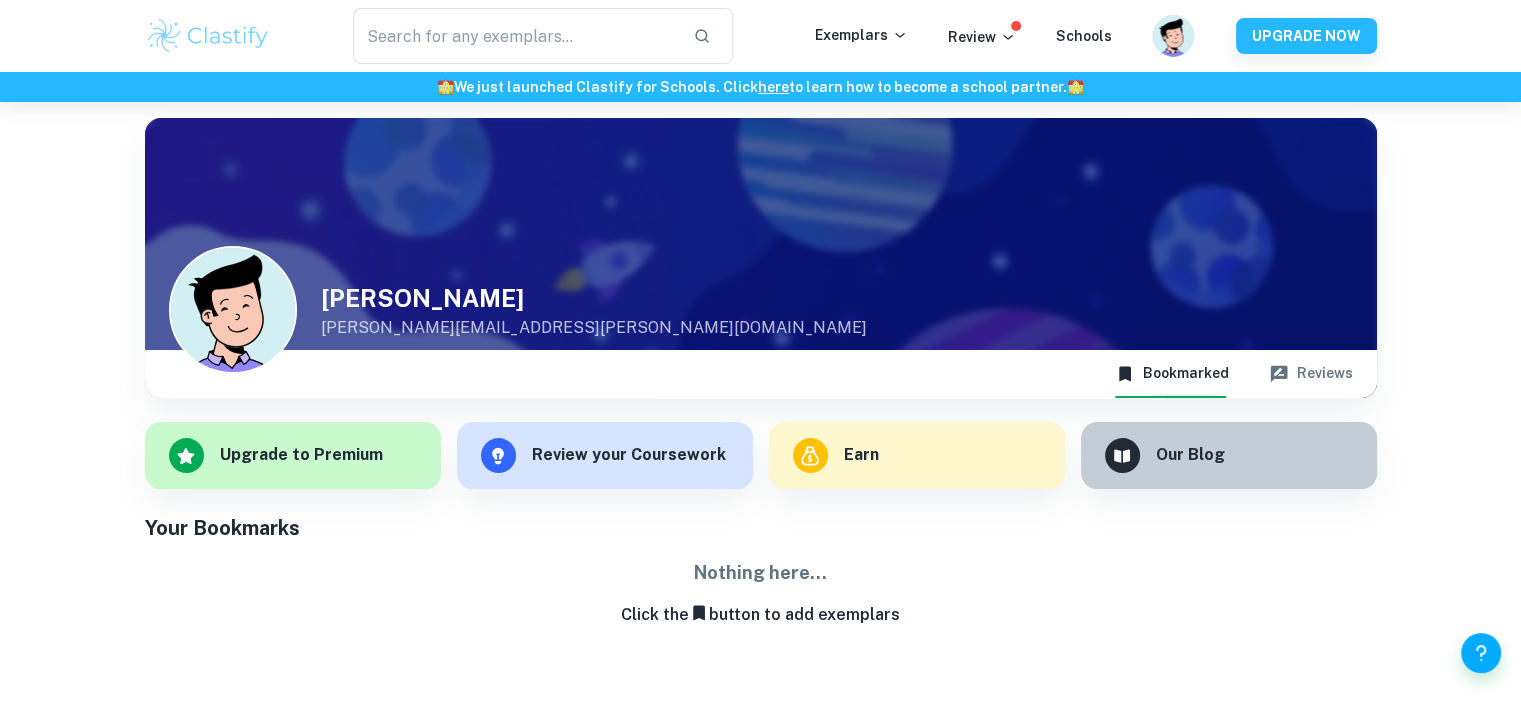 click 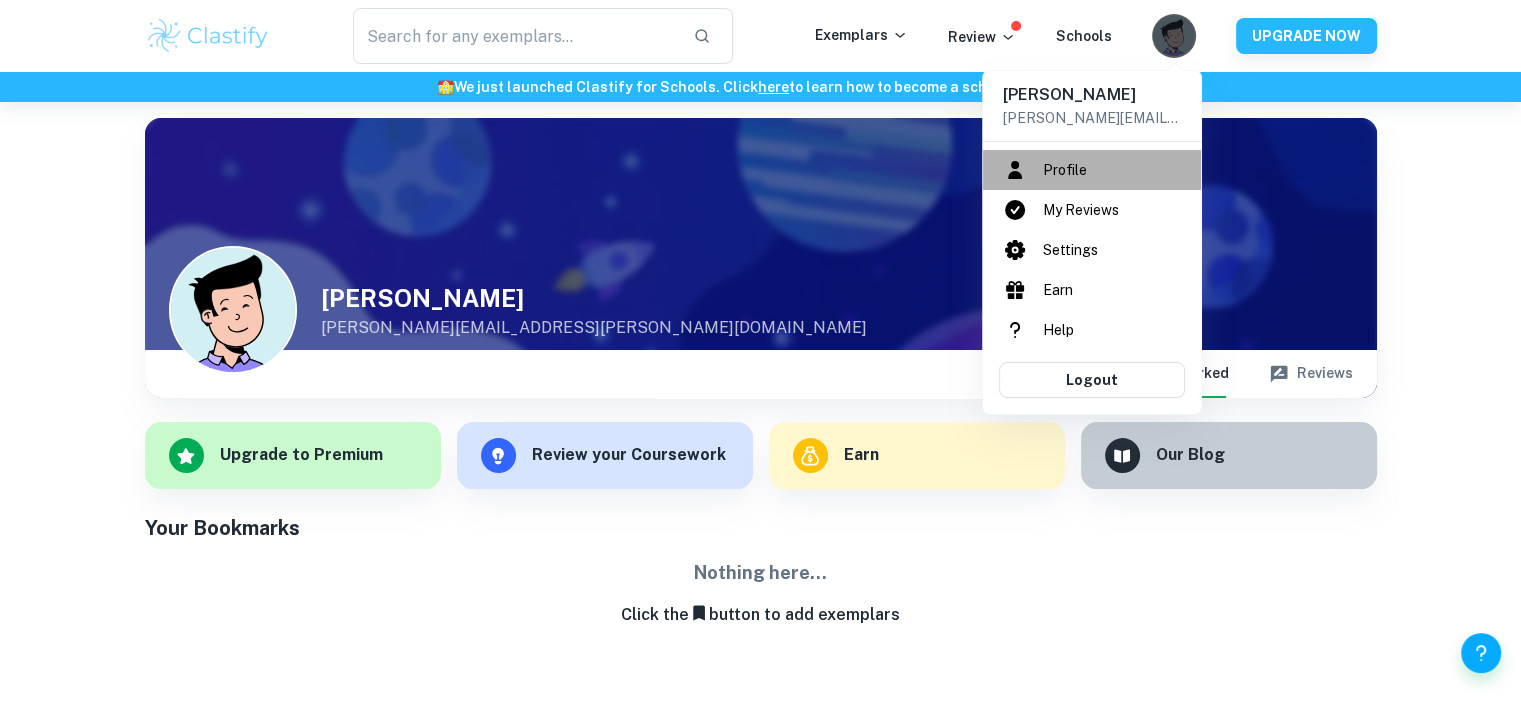click on "Profile" at bounding box center (1092, 170) 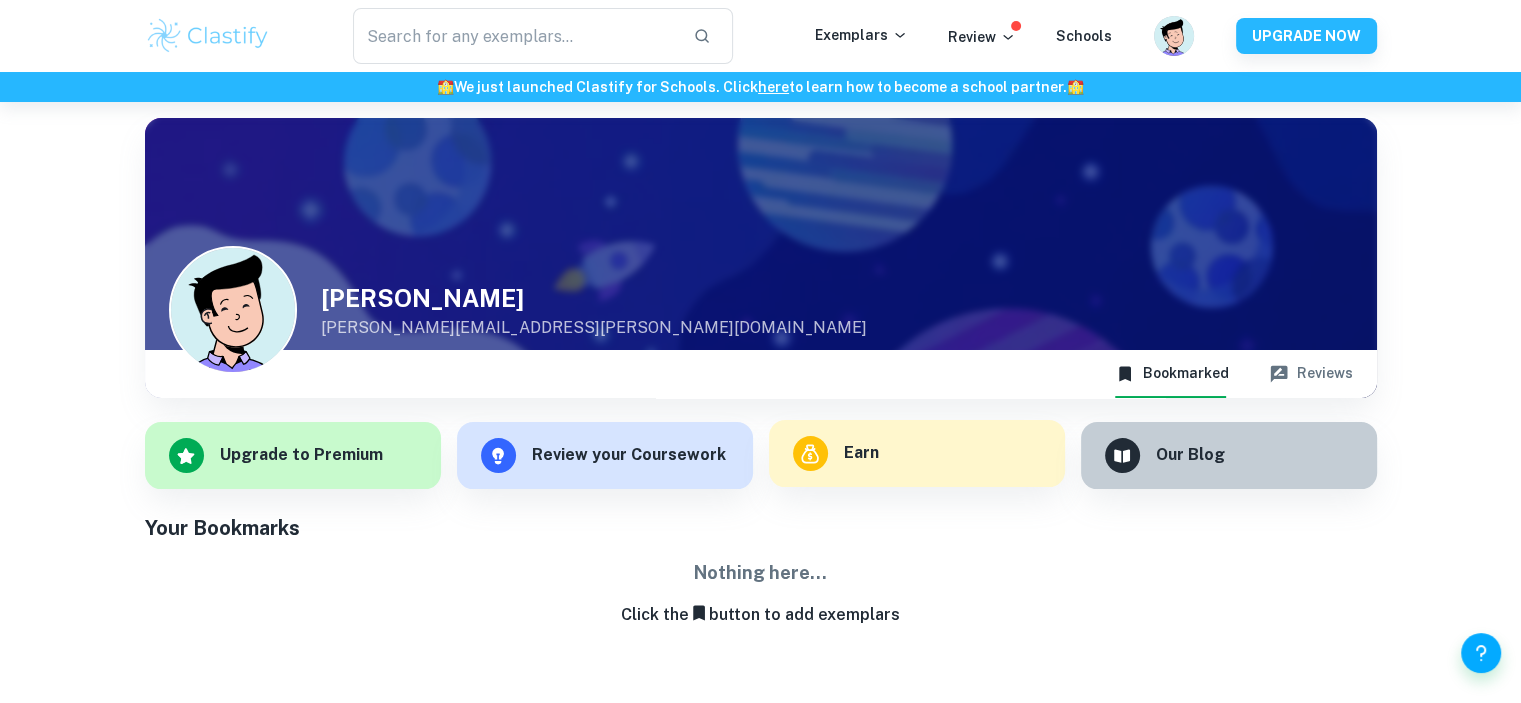 click on "Earn" at bounding box center [861, 453] 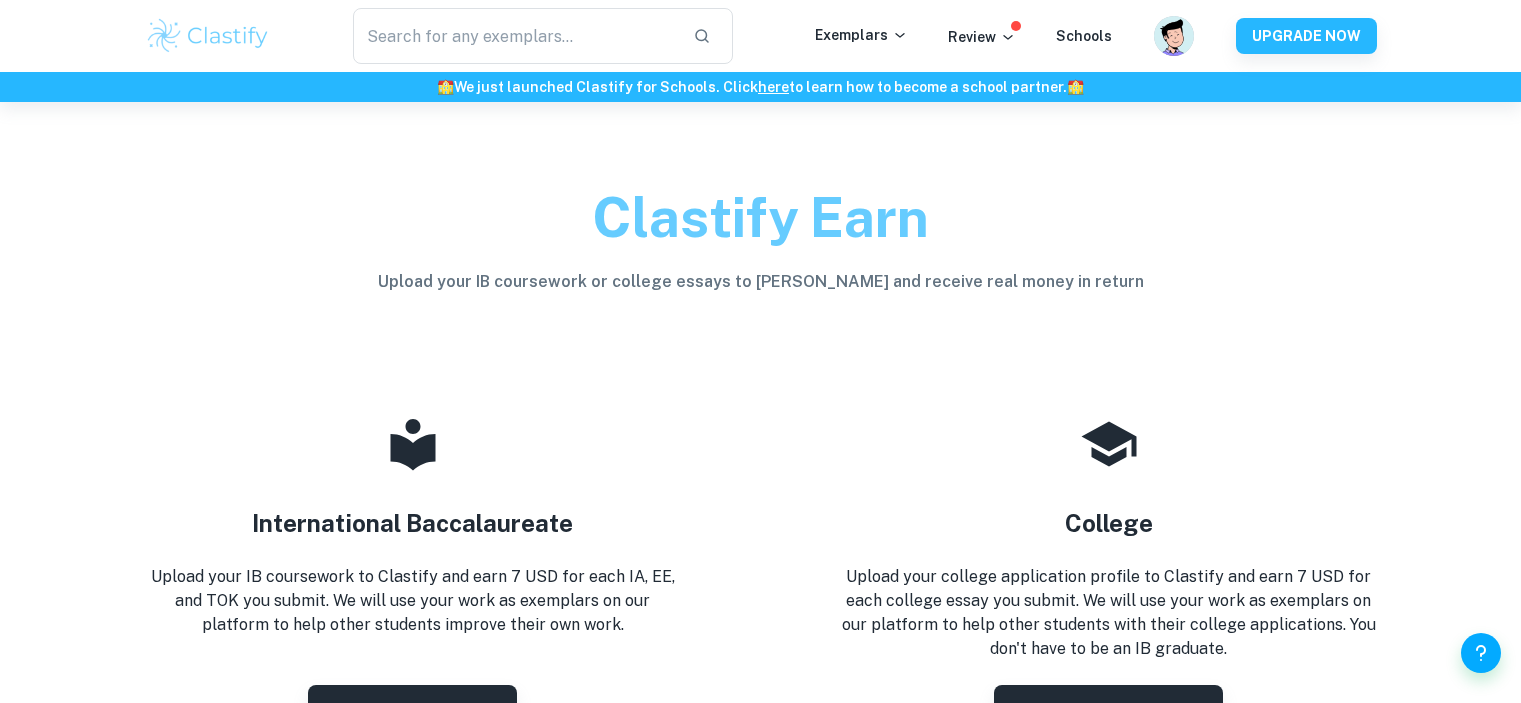 scroll, scrollTop: 0, scrollLeft: 0, axis: both 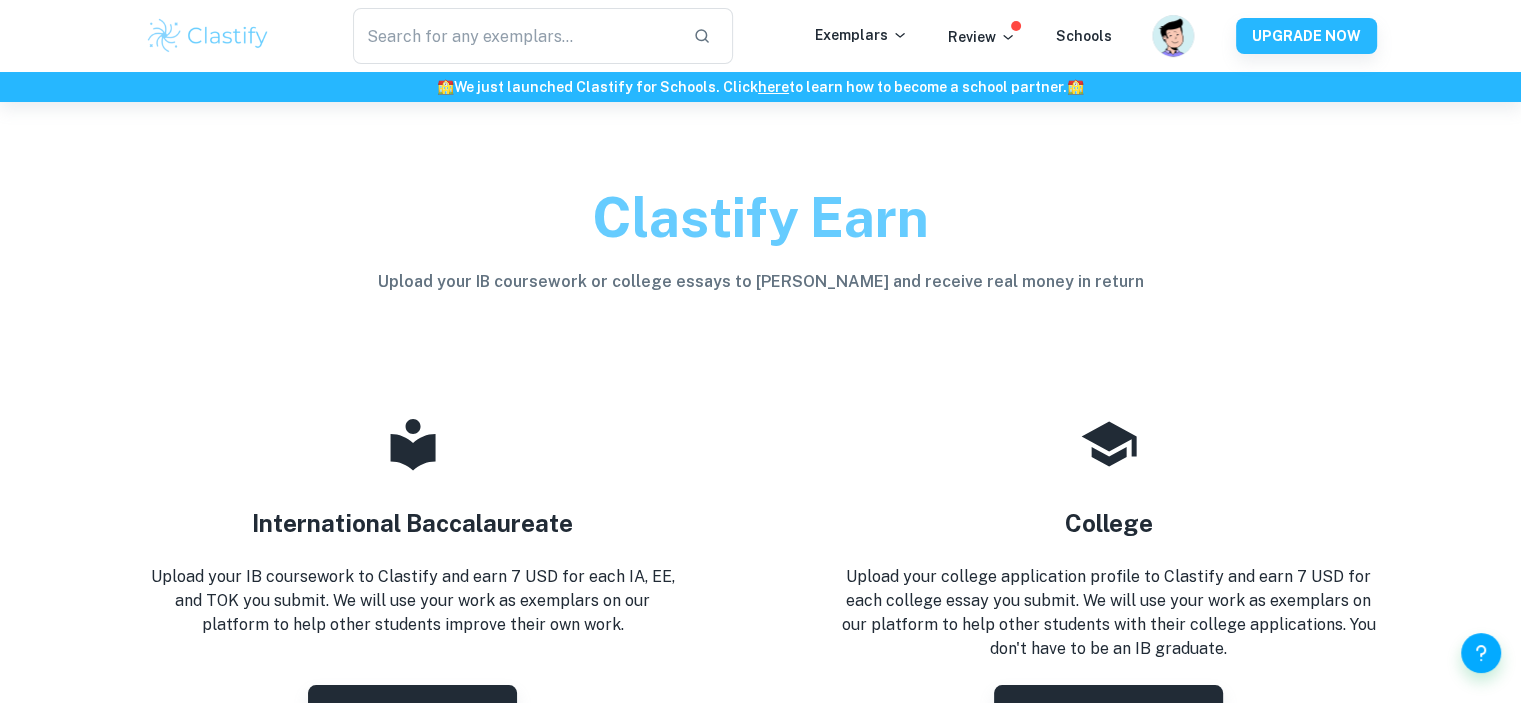 click at bounding box center (1174, 49) 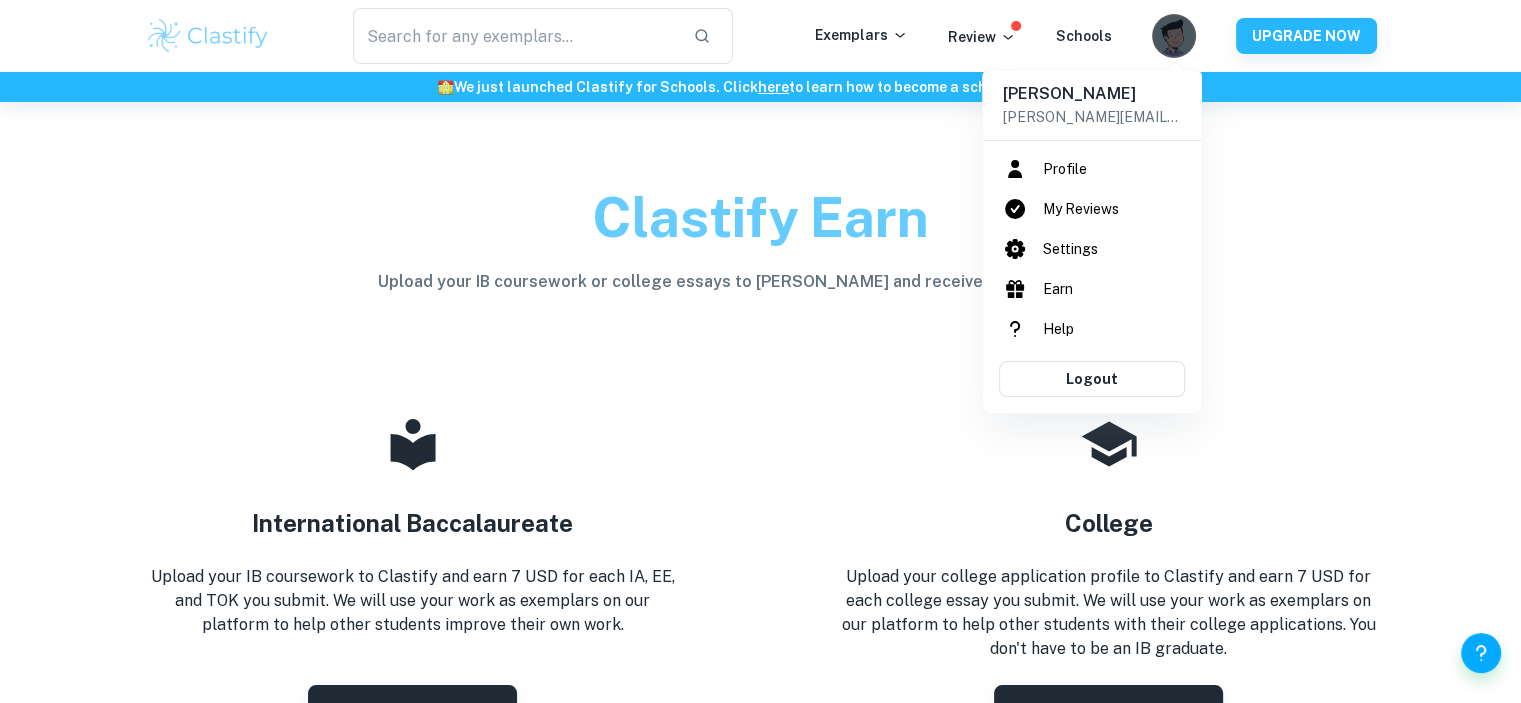click at bounding box center (760, 351) 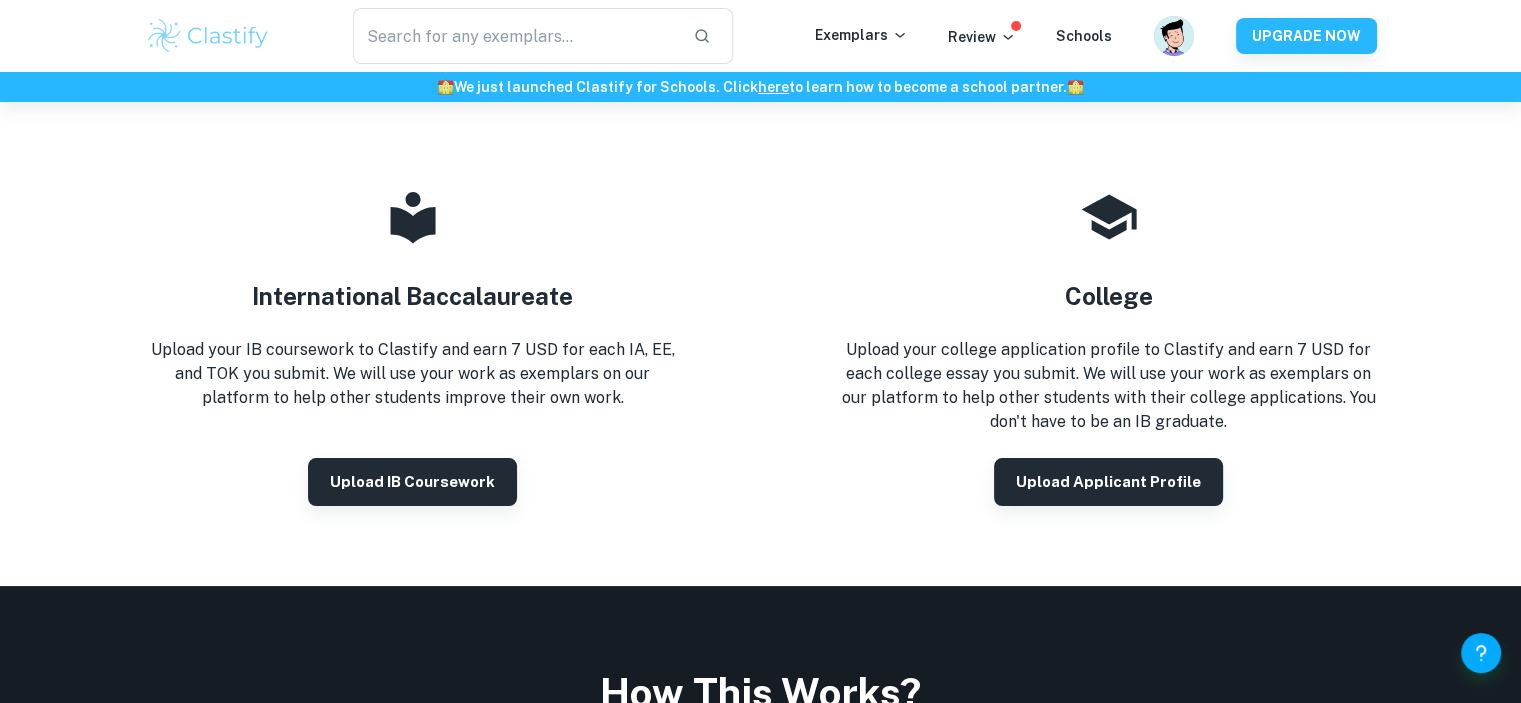 scroll, scrollTop: 400, scrollLeft: 0, axis: vertical 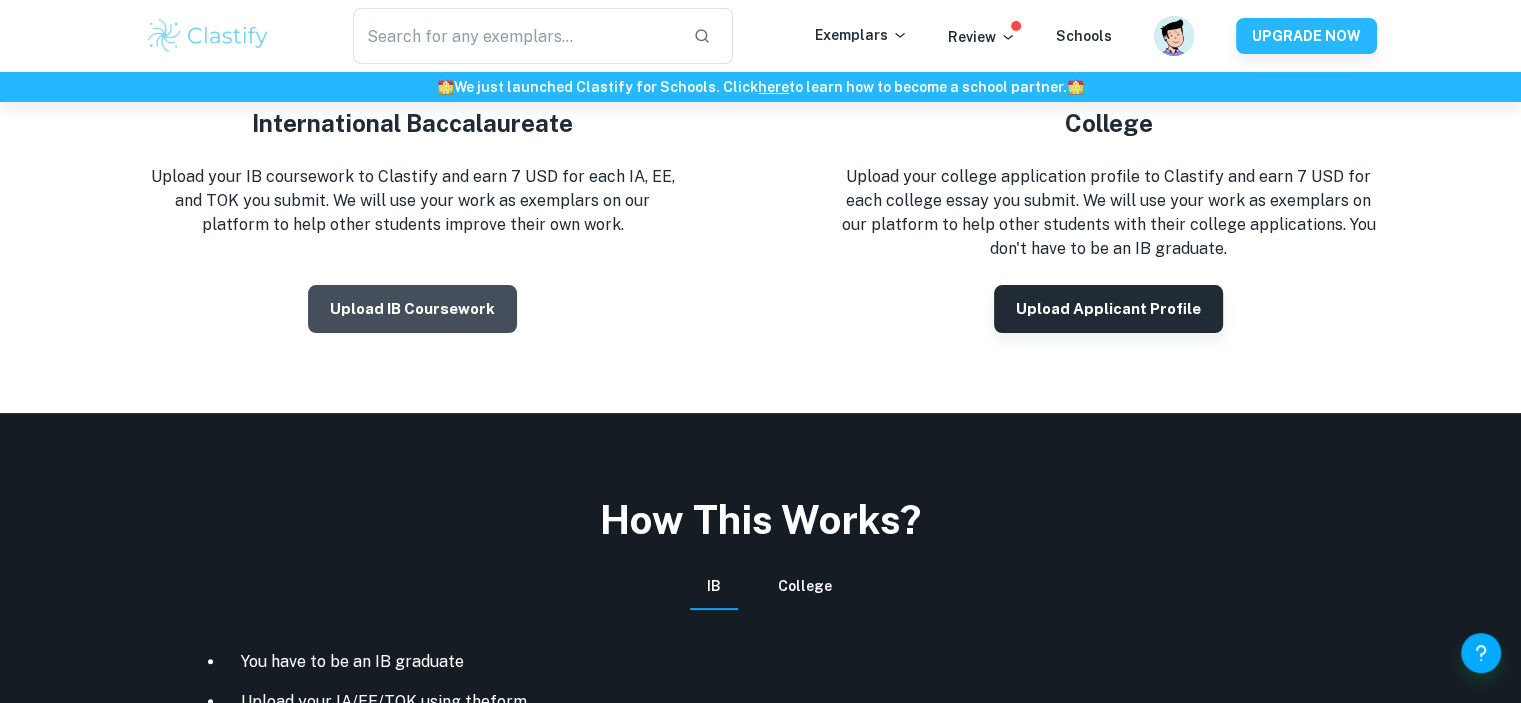 click on "Upload IB coursework" at bounding box center (412, 309) 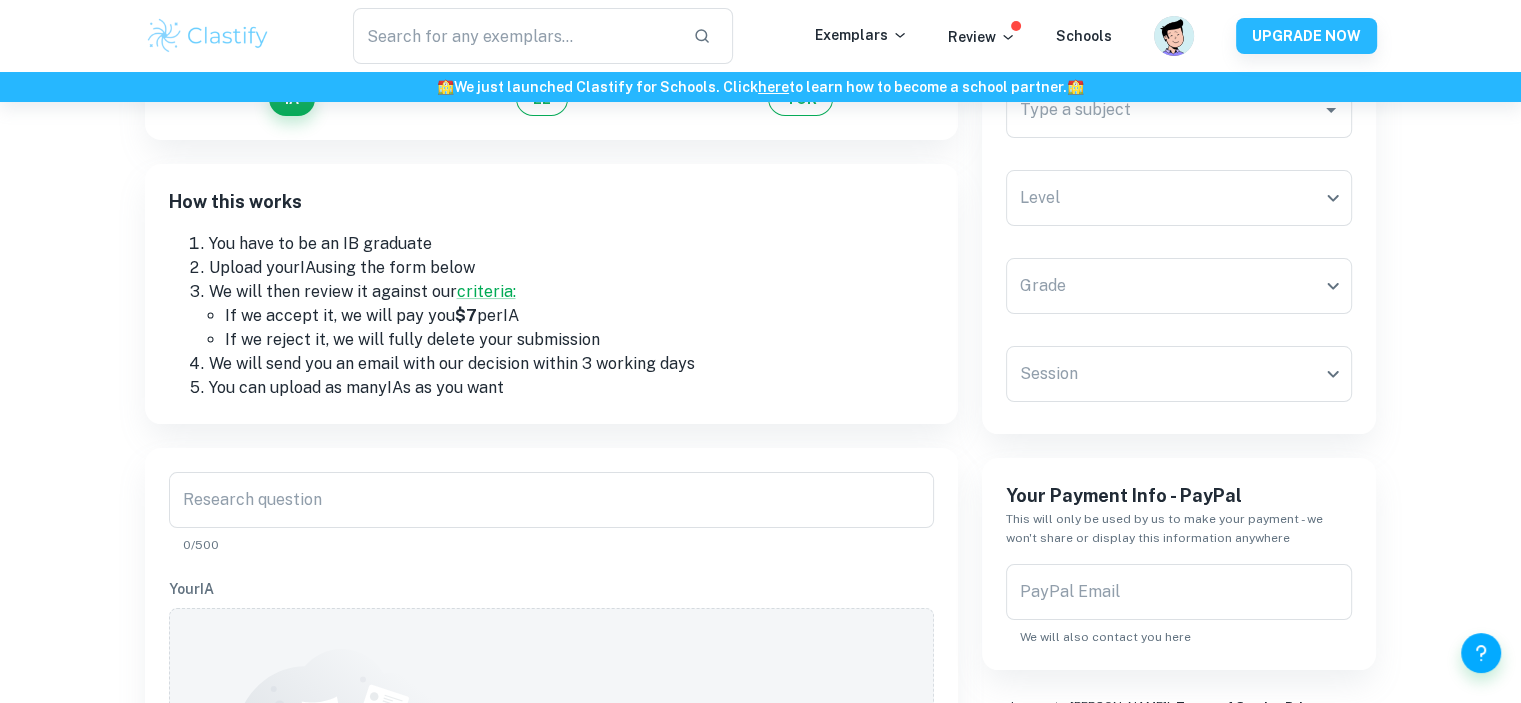scroll, scrollTop: 100, scrollLeft: 0, axis: vertical 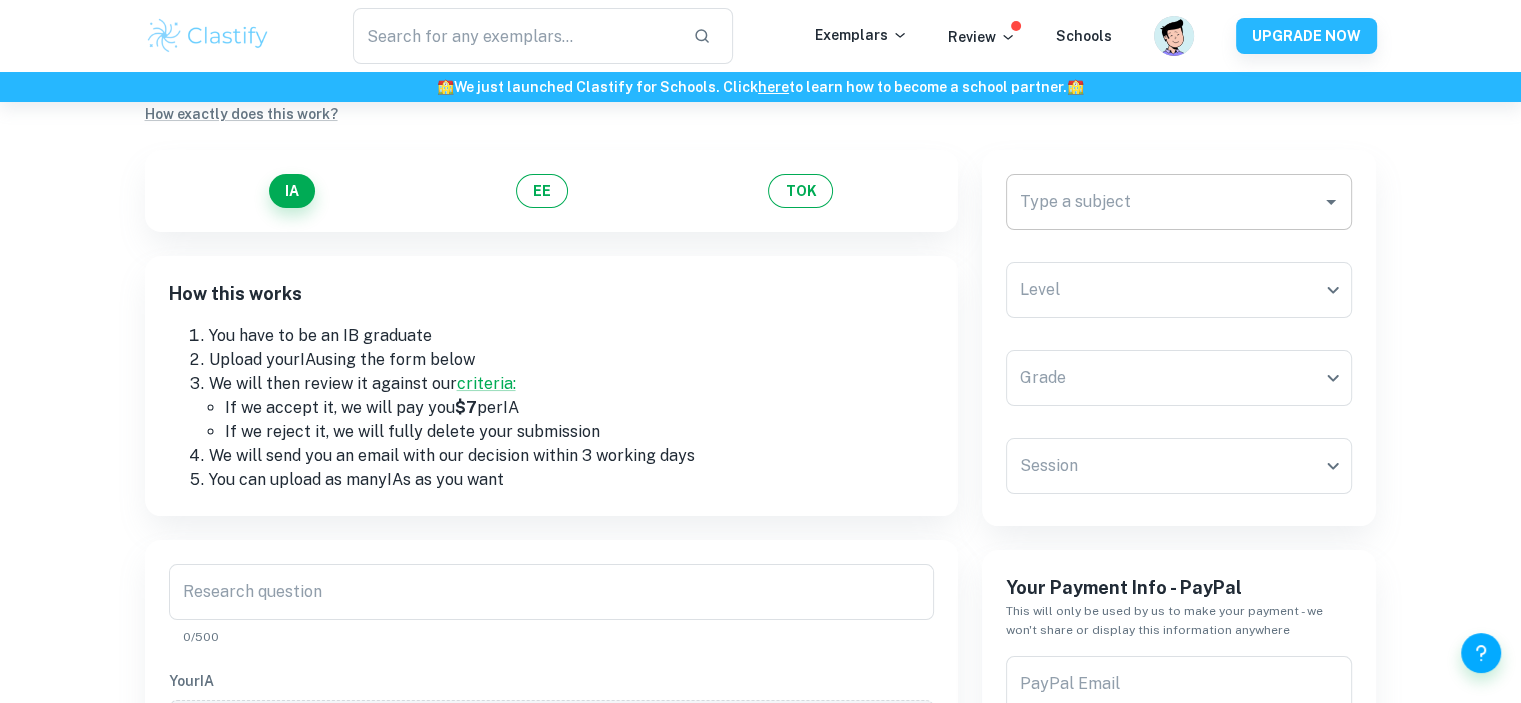click on "Type a subject" at bounding box center [1179, 202] 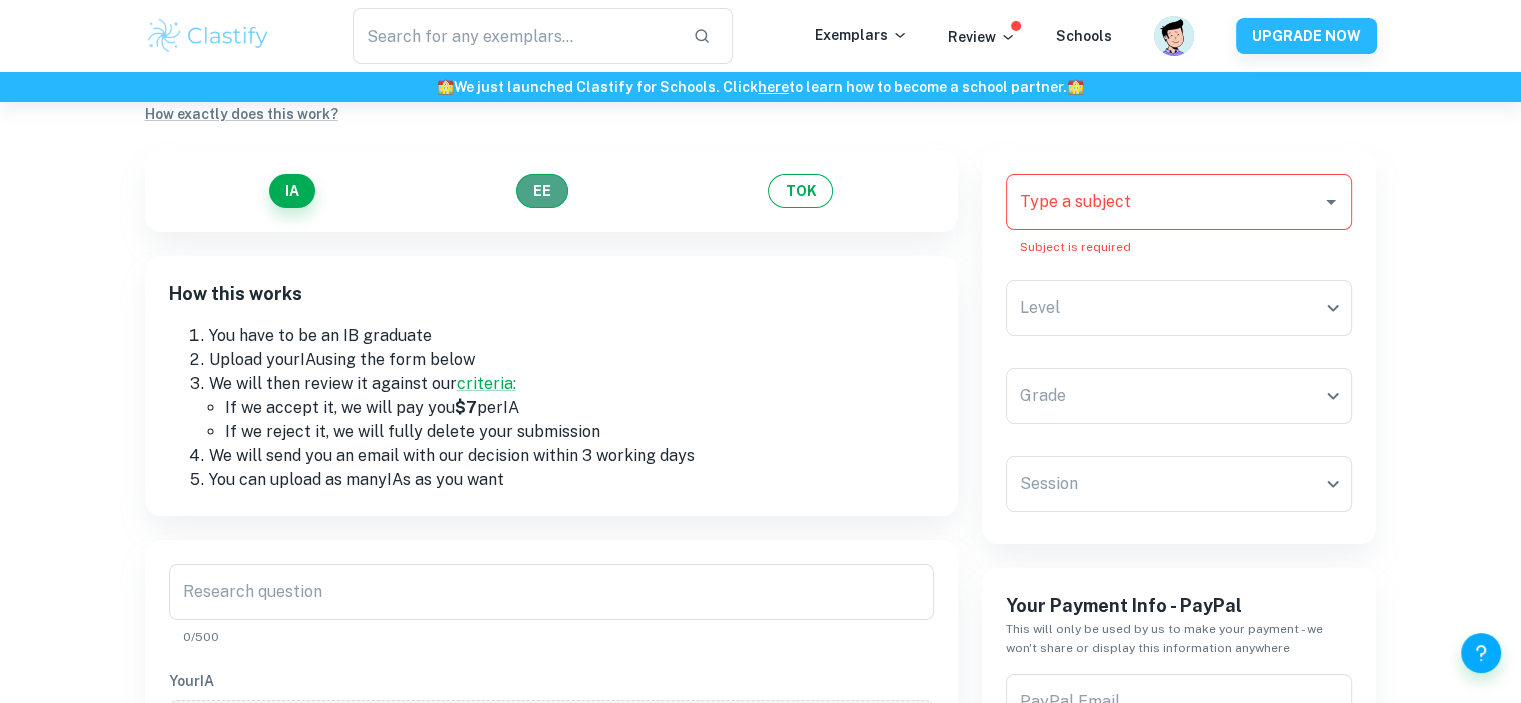 click on "EE" at bounding box center [542, 191] 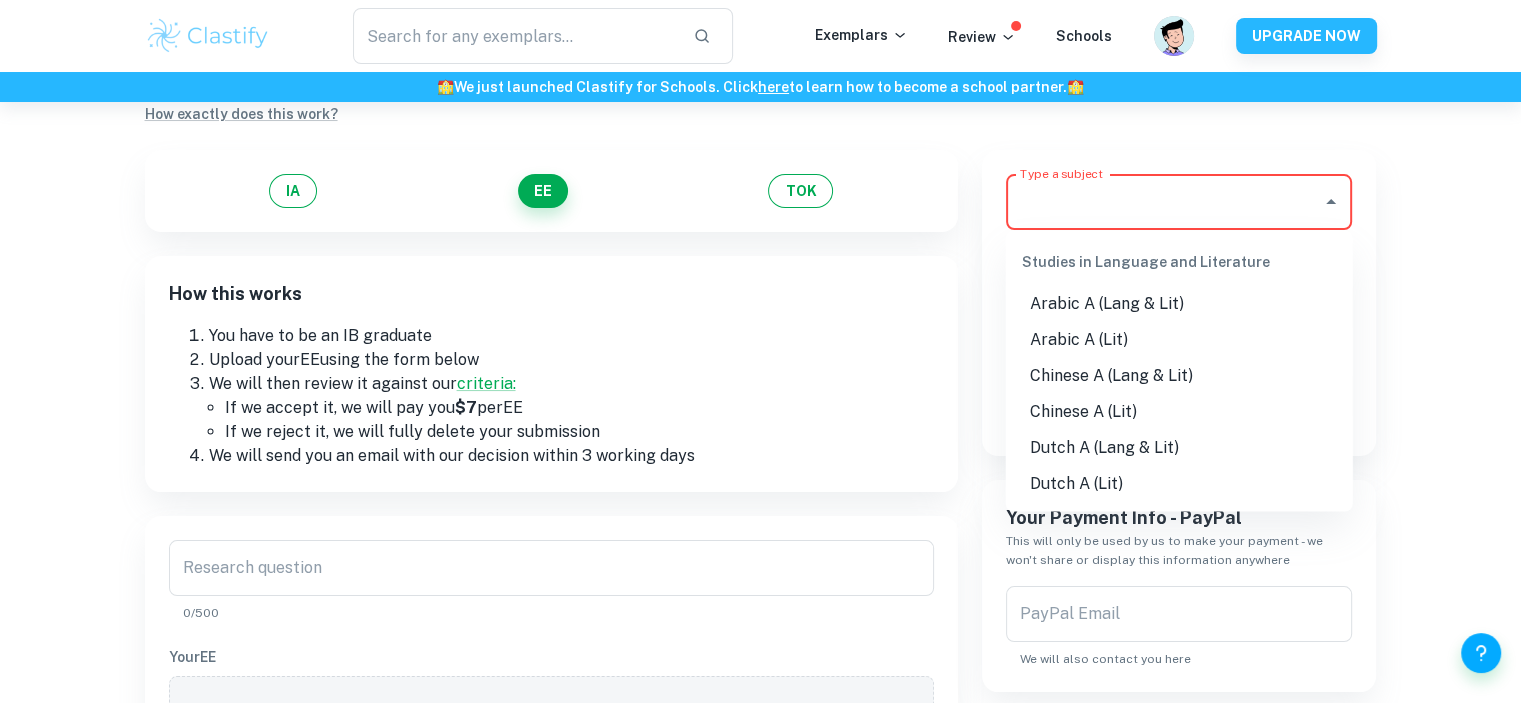 click on "Type a subject" at bounding box center [1164, 202] 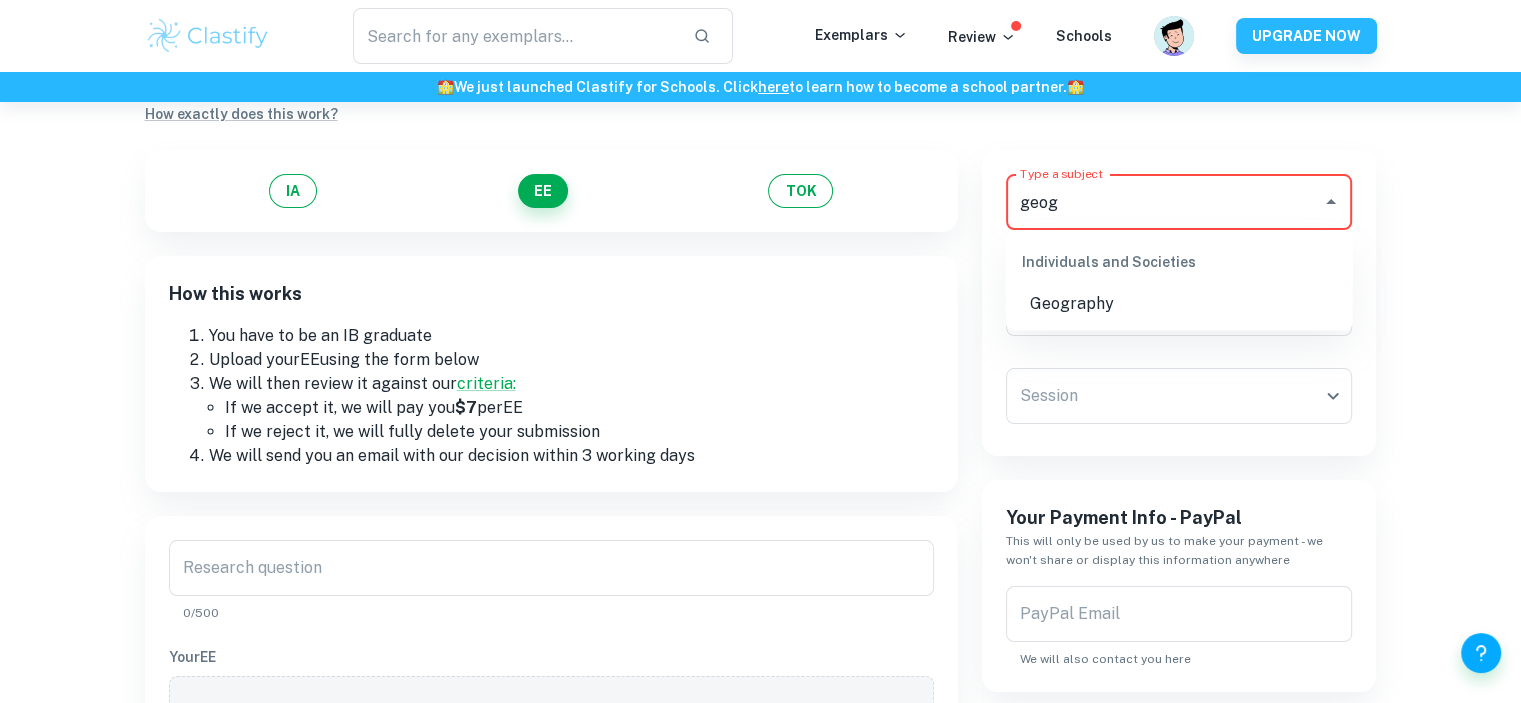 click on "Geography" at bounding box center [1179, 304] 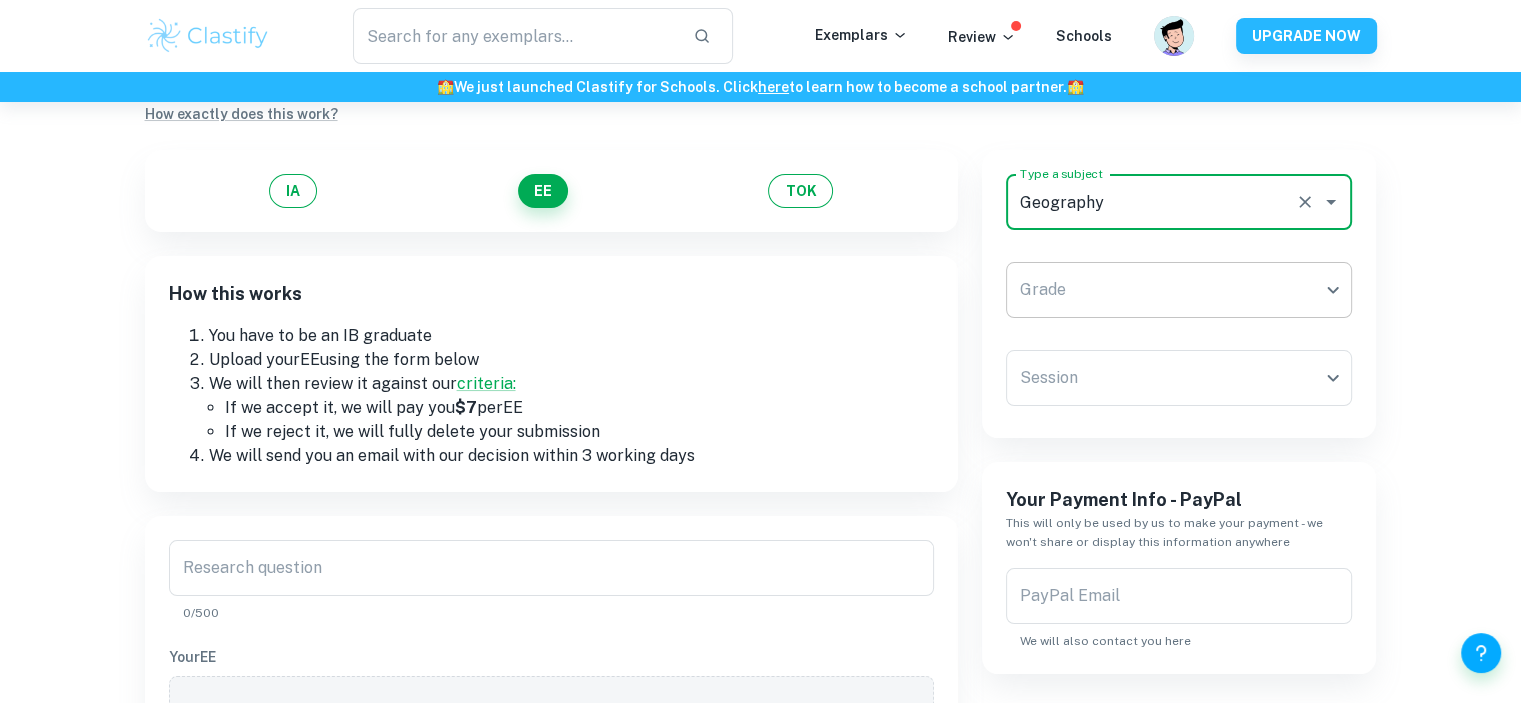 type on "Geography" 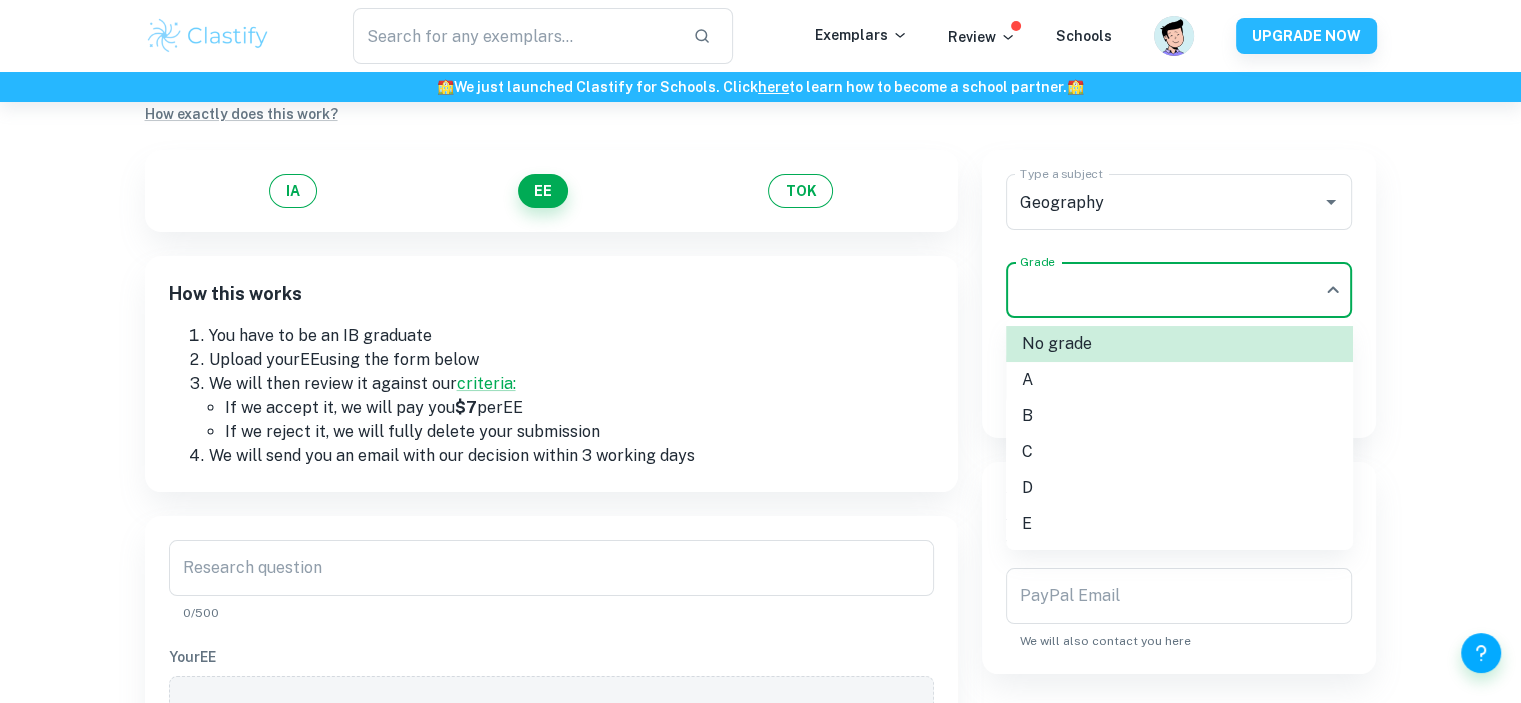 click on "We value your privacy We use cookies to enhance your browsing experience, serve personalised ads or content, and analyse our traffic. By clicking "Accept All", you consent to our use of cookies.   Cookie Policy Customise   Reject All   Accept All   Customise Consent Preferences   We use cookies to help you navigate efficiently and perform certain functions. You will find detailed information about all cookies under each consent category below. The cookies that are categorised as "Necessary" are stored on your browser as they are essential for enabling the basic functionalities of the site. ...  Show more For more information on how Google's third-party cookies operate and handle your data, see:   Google Privacy Policy Necessary Always Active Necessary cookies are required to enable the basic features of this site, such as providing secure log-in or adjusting your consent preferences. These cookies do not store any personally identifiable data. Functional Analytics Performance Advertisement Uncategorised" at bounding box center (760, 353) 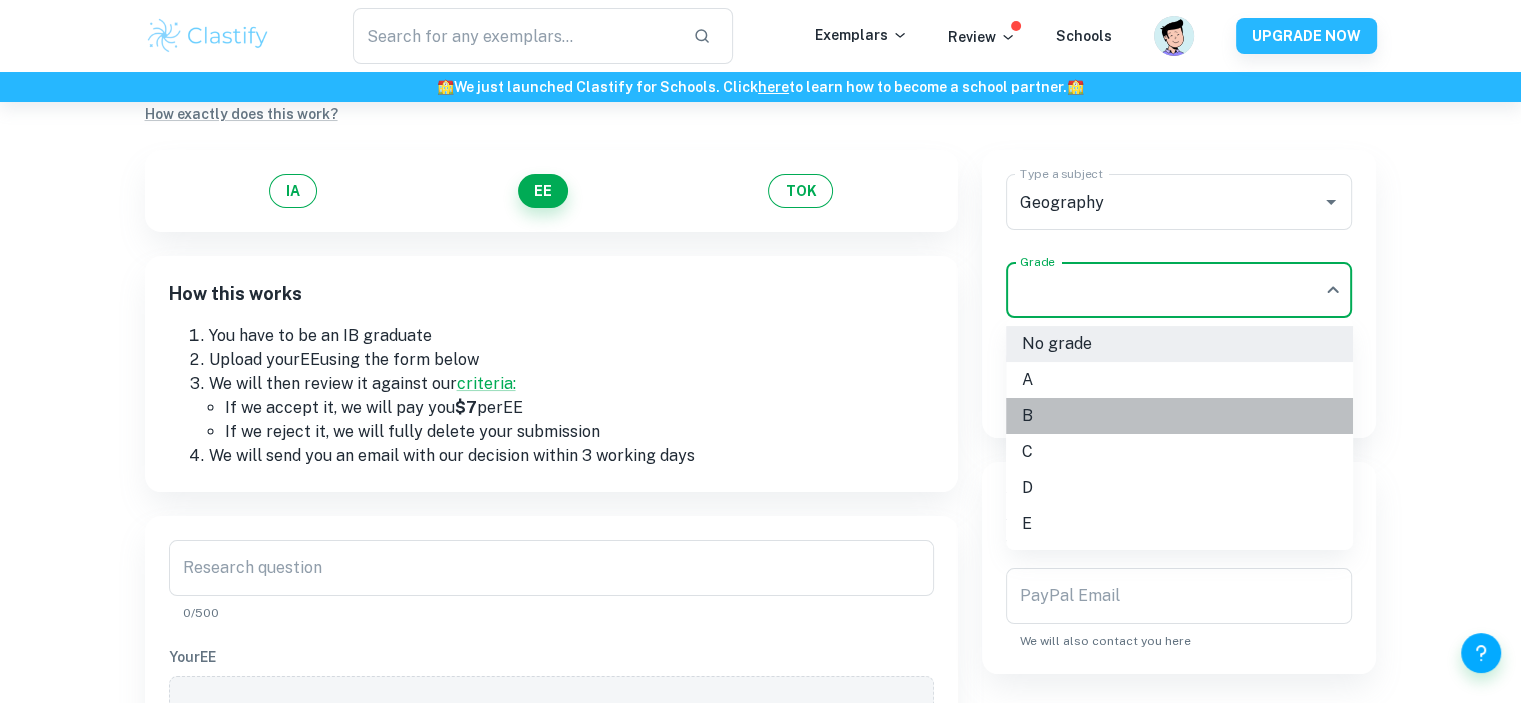 click on "B" at bounding box center [1179, 416] 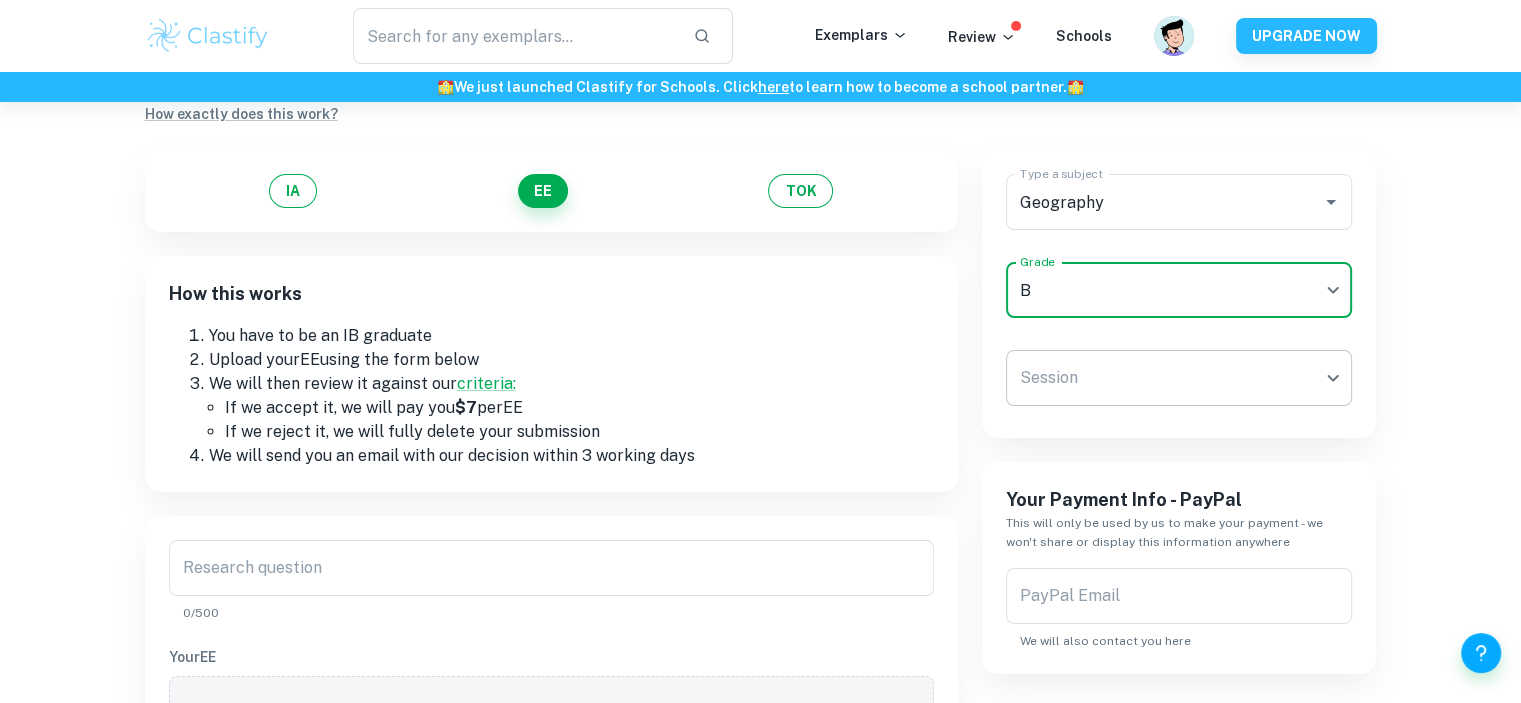 click on "We value your privacy We use cookies to enhance your browsing experience, serve personalised ads or content, and analyse our traffic. By clicking "Accept All", you consent to our use of cookies.   Cookie Policy Customise   Reject All   Accept All   Customise Consent Preferences   We use cookies to help you navigate efficiently and perform certain functions. You will find detailed information about all cookies under each consent category below. The cookies that are categorised as "Necessary" are stored on your browser as they are essential for enabling the basic functionalities of the site. ...  Show more For more information on how Google's third-party cookies operate and handle your data, see:   Google Privacy Policy Necessary Always Active Necessary cookies are required to enable the basic features of this site, such as providing secure log-in or adjusting your consent preferences. These cookies do not store any personally identifiable data. Functional Analytics Performance Advertisement Uncategorised" at bounding box center [760, 353] 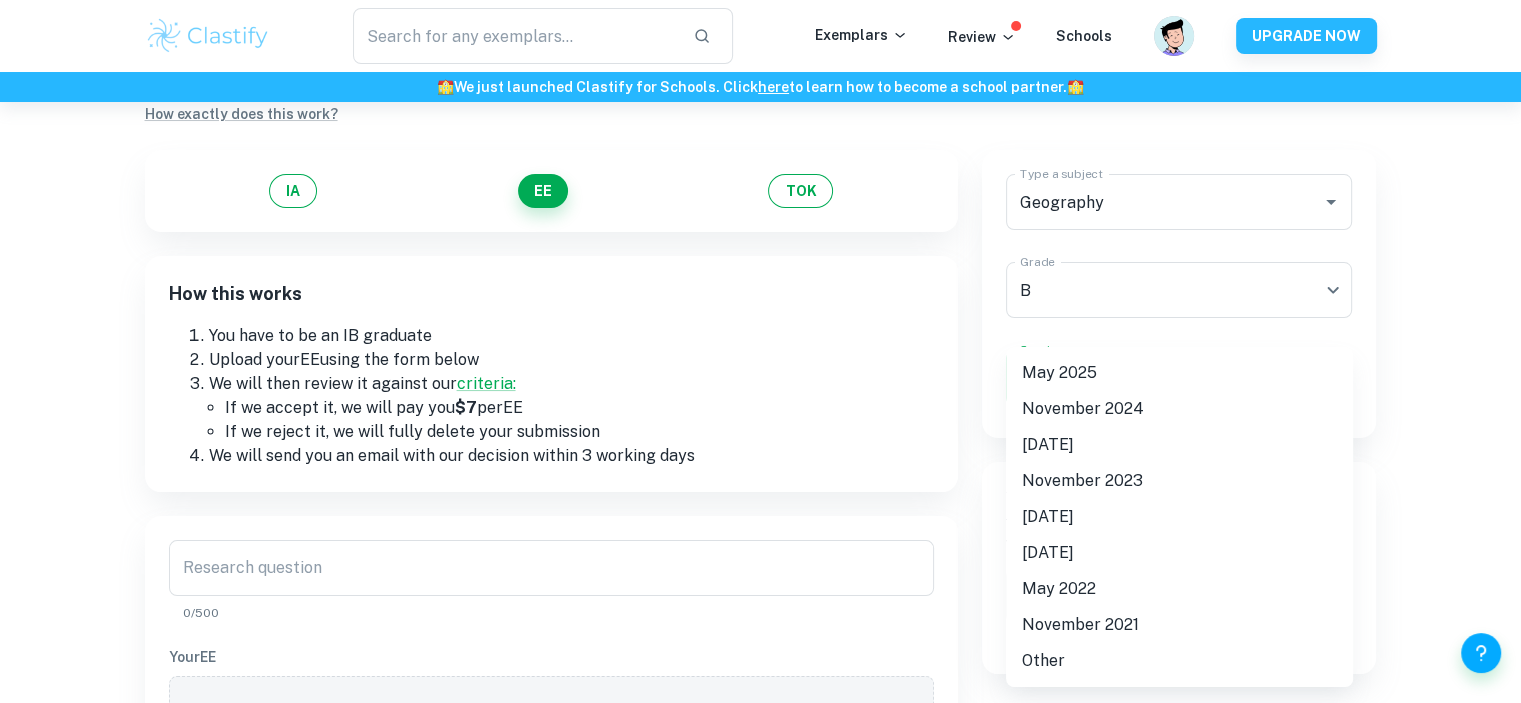 click on "May 2025" at bounding box center (1179, 373) 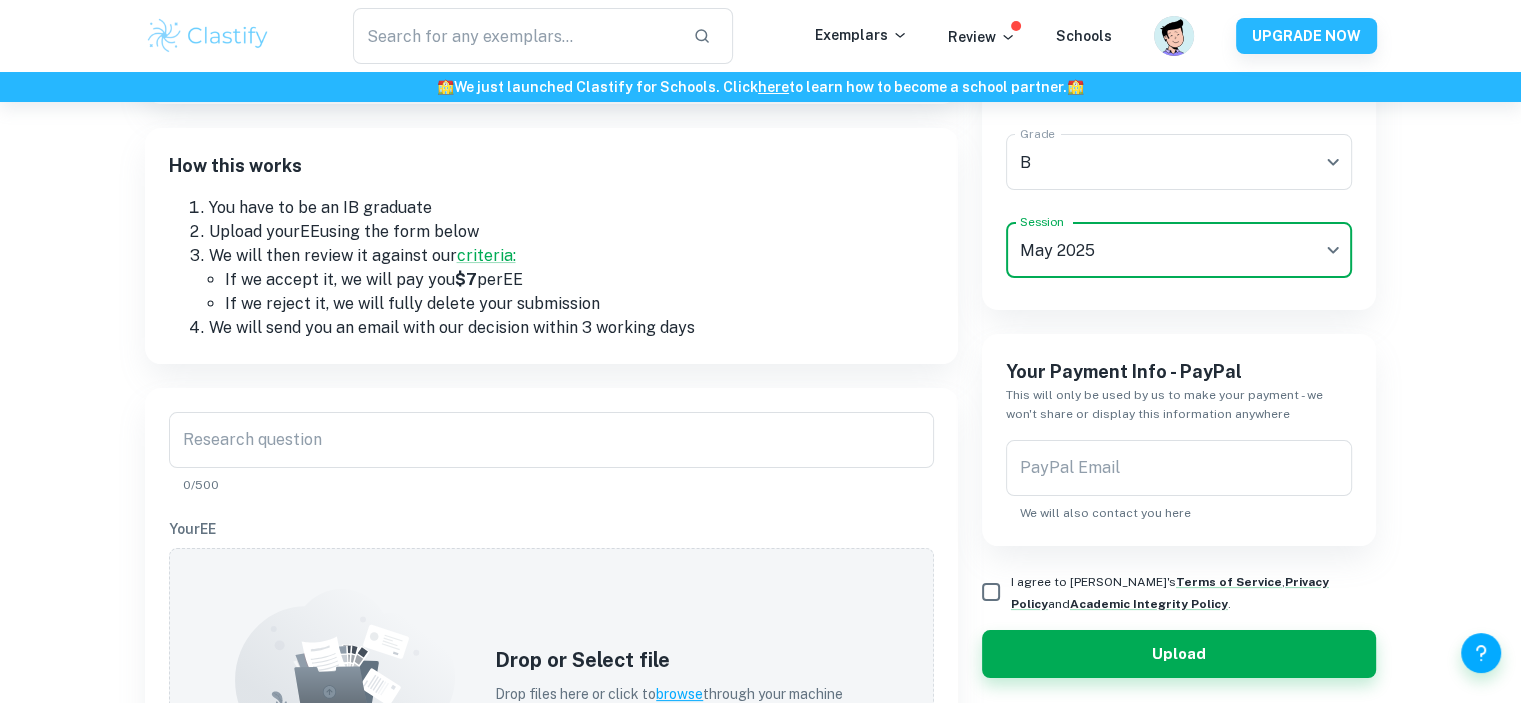 scroll, scrollTop: 300, scrollLeft: 0, axis: vertical 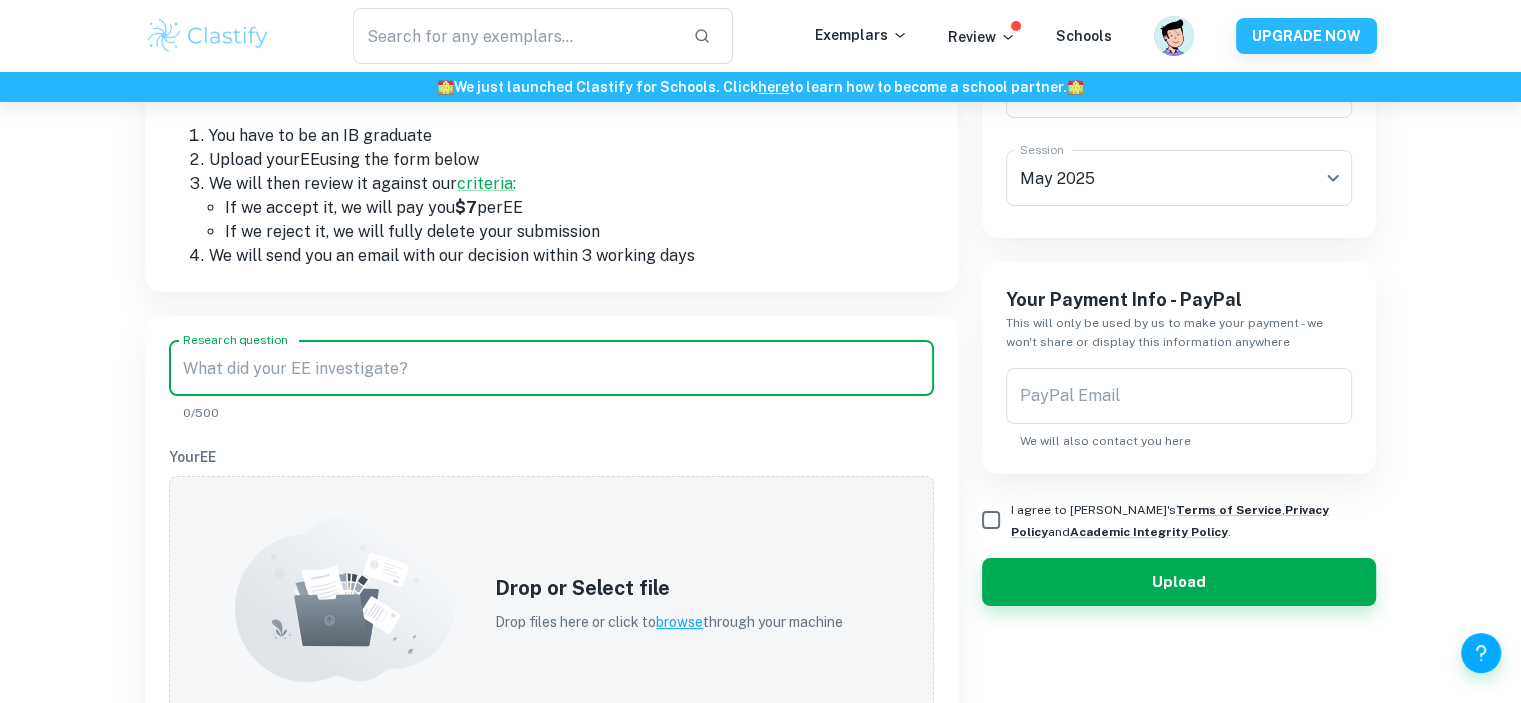 click on "Research question" at bounding box center (551, 368) 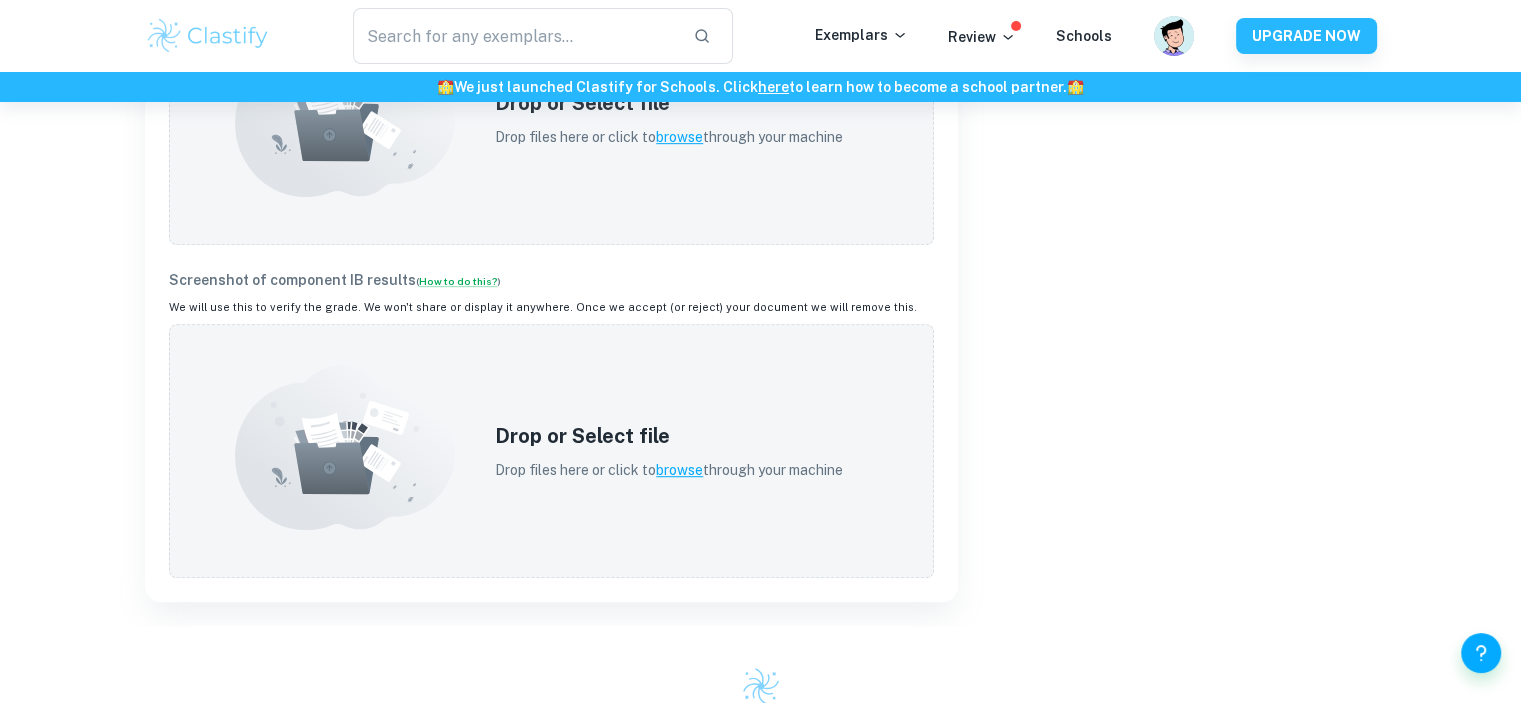 scroll, scrollTop: 1100, scrollLeft: 0, axis: vertical 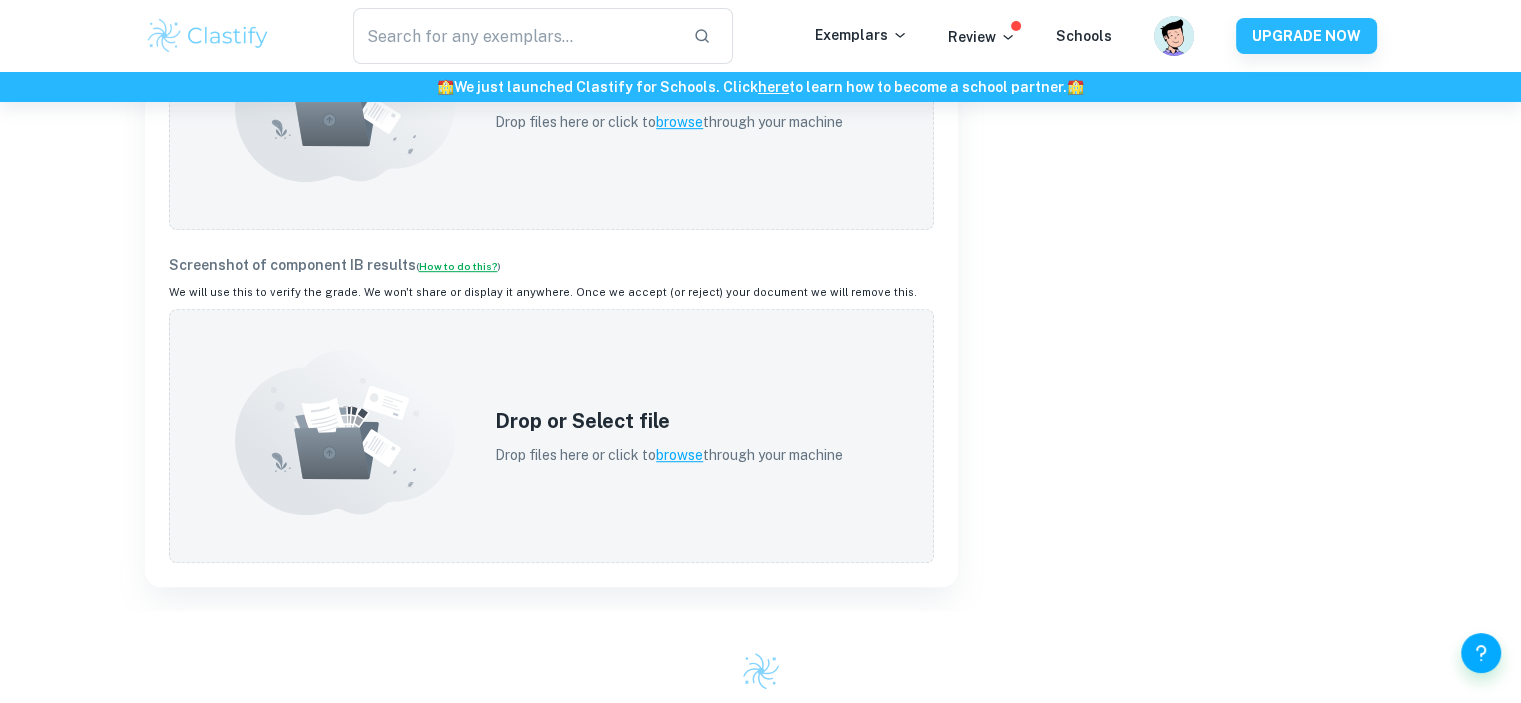 click on "How to do this?" at bounding box center [458, 266] 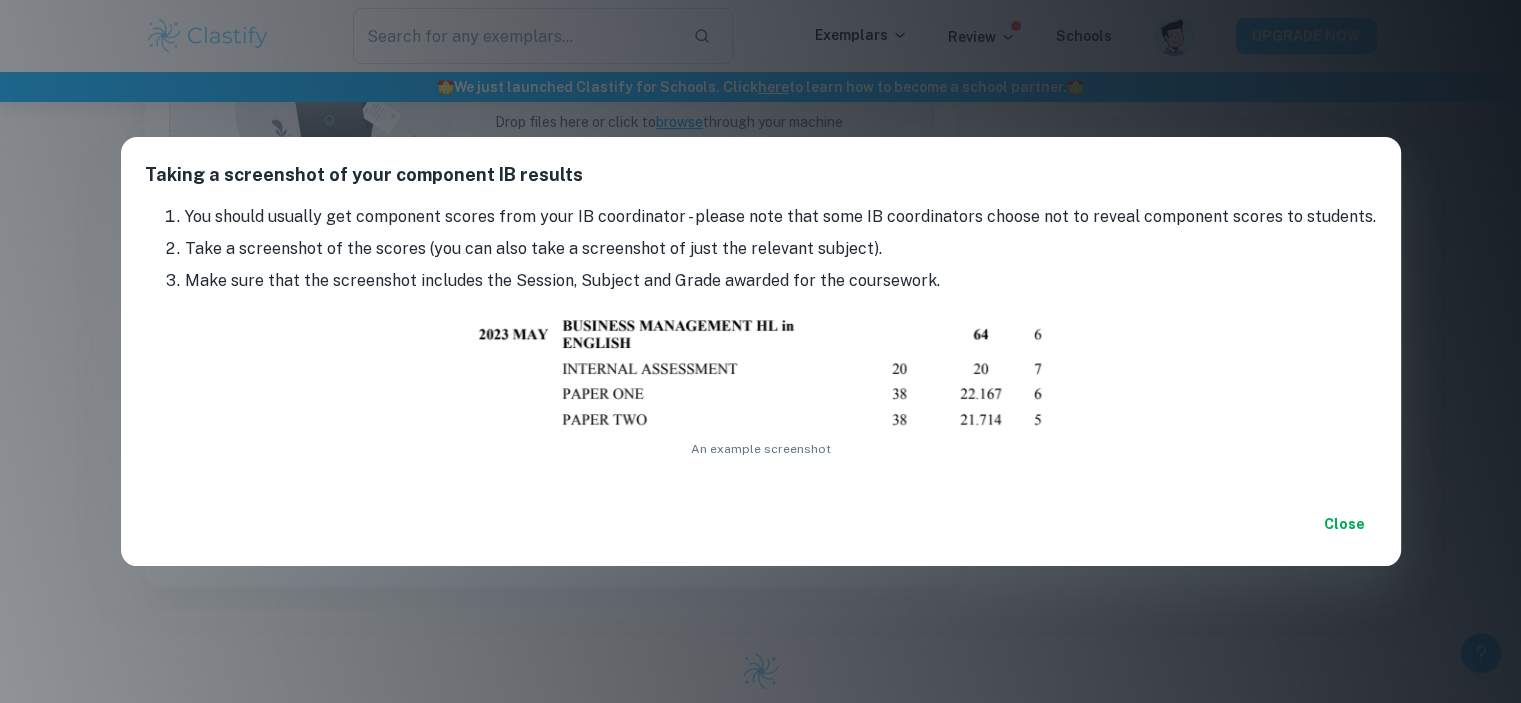 click on "Taking a screenshot of your component IB results You should usually get component scores from your IB coordinator - please note that some IB coordinators choose not to reveal component scores to students. Take a screenshot of the scores (you can also take a screenshot of just the relevant subject). Make sure that the screenshot includes the Session, Subject and Grade awarded for the coursework. An example screenshot Close" at bounding box center [760, 351] 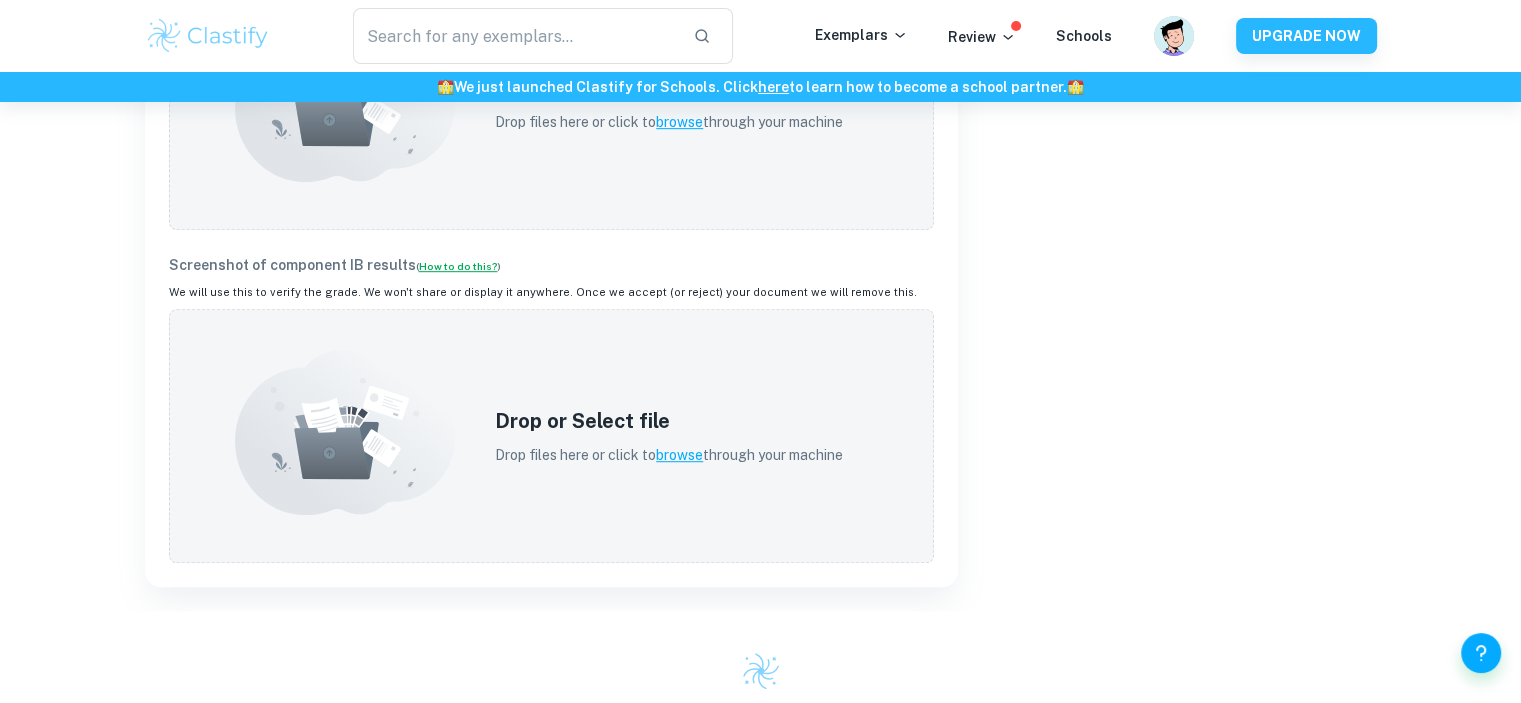 click on "How to do this?" at bounding box center (458, 266) 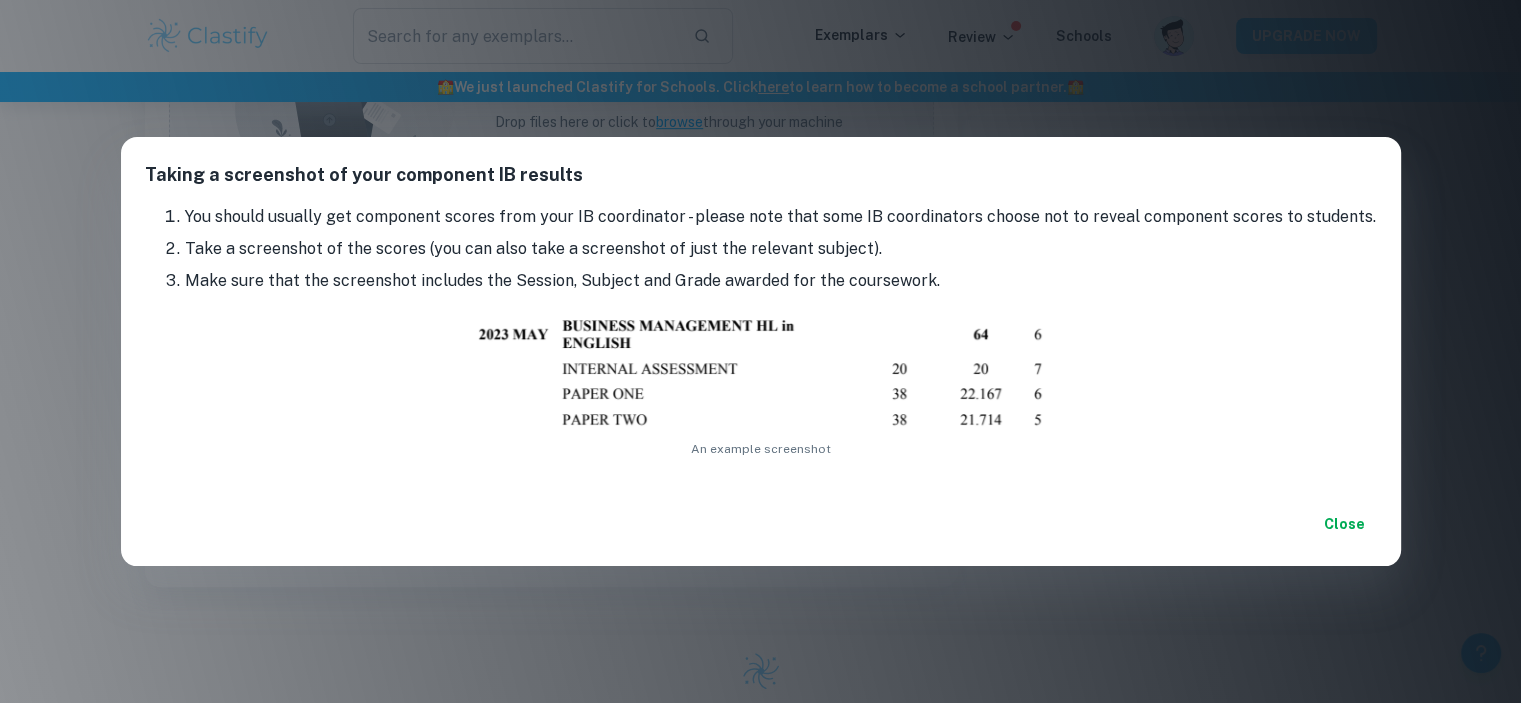click on "Taking a screenshot of your component IB results You should usually get component scores from your IB coordinator - please note that some IB coordinators choose not to reveal component scores to students. Take a screenshot of the scores (you can also take a screenshot of just the relevant subject). Make sure that the screenshot includes the Session, Subject and Grade awarded for the coursework. An example screenshot Close" at bounding box center [760, 351] 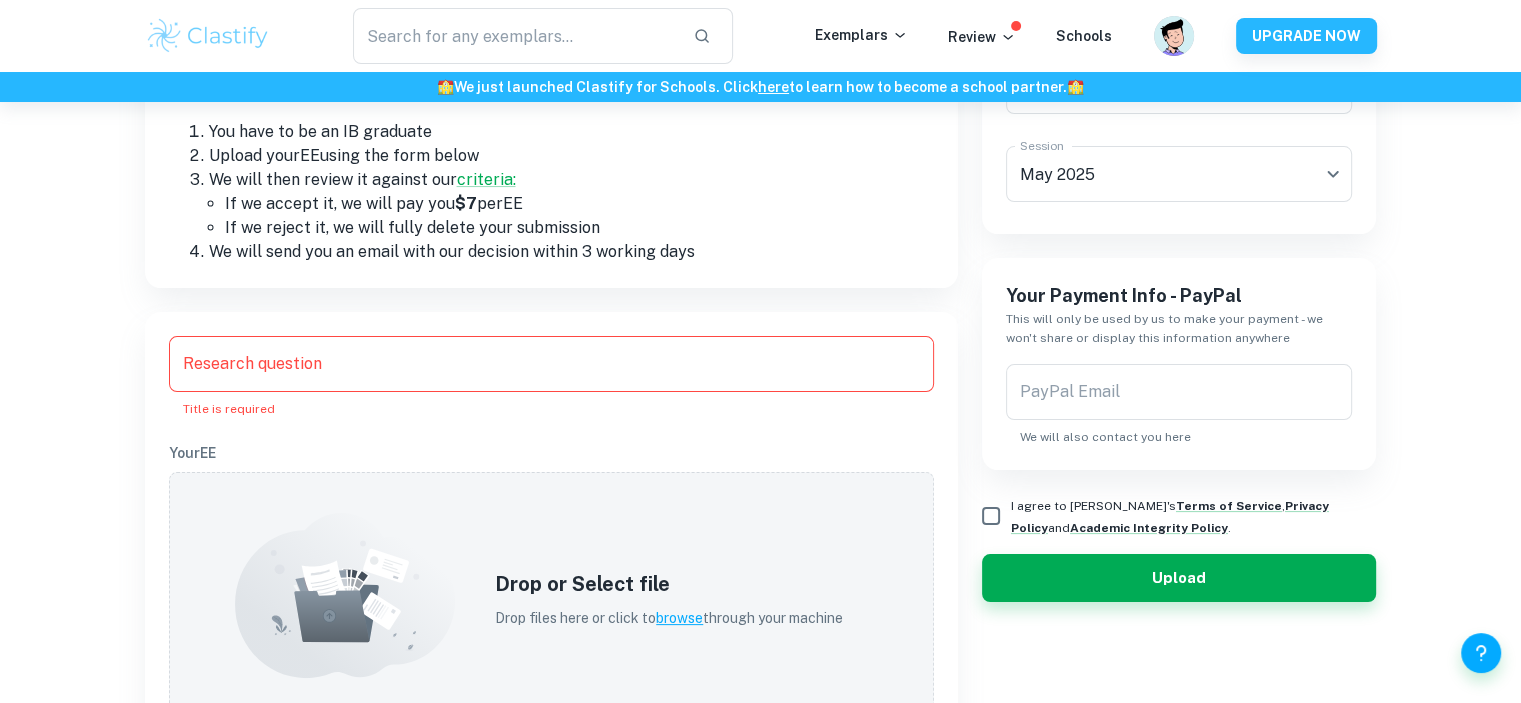 scroll, scrollTop: 300, scrollLeft: 0, axis: vertical 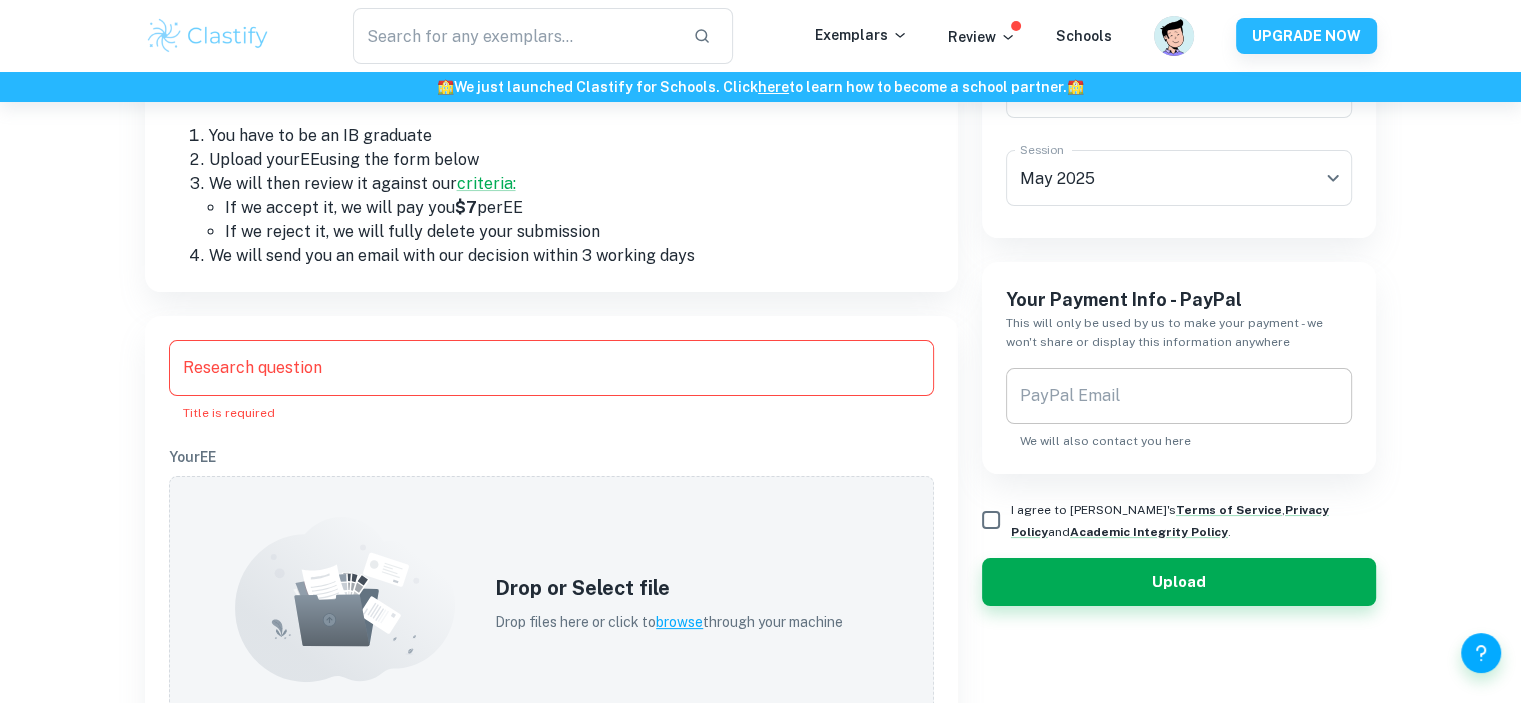click on "PayPal Email" at bounding box center (1179, 396) 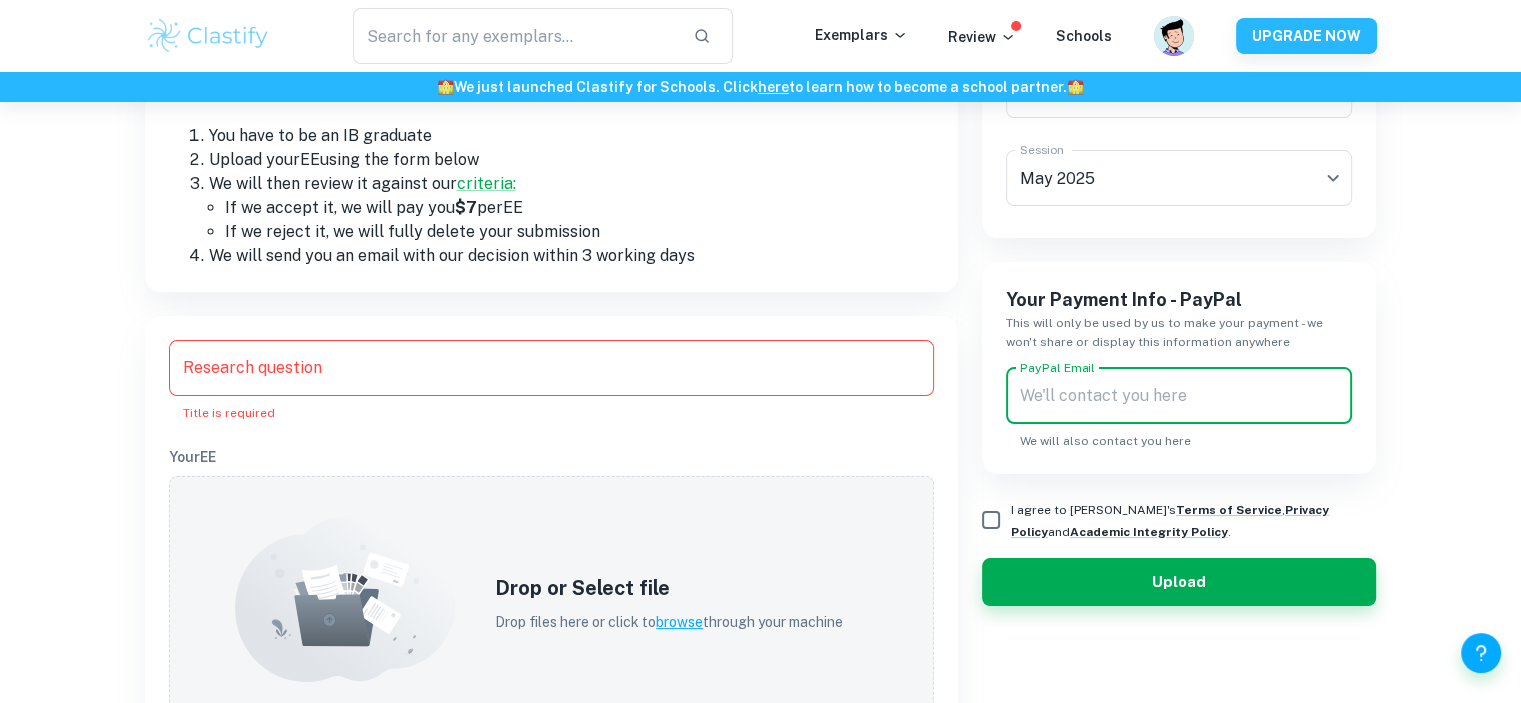 type on "[PERSON_NAME][EMAIL_ADDRESS][PERSON_NAME][DOMAIN_NAME]" 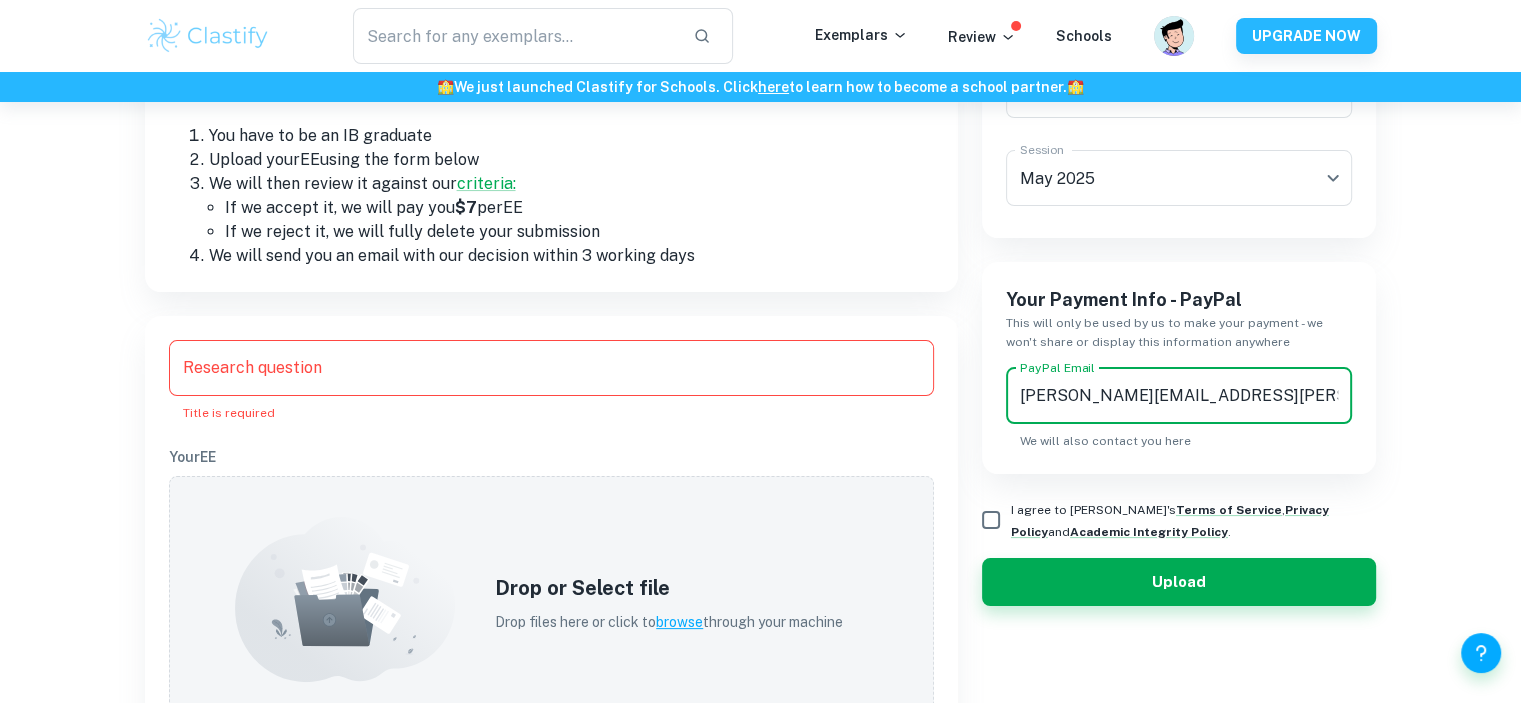 click on "Research question" at bounding box center (551, 368) 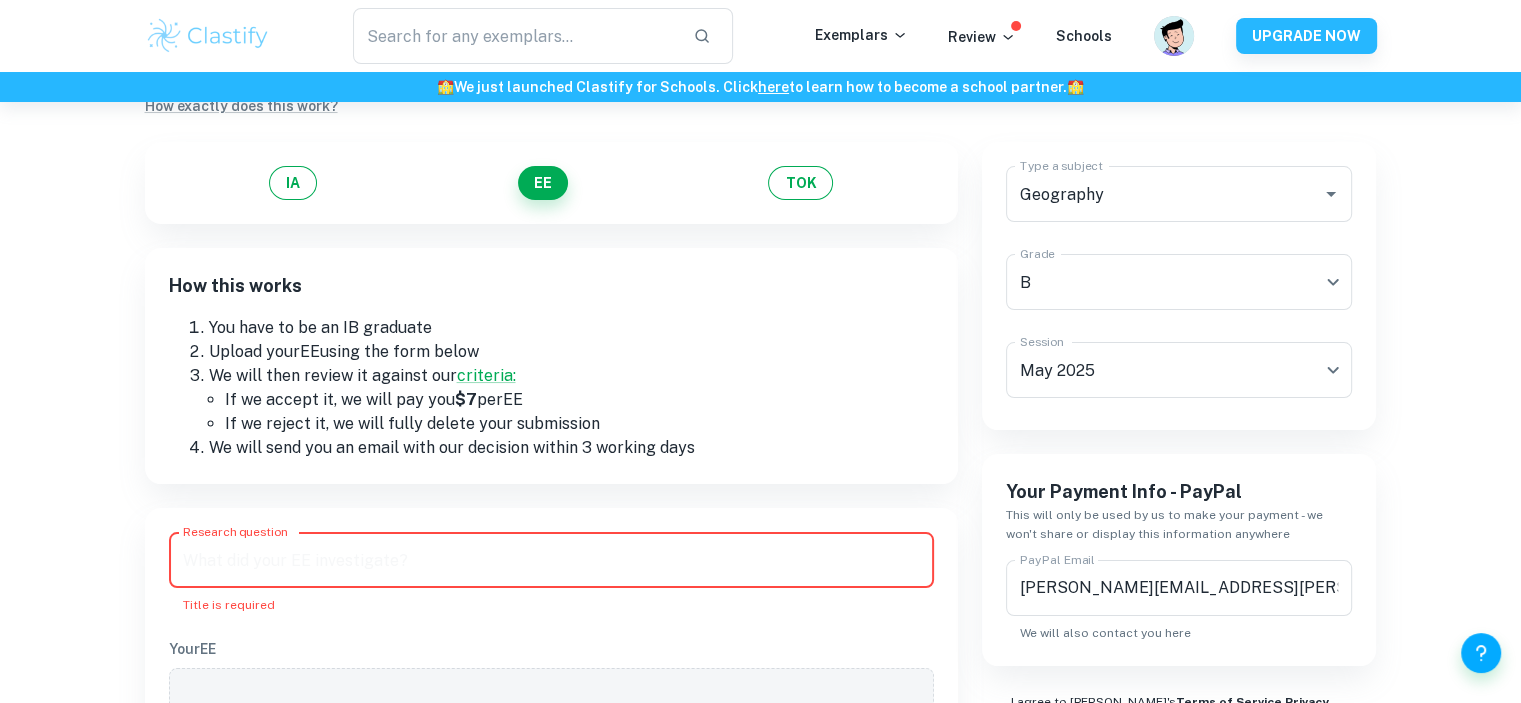 scroll, scrollTop: 100, scrollLeft: 0, axis: vertical 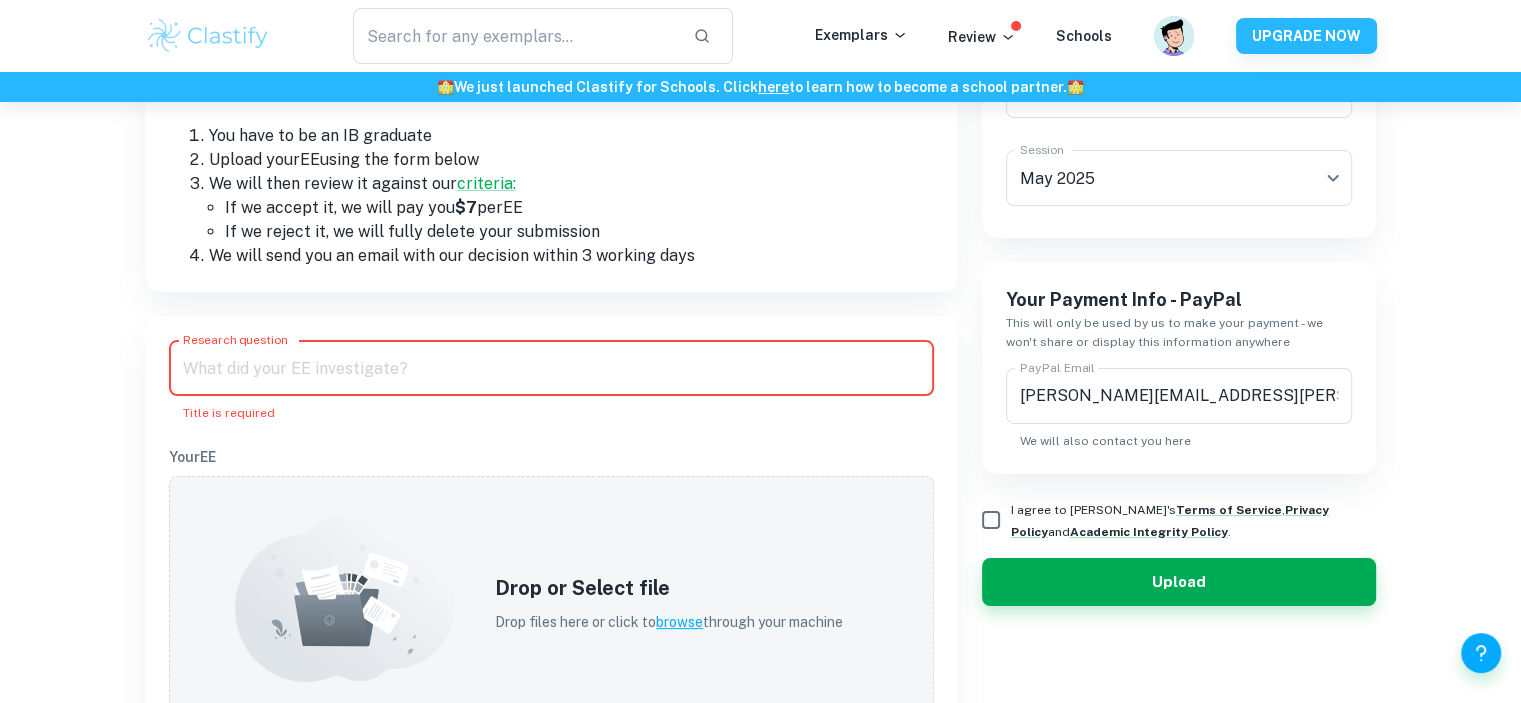 paste on "Research Question: HOW COMPETITIVE ARE BIAŁYSTOK, LUBLIN AND RZESZÓW AS THE LARGEST EASTERN POLISH BPO CENTERS ON A NATIONAL SCALE?" 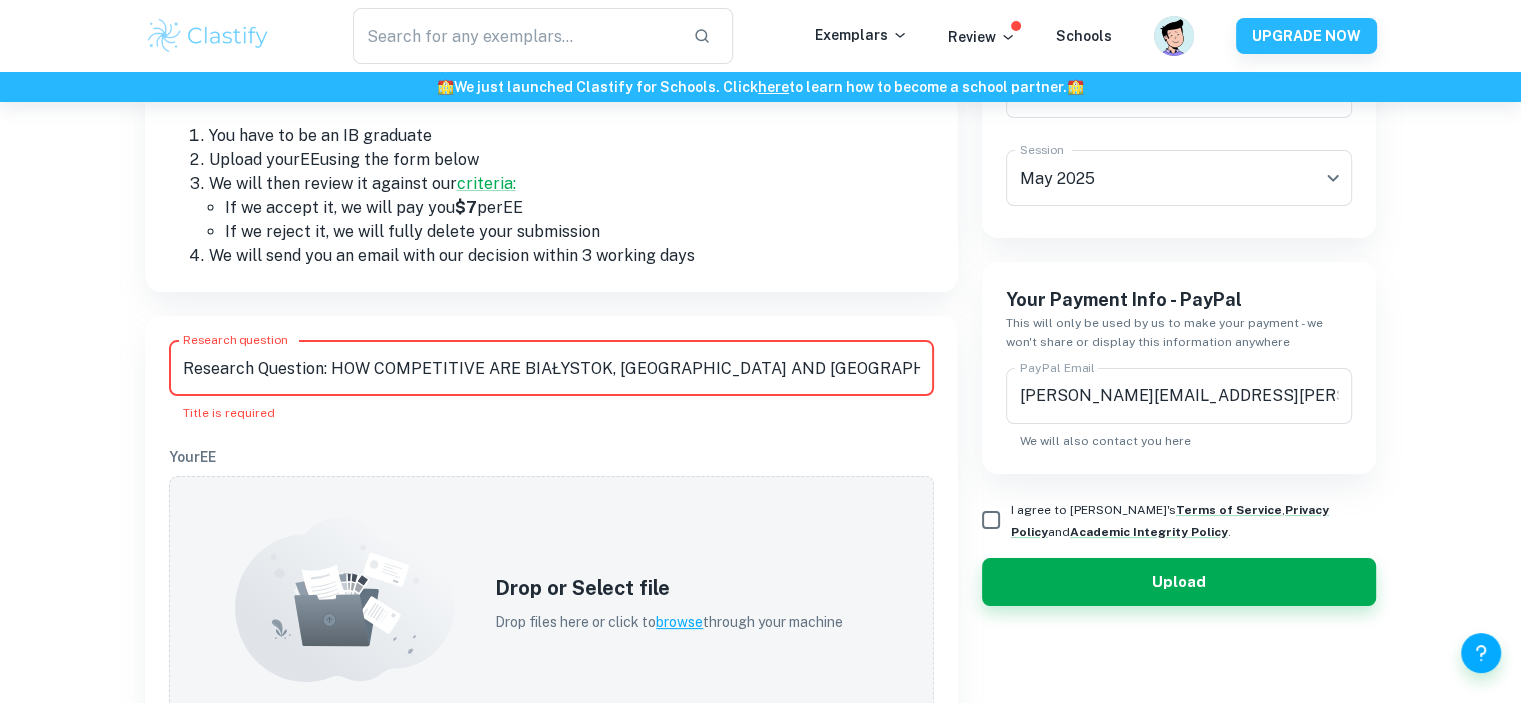 scroll, scrollTop: 0, scrollLeft: 455, axis: horizontal 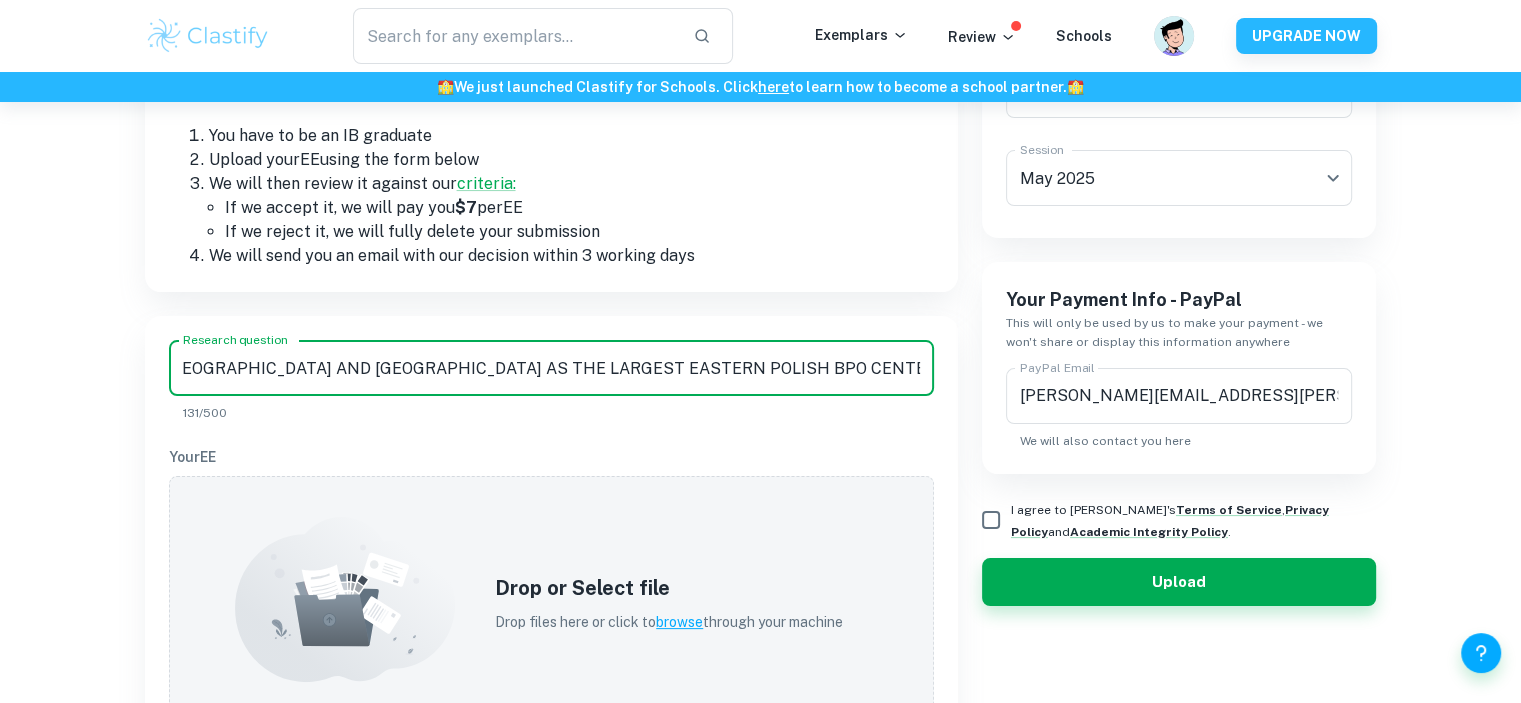 type on "Research Question: HOW COMPETITIVE ARE BIAŁYSTOK, LUBLIN AND RZESZÓW AS THE LARGEST EASTERN POLISH BPO CENTERS ON A NATIONAL SCALE?" 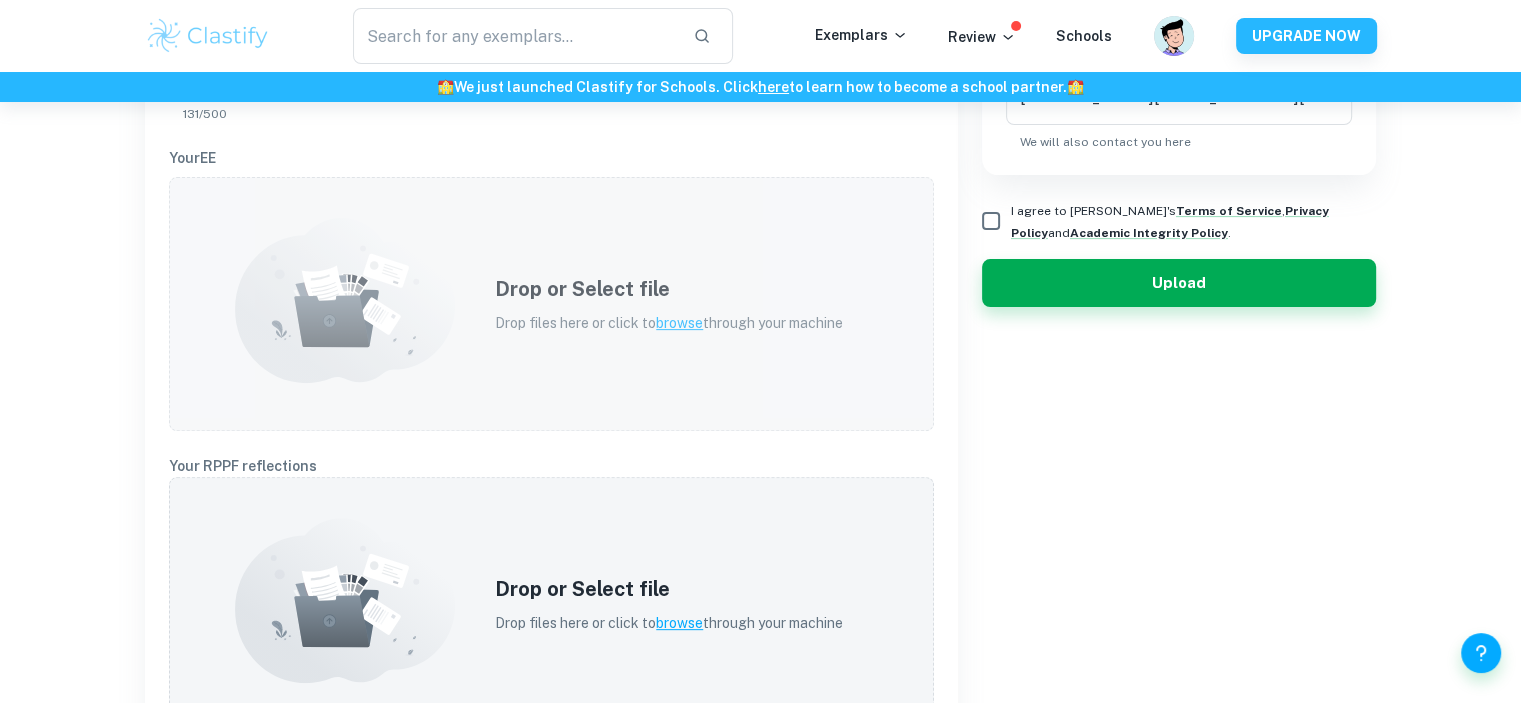 scroll, scrollTop: 600, scrollLeft: 0, axis: vertical 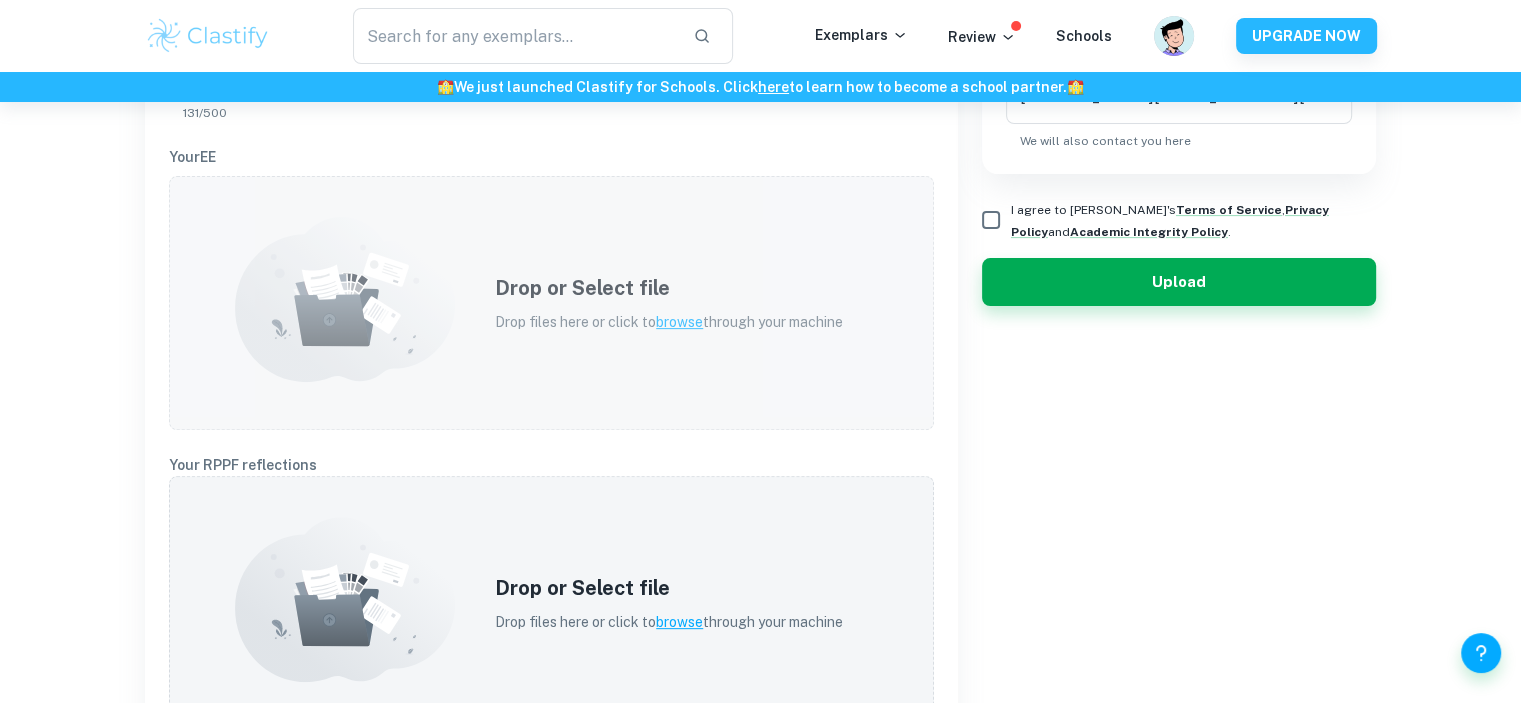 click 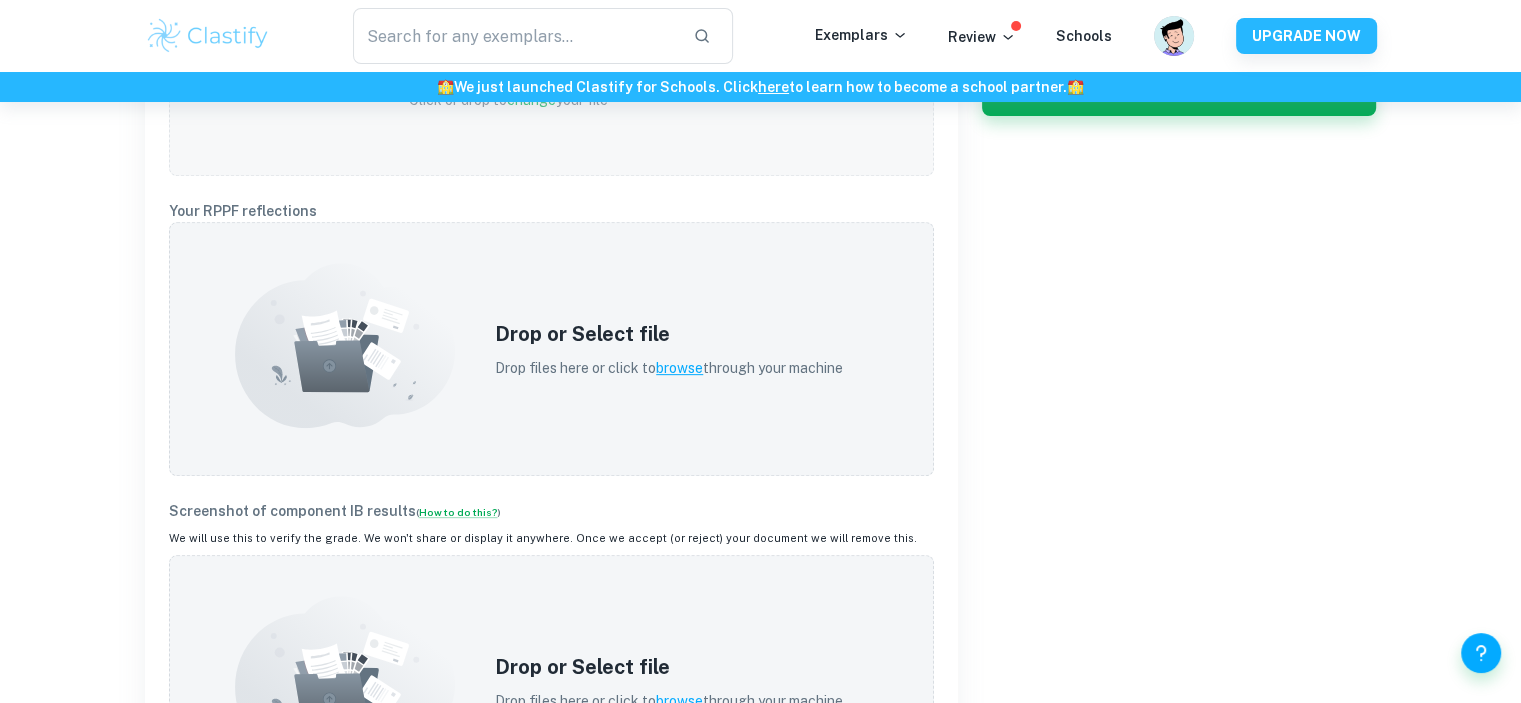 scroll, scrollTop: 800, scrollLeft: 0, axis: vertical 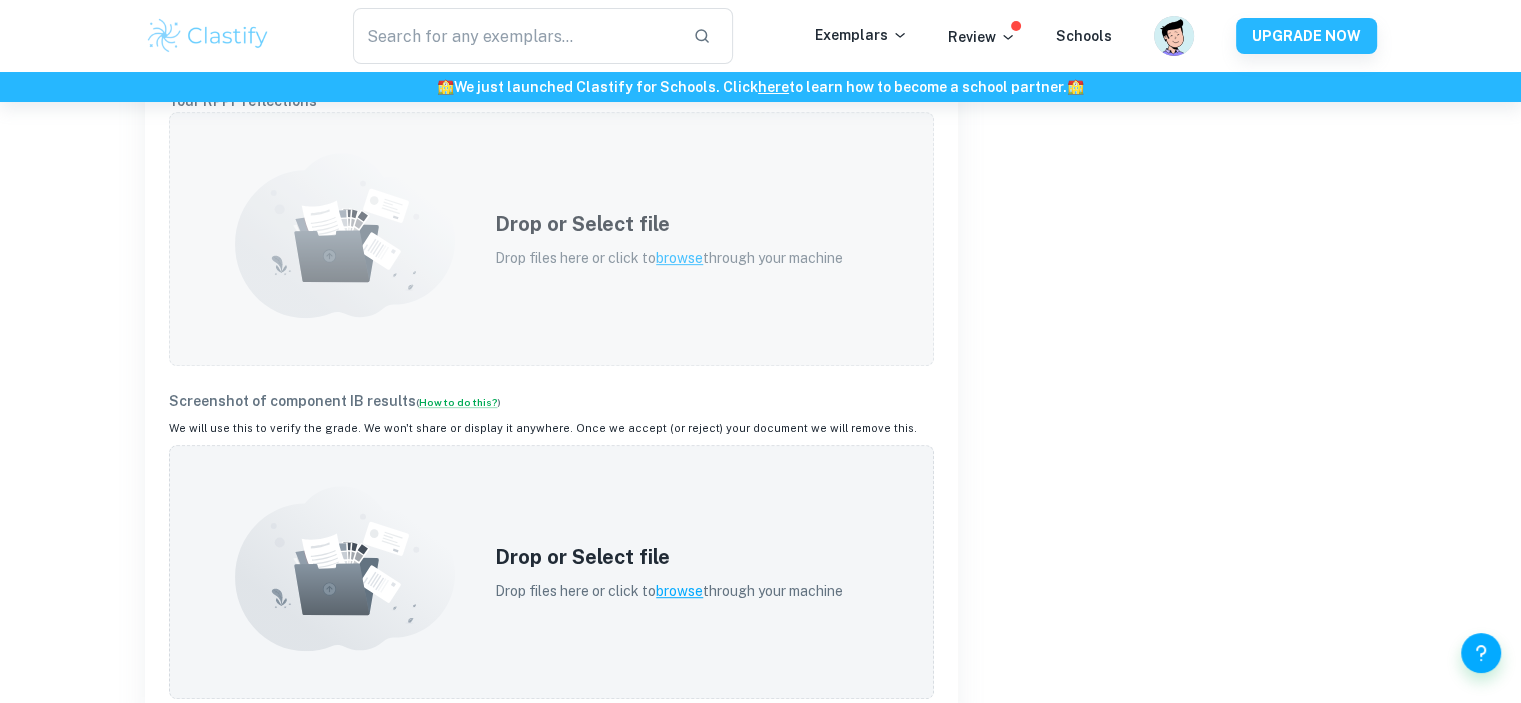 click on "Drop files here or click to  browse  through your machine" at bounding box center (669, 258) 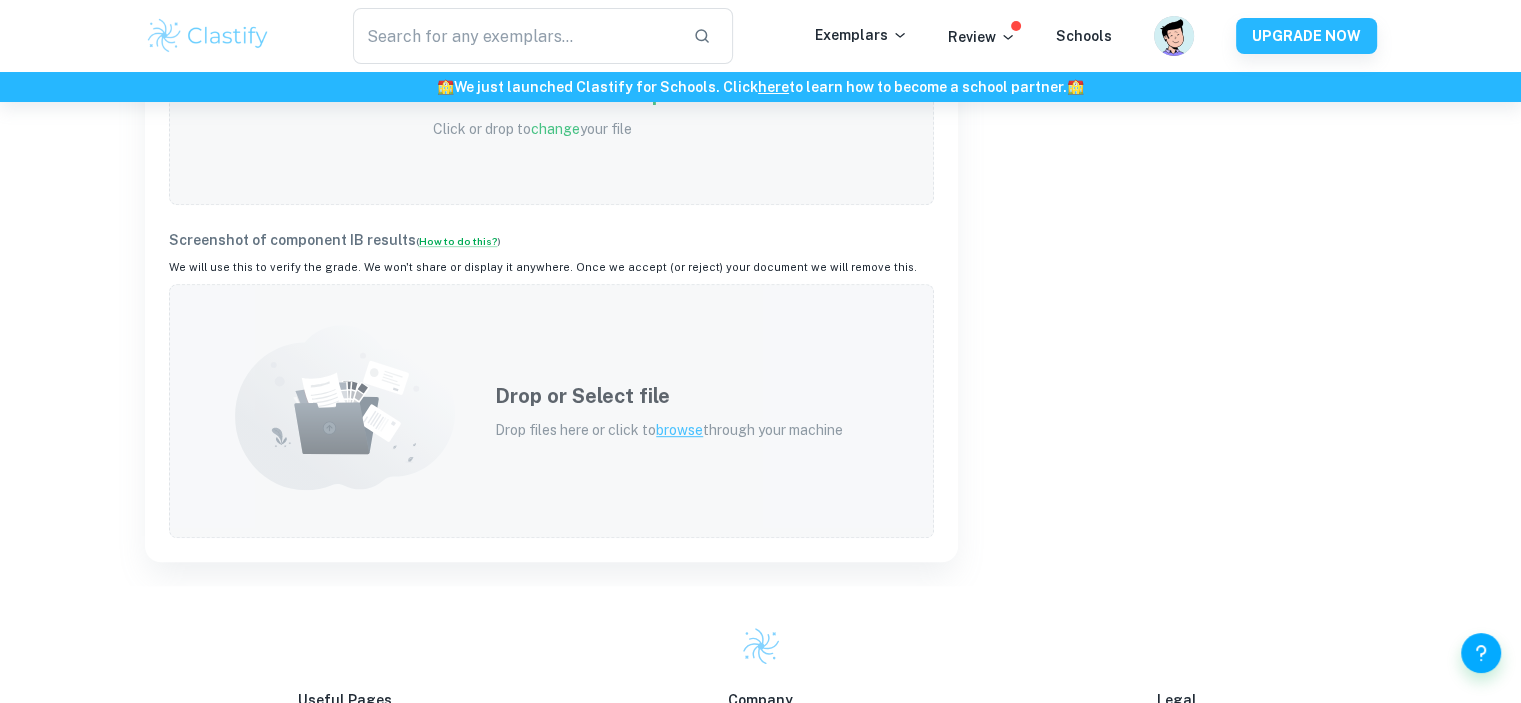 scroll, scrollTop: 1000, scrollLeft: 0, axis: vertical 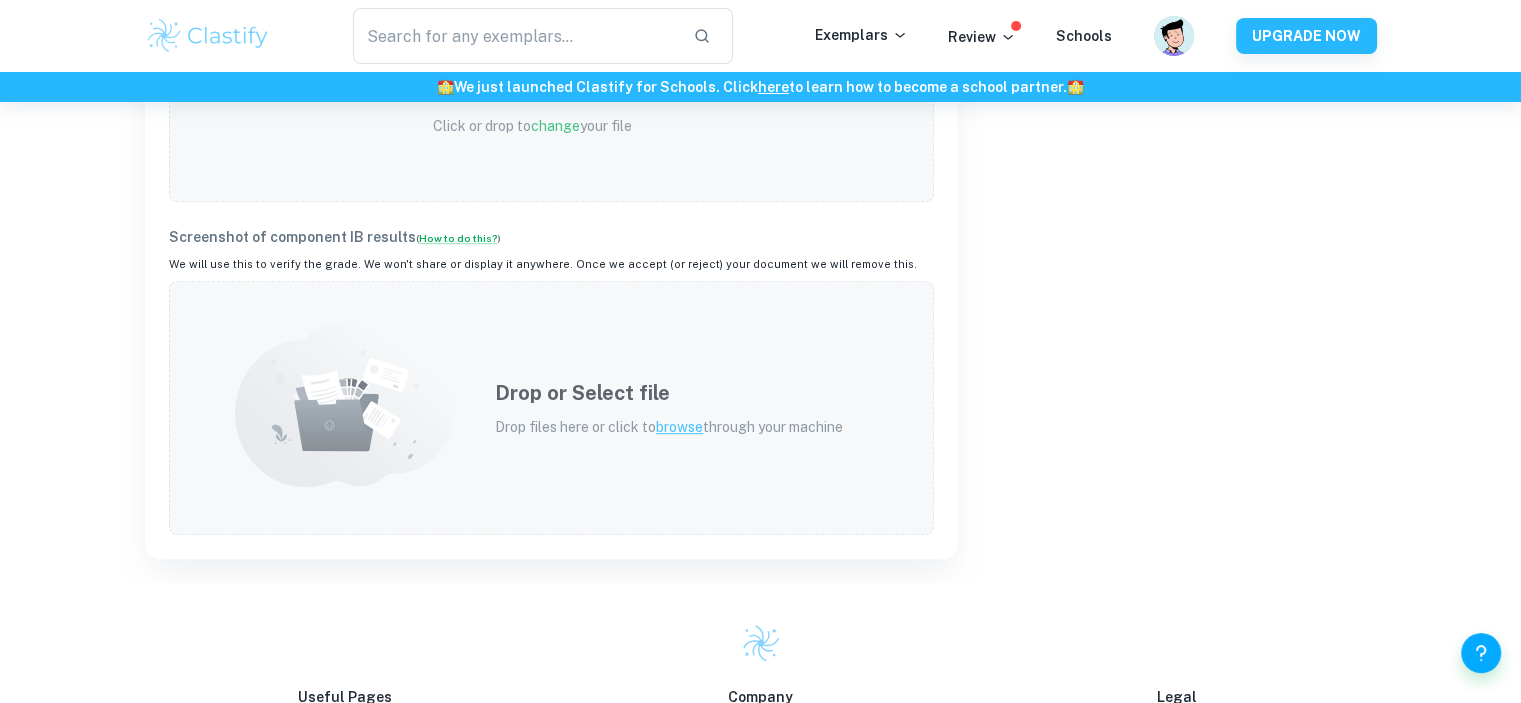 click 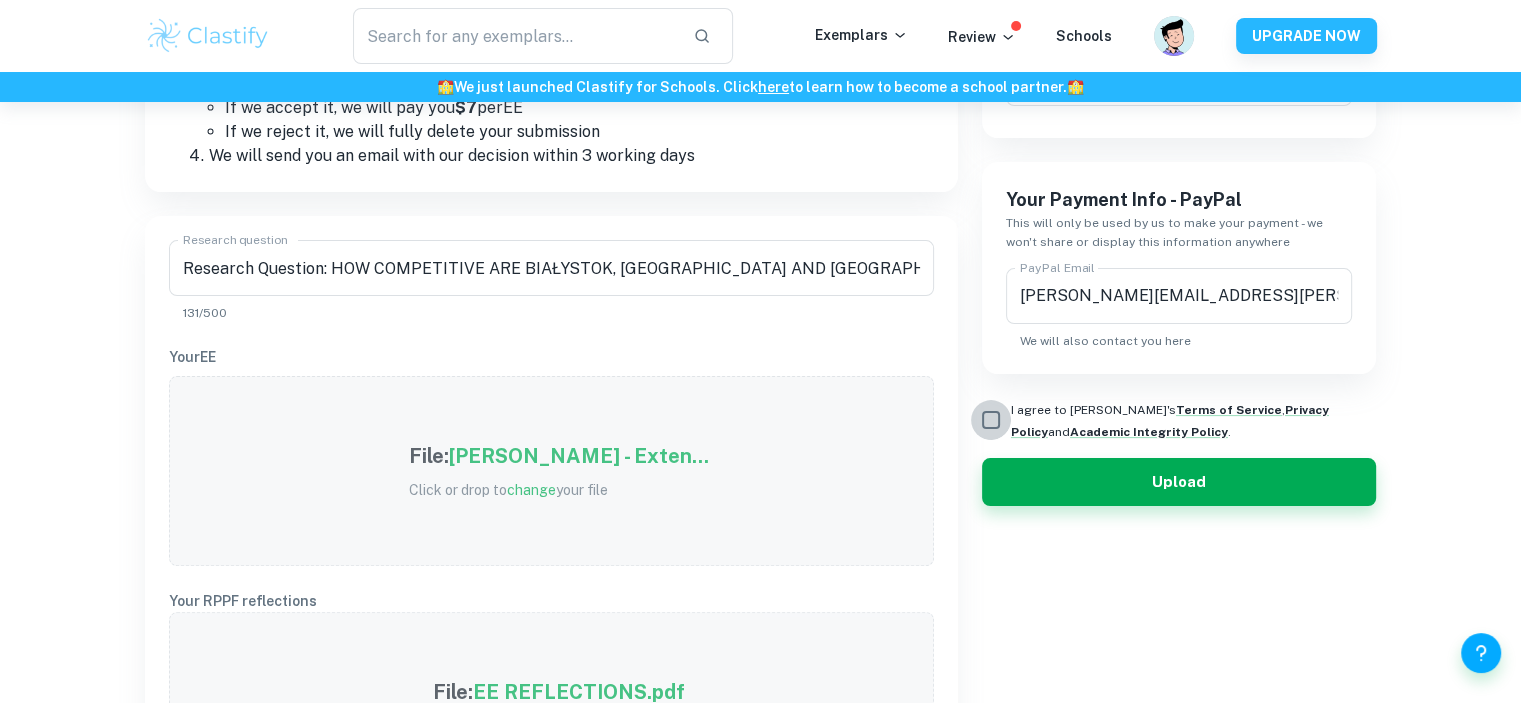 click on "I agree to Clastify's  Terms of Service ,  Privacy Policy  and  Academic Integrity Policy ." at bounding box center (991, 420) 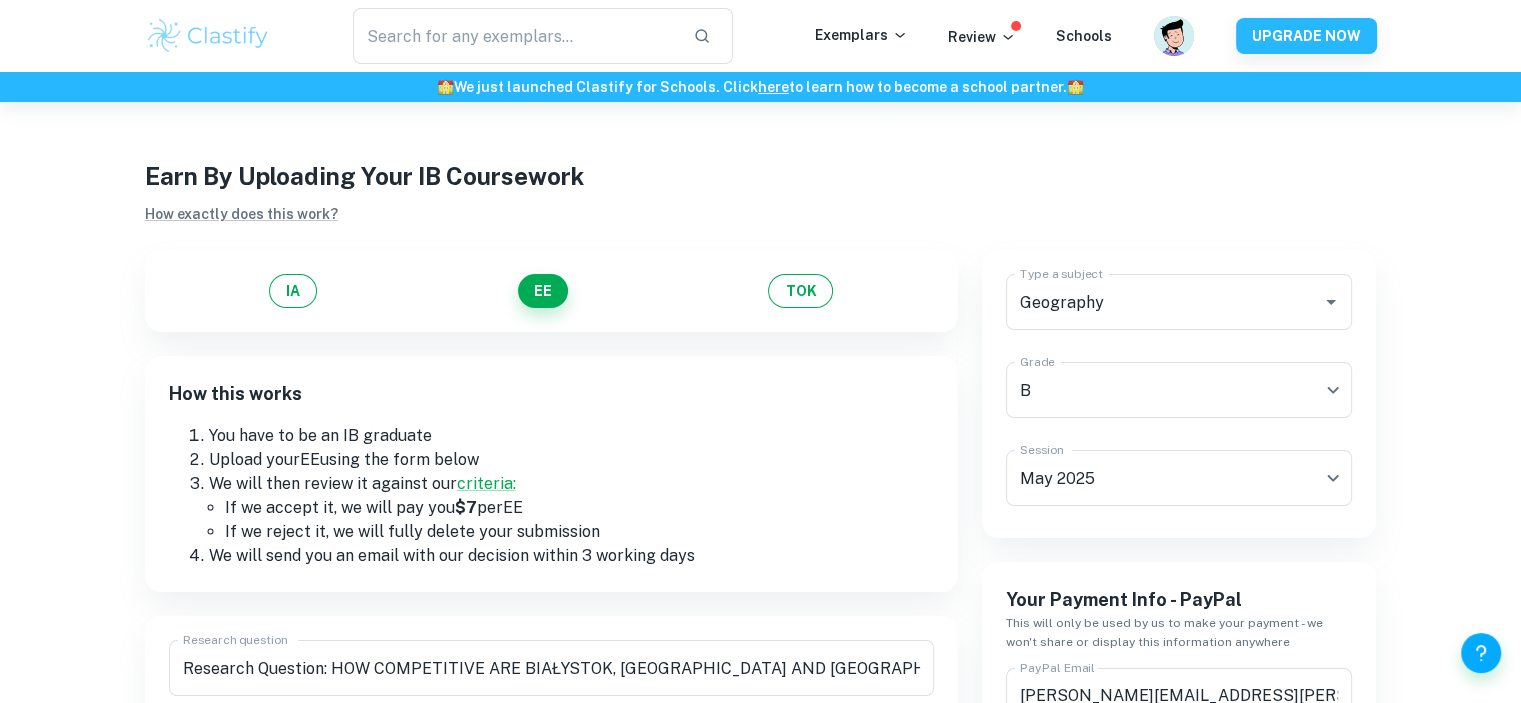 scroll, scrollTop: 400, scrollLeft: 0, axis: vertical 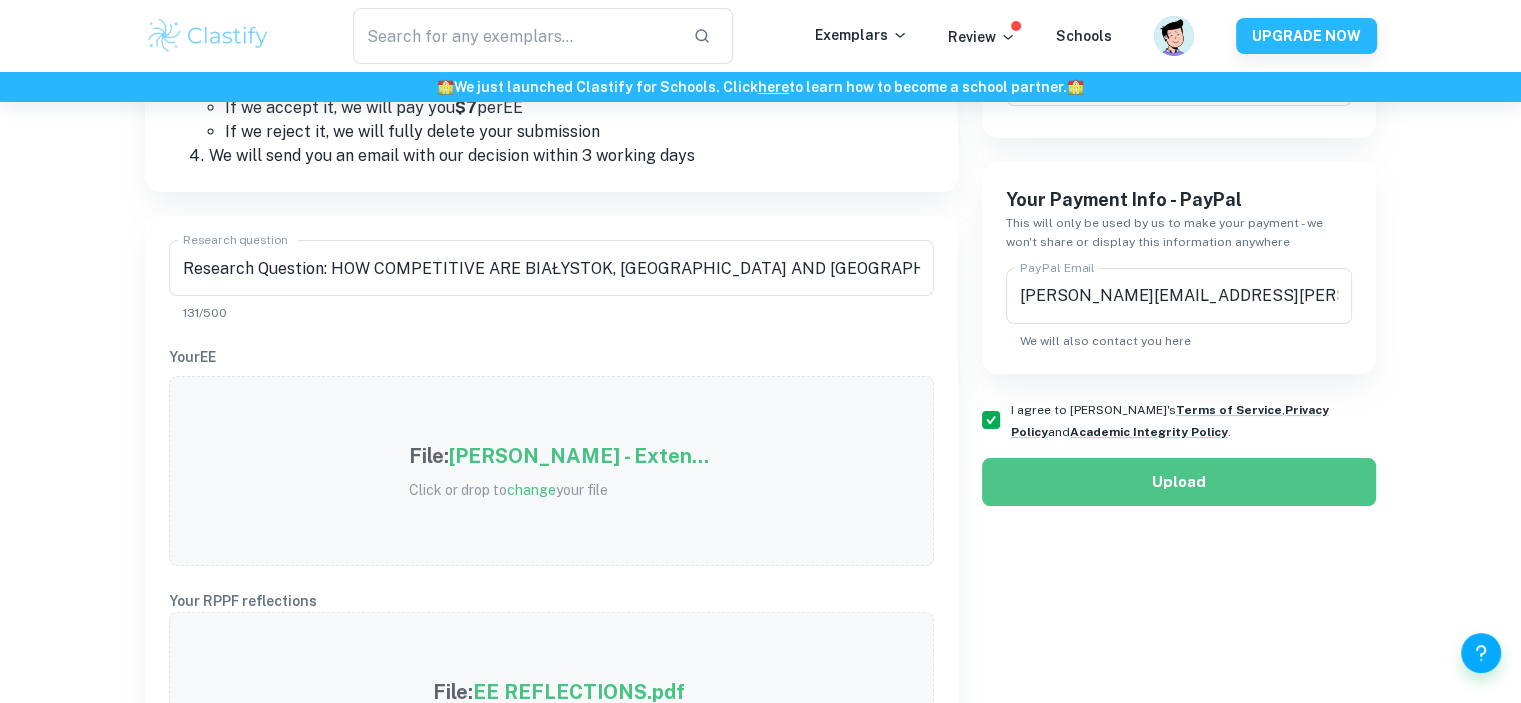 click on "Upload" at bounding box center (1179, 482) 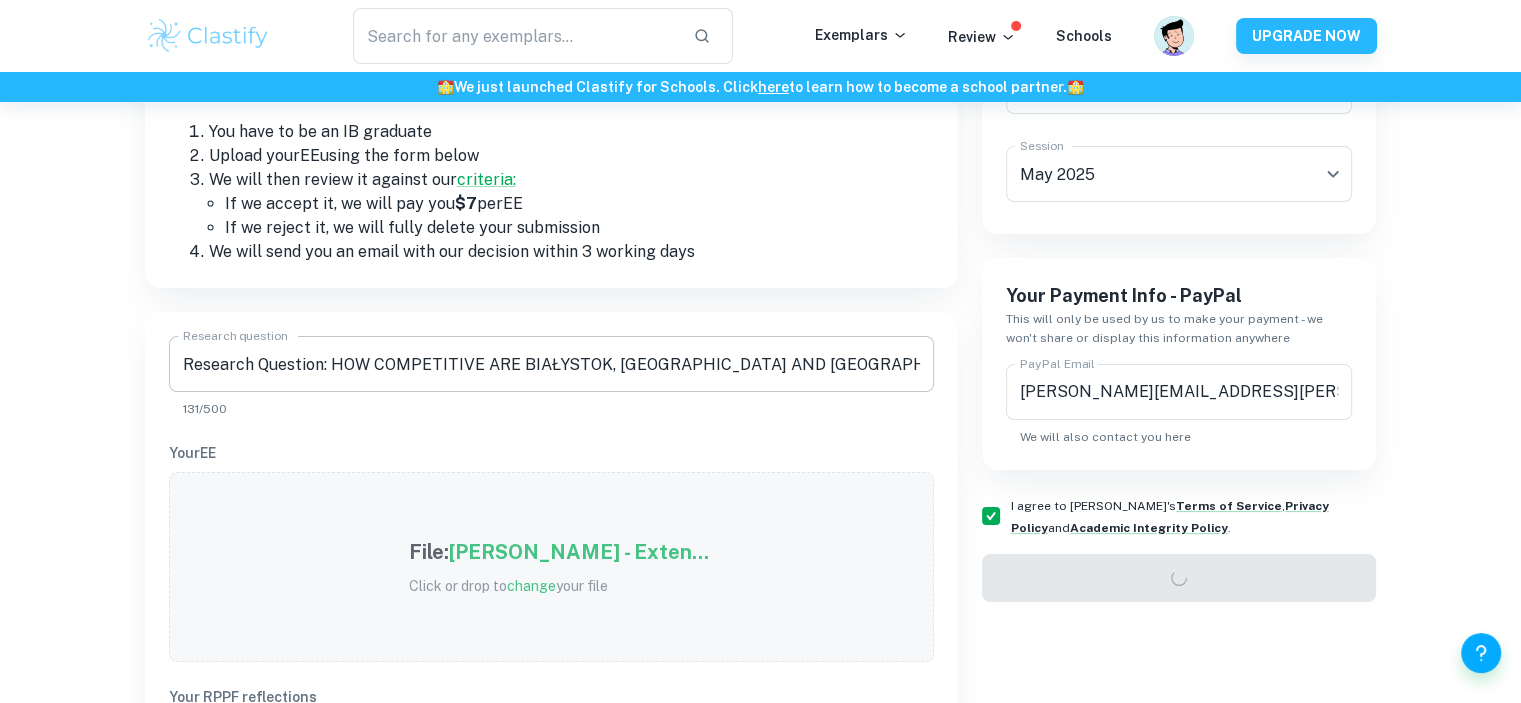 scroll, scrollTop: 300, scrollLeft: 0, axis: vertical 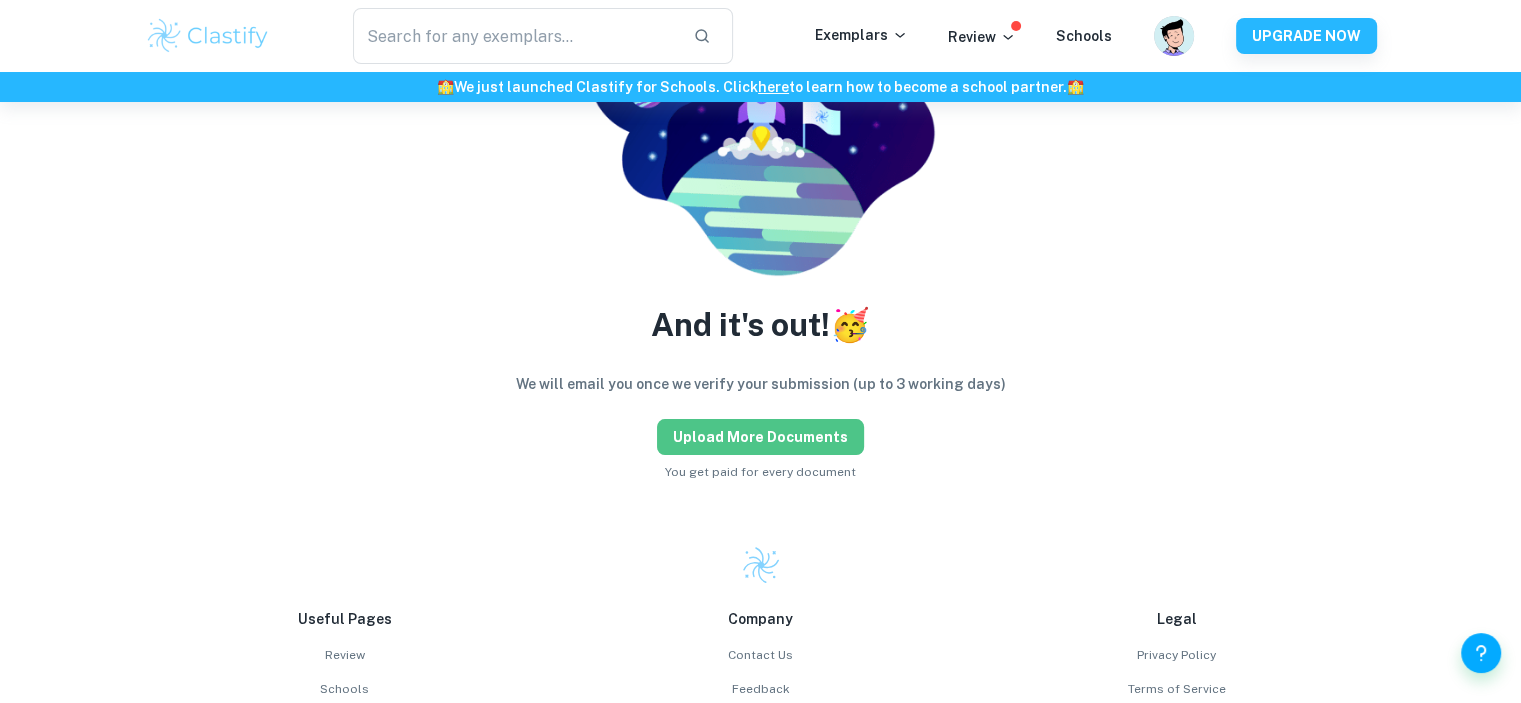 click on "Upload more documents" at bounding box center [760, 437] 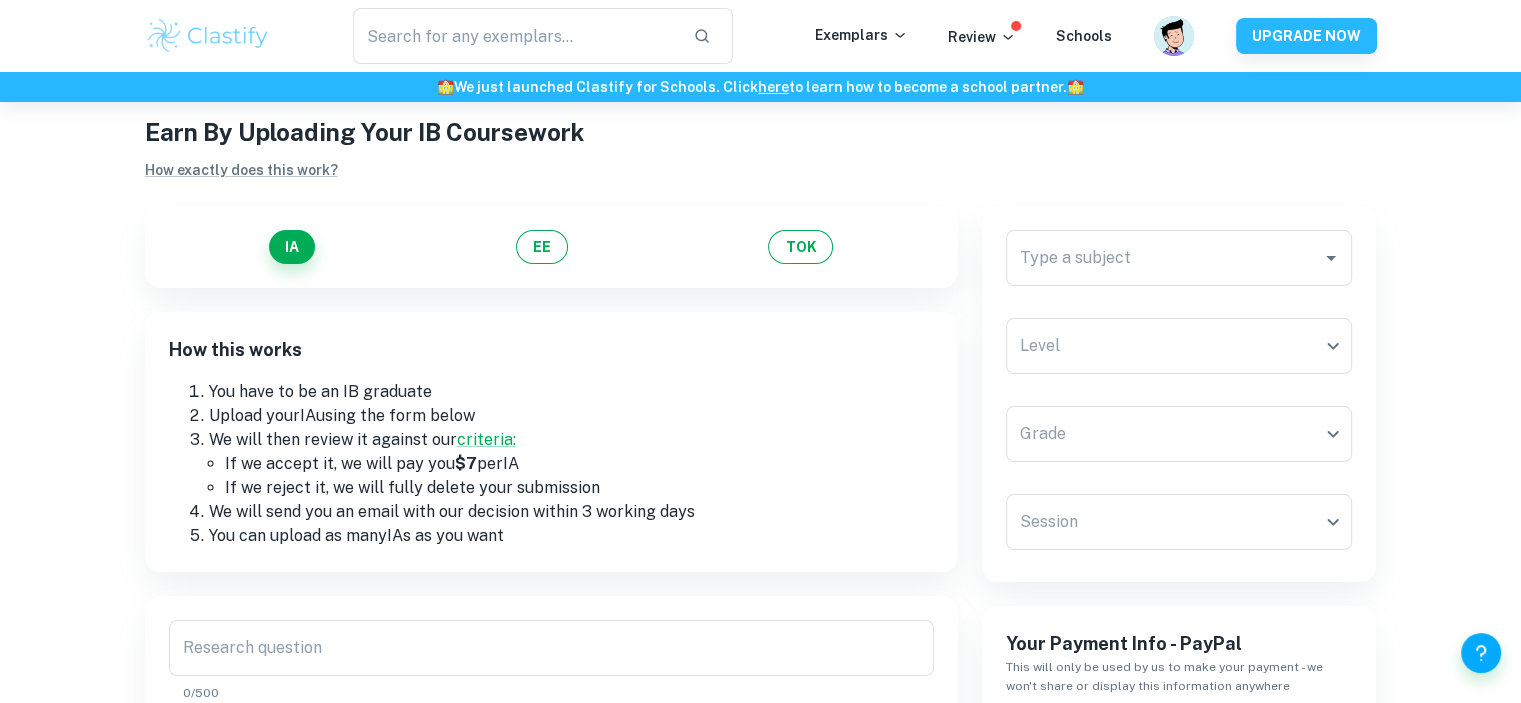 scroll, scrollTop: 0, scrollLeft: 0, axis: both 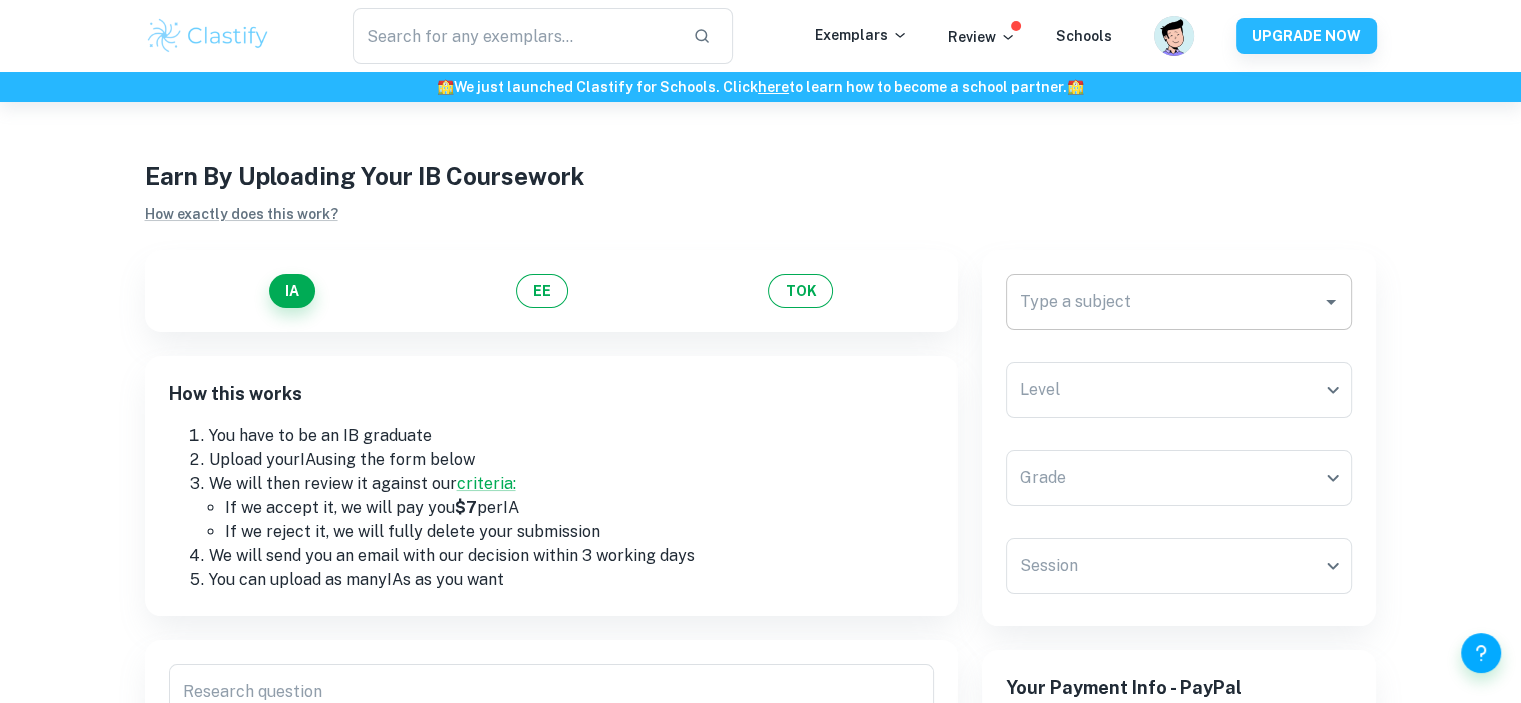 click on "Type a subject" at bounding box center (1164, 302) 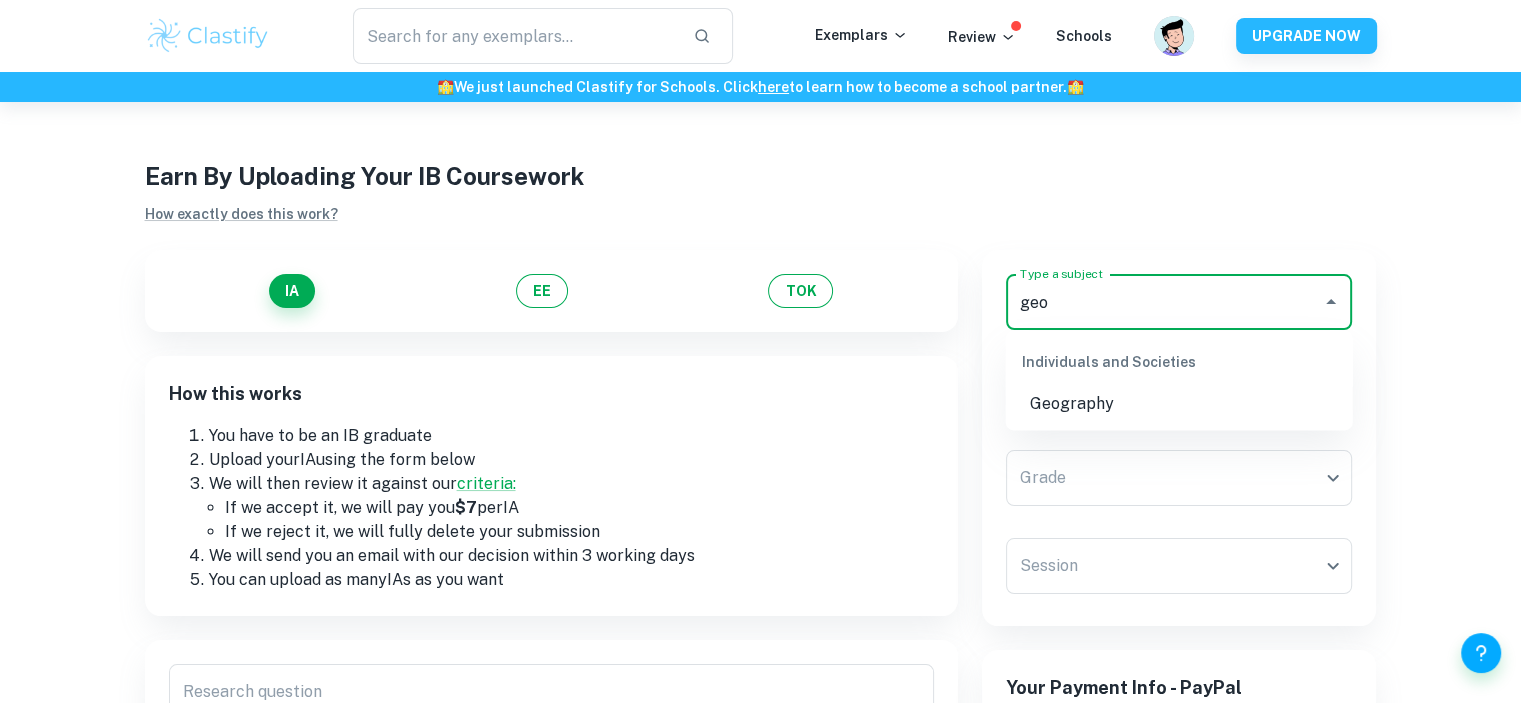 click on "Geography" at bounding box center [1179, 404] 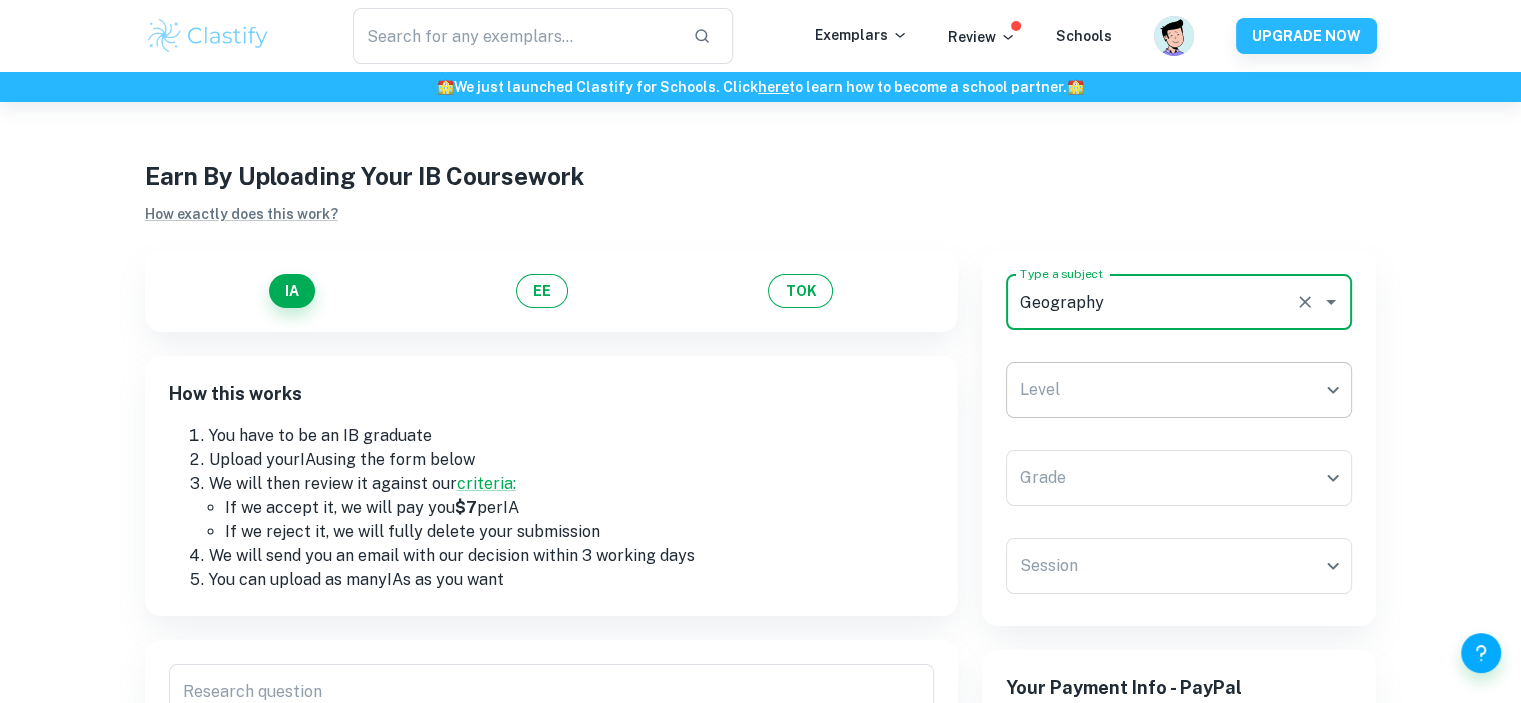 type on "Geography" 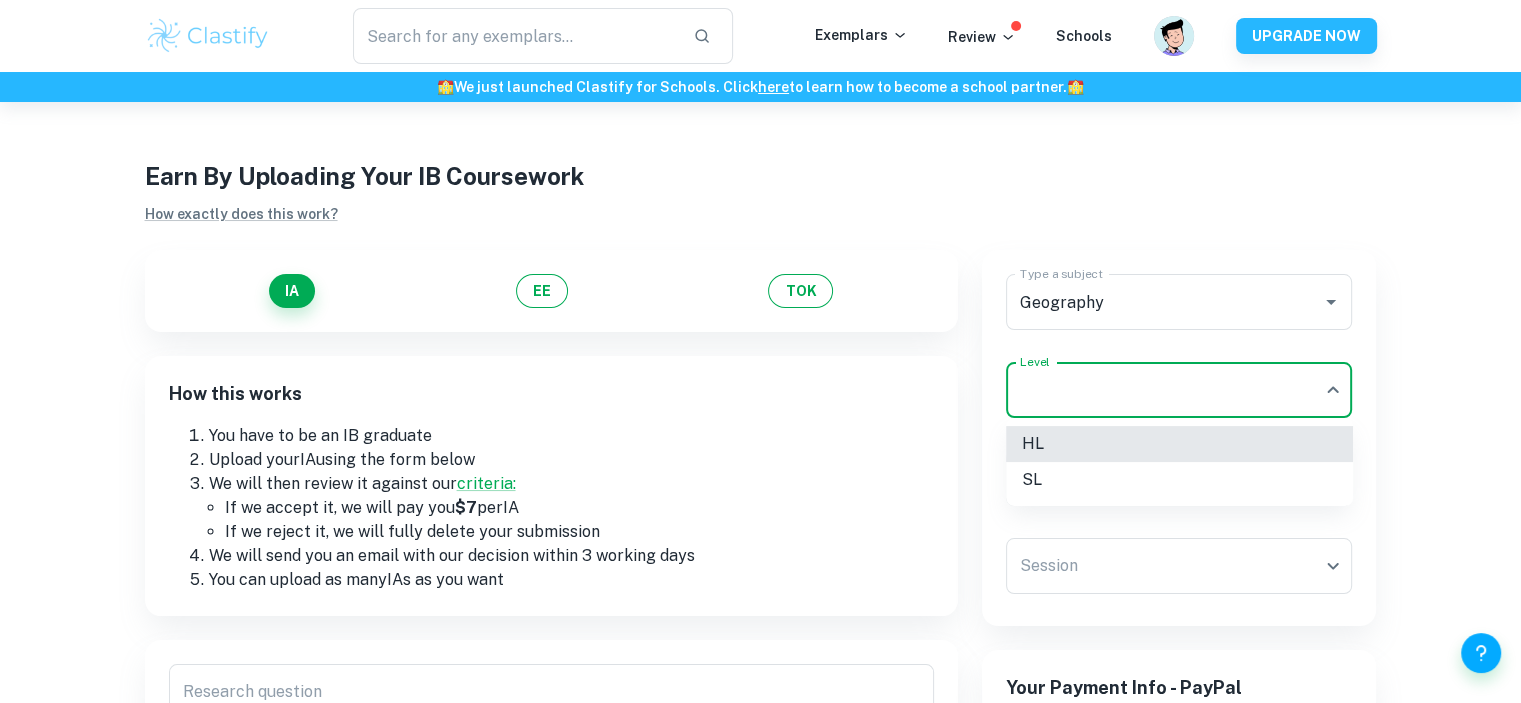 click on "HL" at bounding box center [1179, 444] 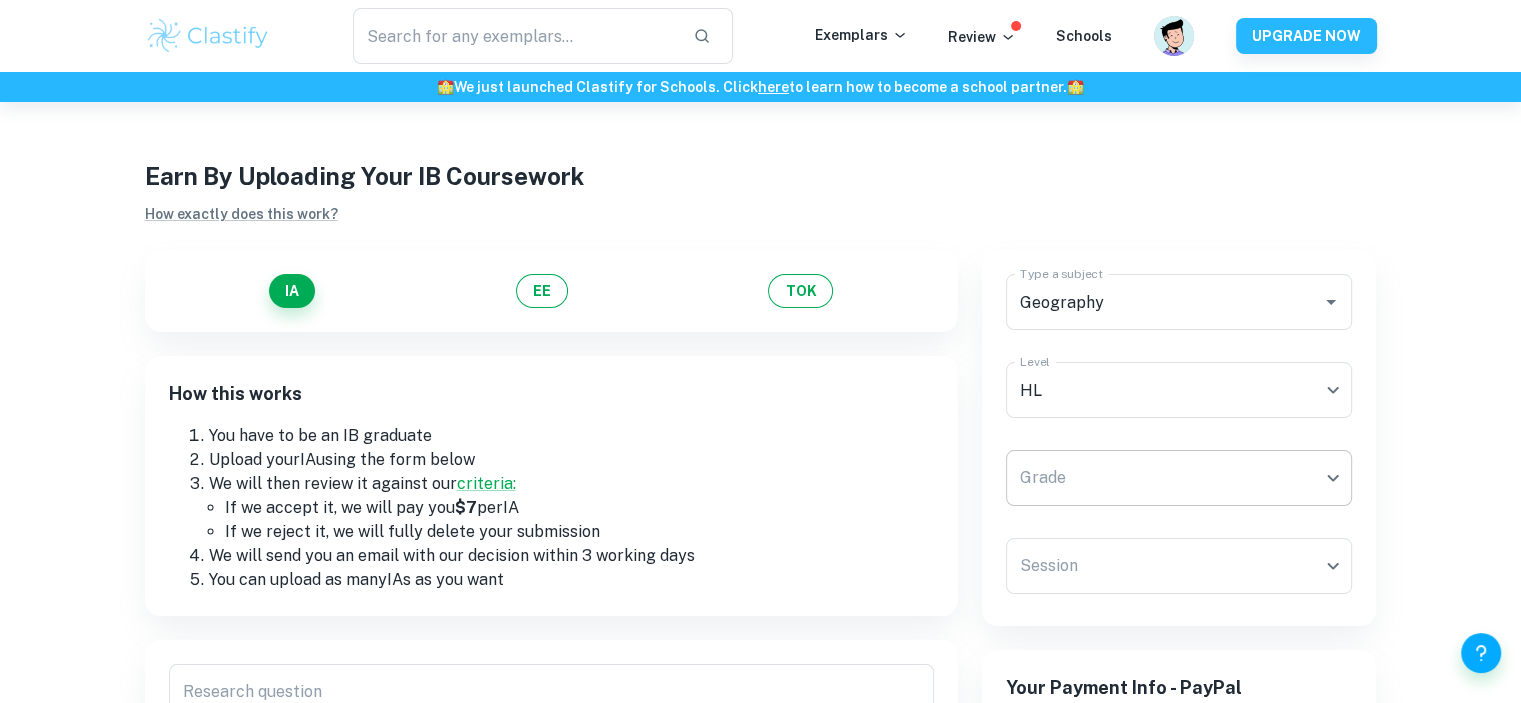 click on "We value your privacy We use cookies to enhance your browsing experience, serve personalised ads or content, and analyse our traffic. By clicking "Accept All", you consent to our use of cookies.   Cookie Policy Customise   Reject All   Accept All   Customise Consent Preferences   We use cookies to help you navigate efficiently and perform certain functions. You will find detailed information about all cookies under each consent category below. The cookies that are categorised as "Necessary" are stored on your browser as they are essential for enabling the basic functionalities of the site. ...  Show more For more information on how Google's third-party cookies operate and handle your data, see:   Google Privacy Policy Necessary Always Active Necessary cookies are required to enable the basic features of this site, such as providing secure log-in or adjusting your consent preferences. These cookies do not store any personally identifiable data. Functional Analytics Performance Advertisement Uncategorised" at bounding box center [760, 453] 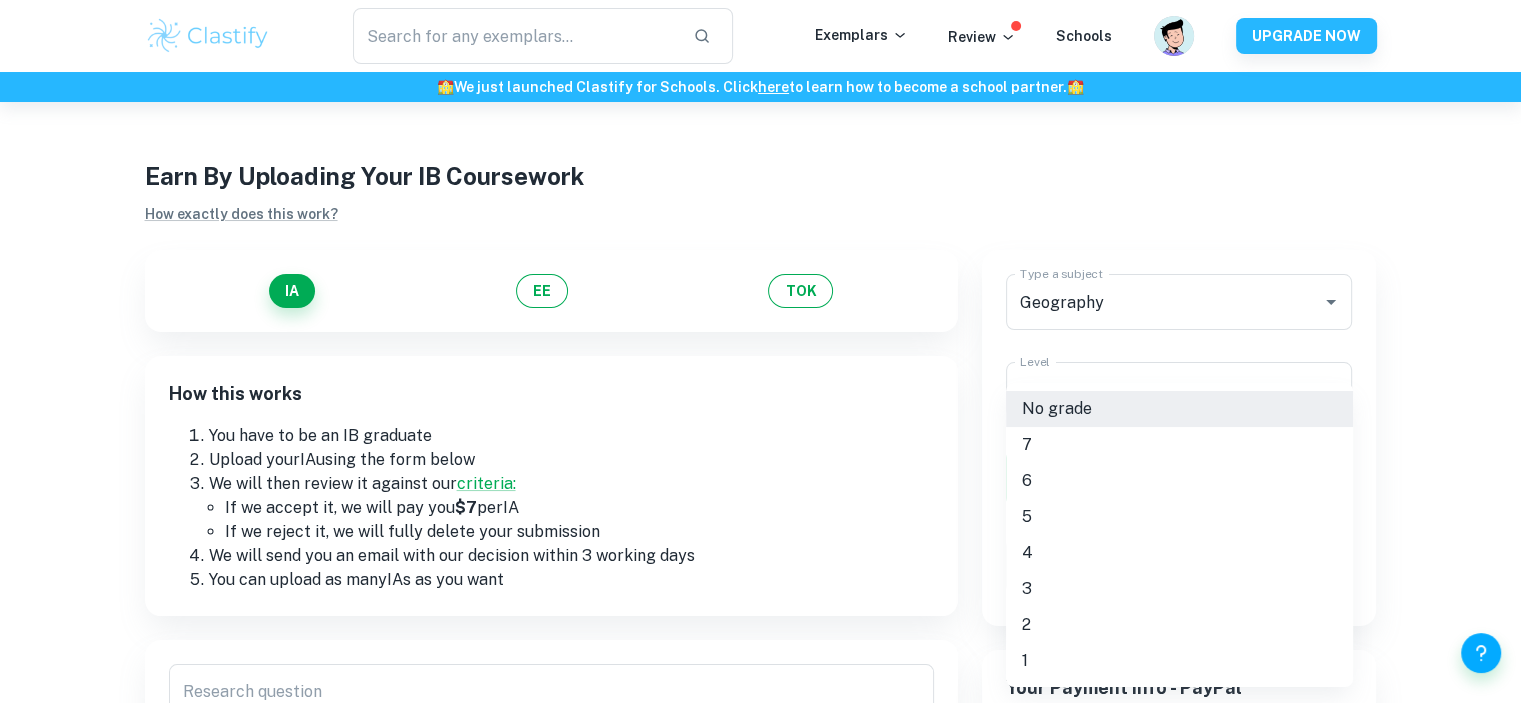 click on "5" at bounding box center [1179, 517] 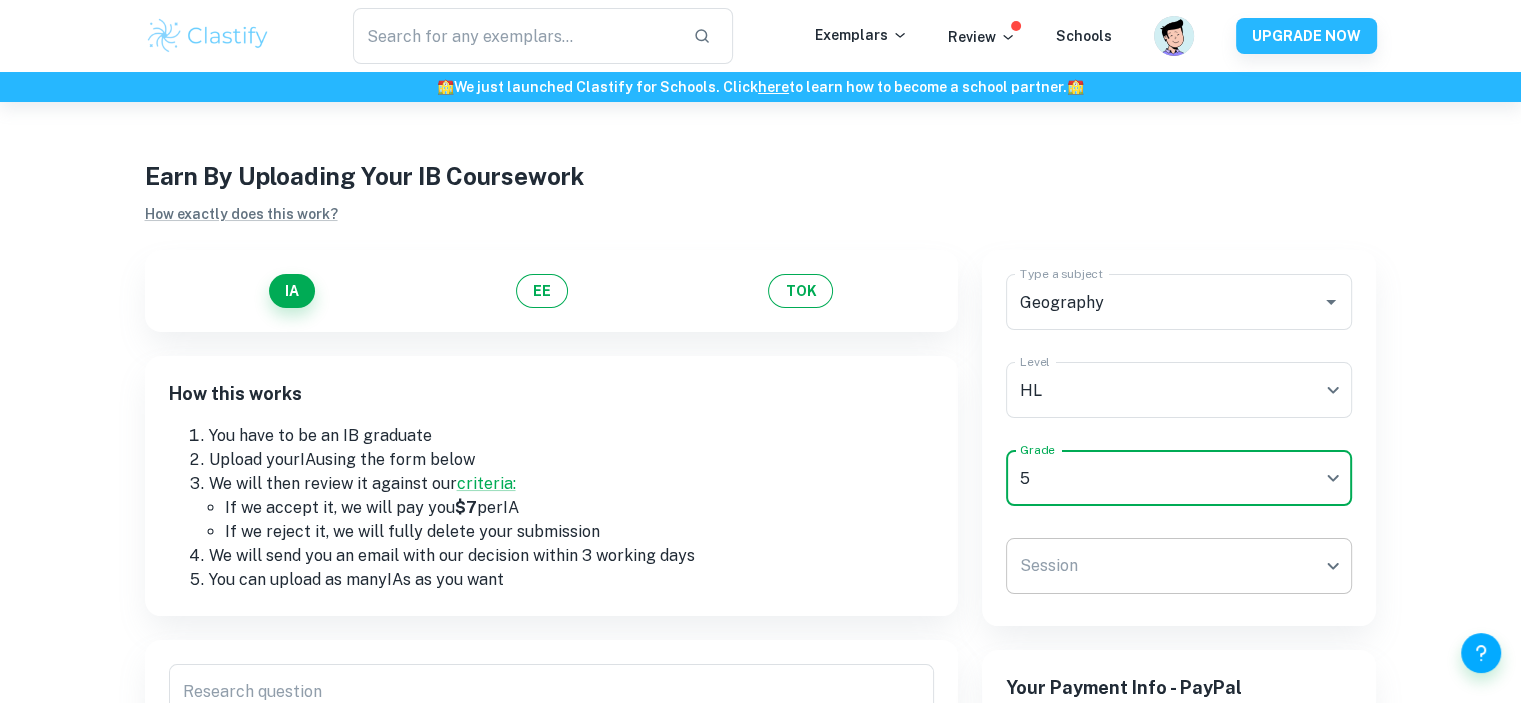 click on "We value your privacy We use cookies to enhance your browsing experience, serve personalised ads or content, and analyse our traffic. By clicking "Accept All", you consent to our use of cookies.   Cookie Policy Customise   Reject All   Accept All   Customise Consent Preferences   We use cookies to help you navigate efficiently and perform certain functions. You will find detailed information about all cookies under each consent category below. The cookies that are categorised as "Necessary" are stored on your browser as they are essential for enabling the basic functionalities of the site. ...  Show more For more information on how Google's third-party cookies operate and handle your data, see:   Google Privacy Policy Necessary Always Active Necessary cookies are required to enable the basic features of this site, such as providing secure log-in or adjusting your consent preferences. These cookies do not store any personally identifiable data. Functional Analytics Performance Advertisement Uncategorised" at bounding box center [760, 453] 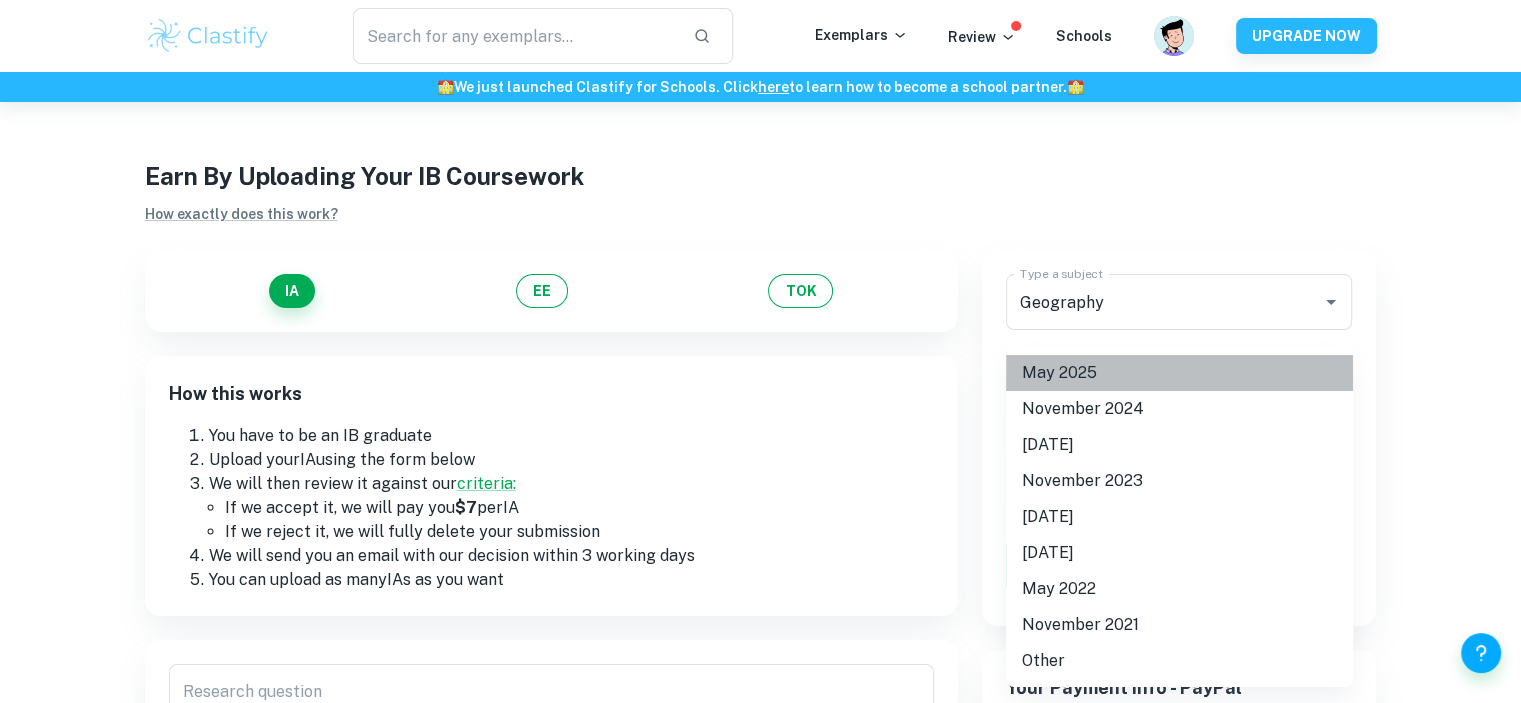 click on "May 2025" at bounding box center (1179, 373) 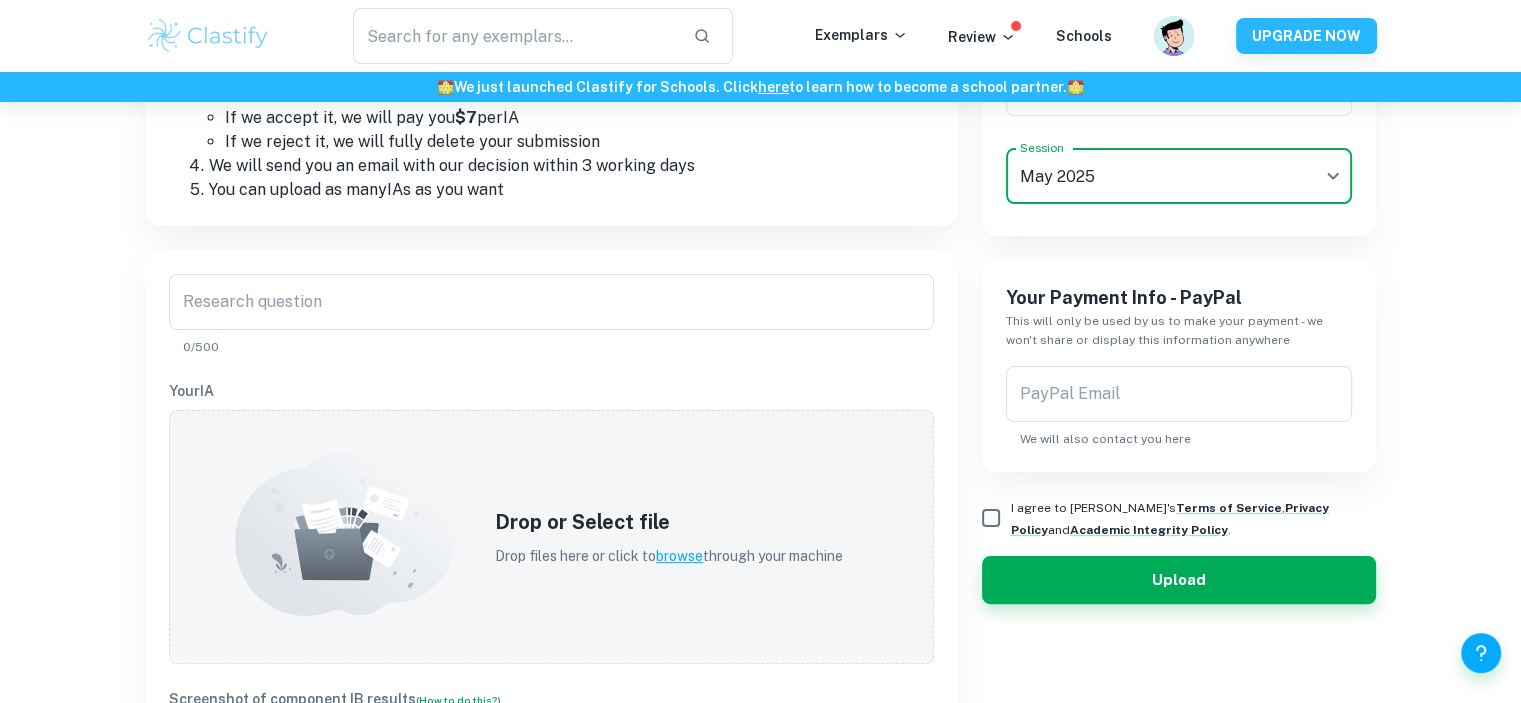 scroll, scrollTop: 400, scrollLeft: 0, axis: vertical 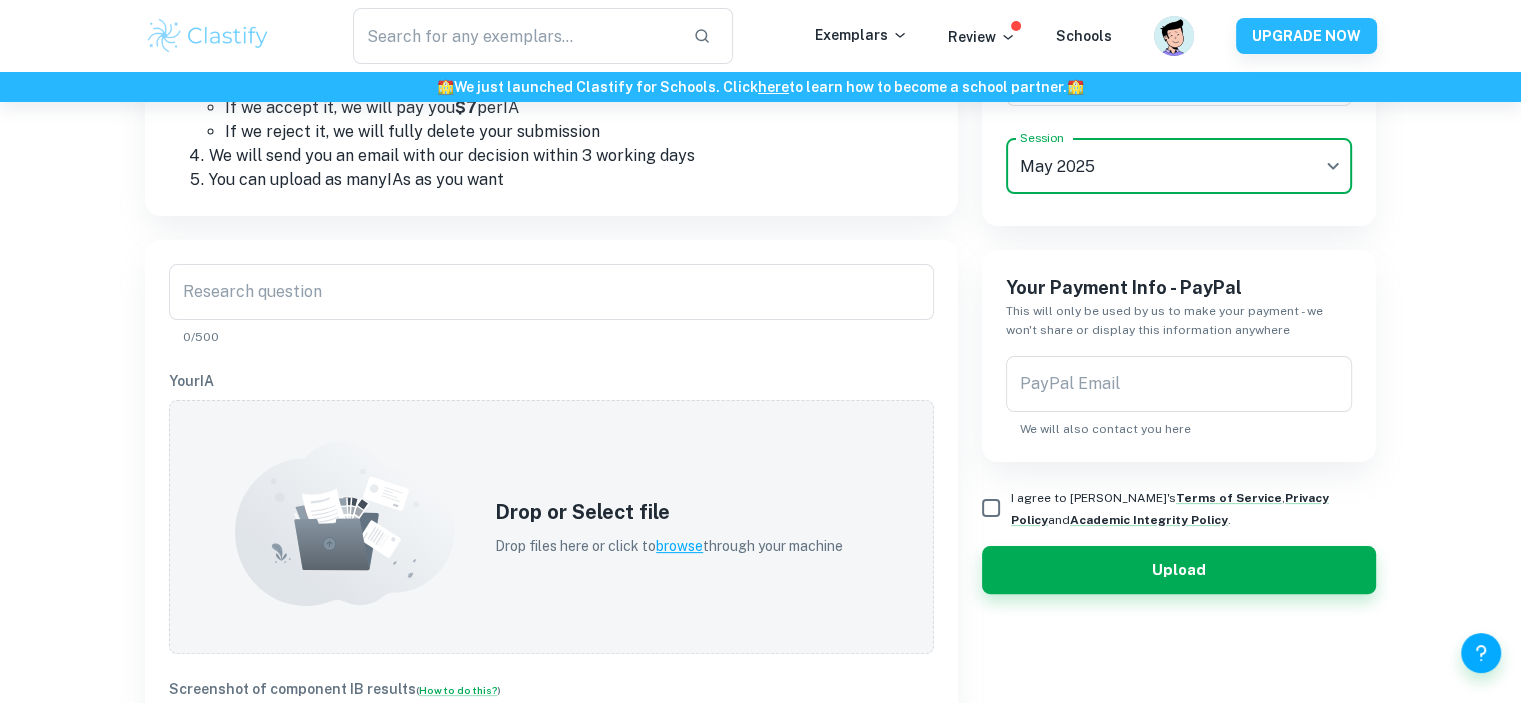 click on "Research question Research question 0/500 Your  IA Drop or Select file Drop files here or click to  browse  through your machine Screenshot of component IB results  ( How to do this? ) We will use this to verify the grade. We won't share or display it anywhere. Once we accept (or reject) your document we will remove this. Drop or Select file Drop files here or click to  browse  through your machine" at bounding box center [551, 625] 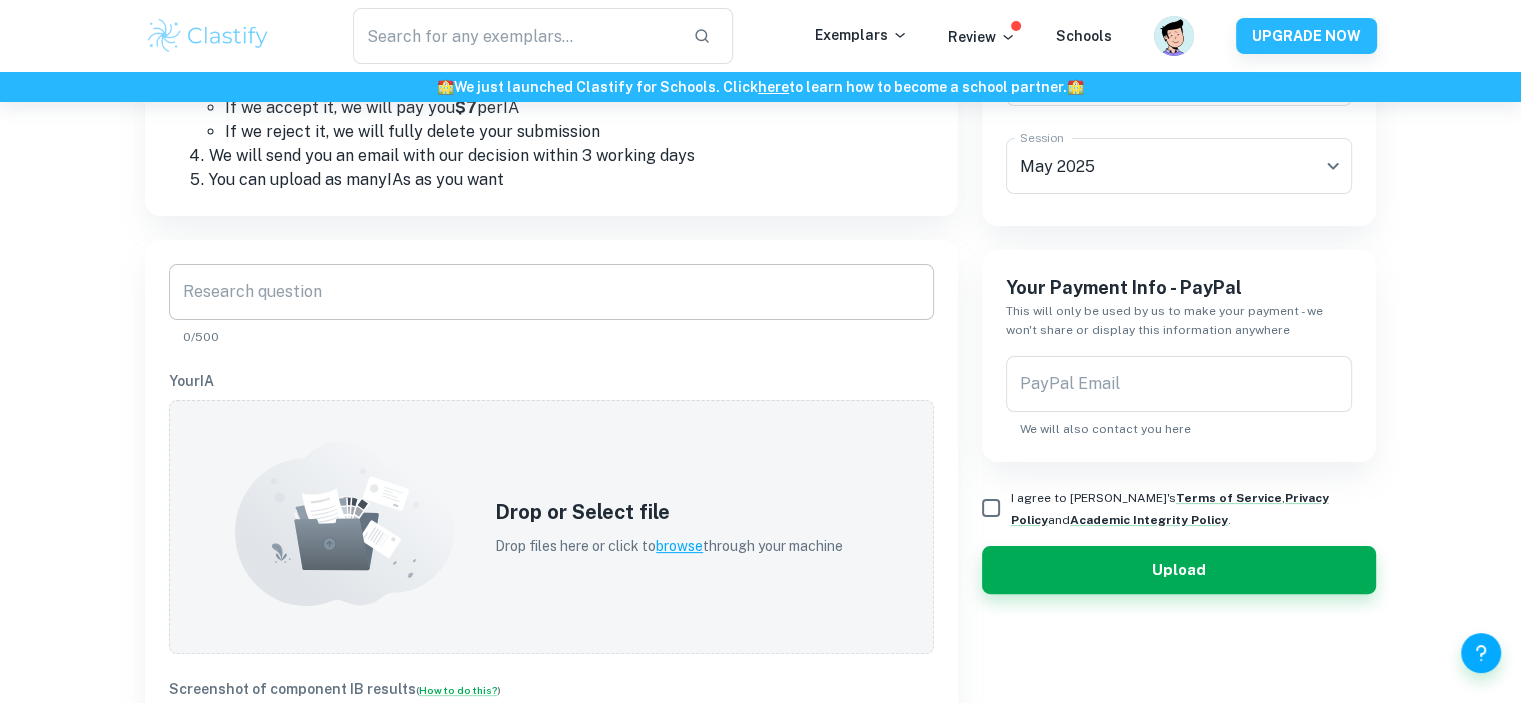 click on "Research question" at bounding box center [551, 292] 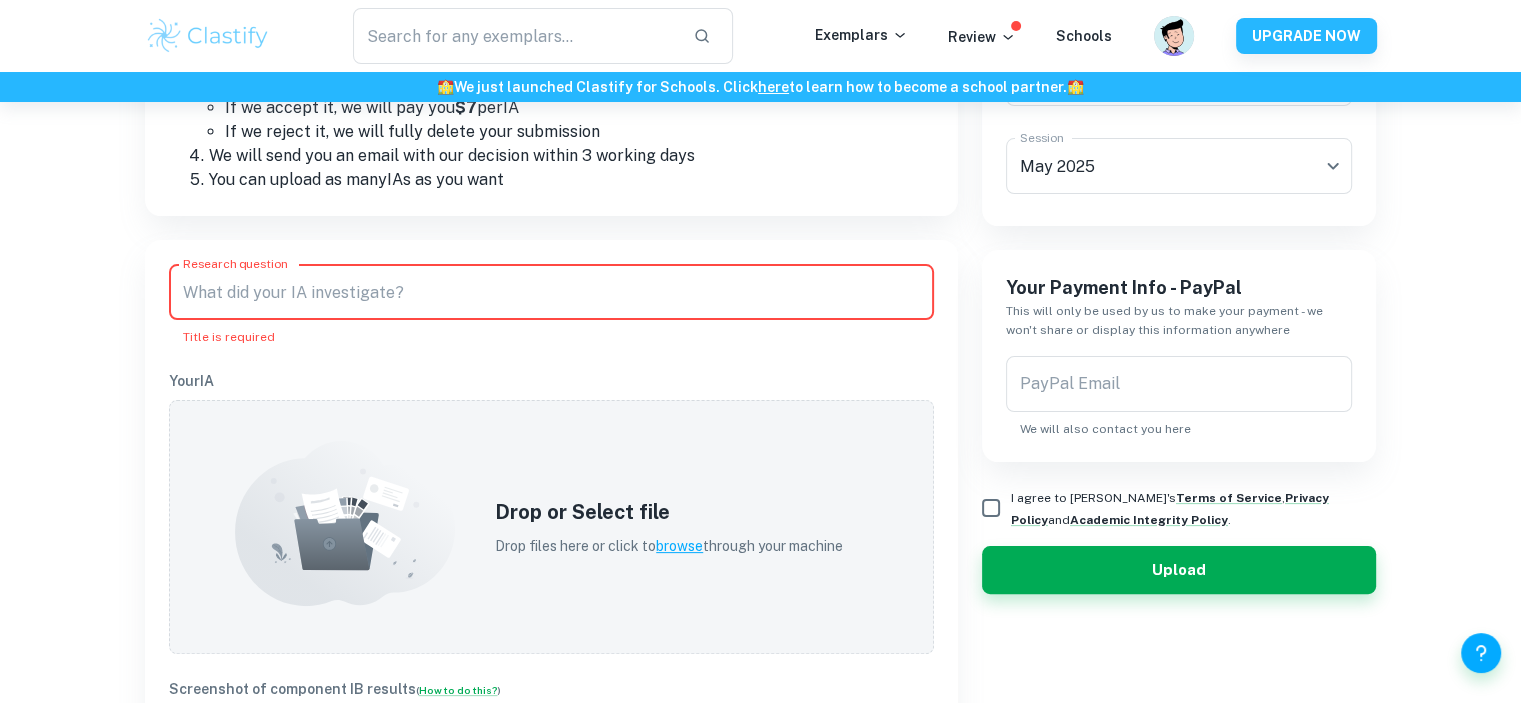 click on "Research question" at bounding box center [551, 292] 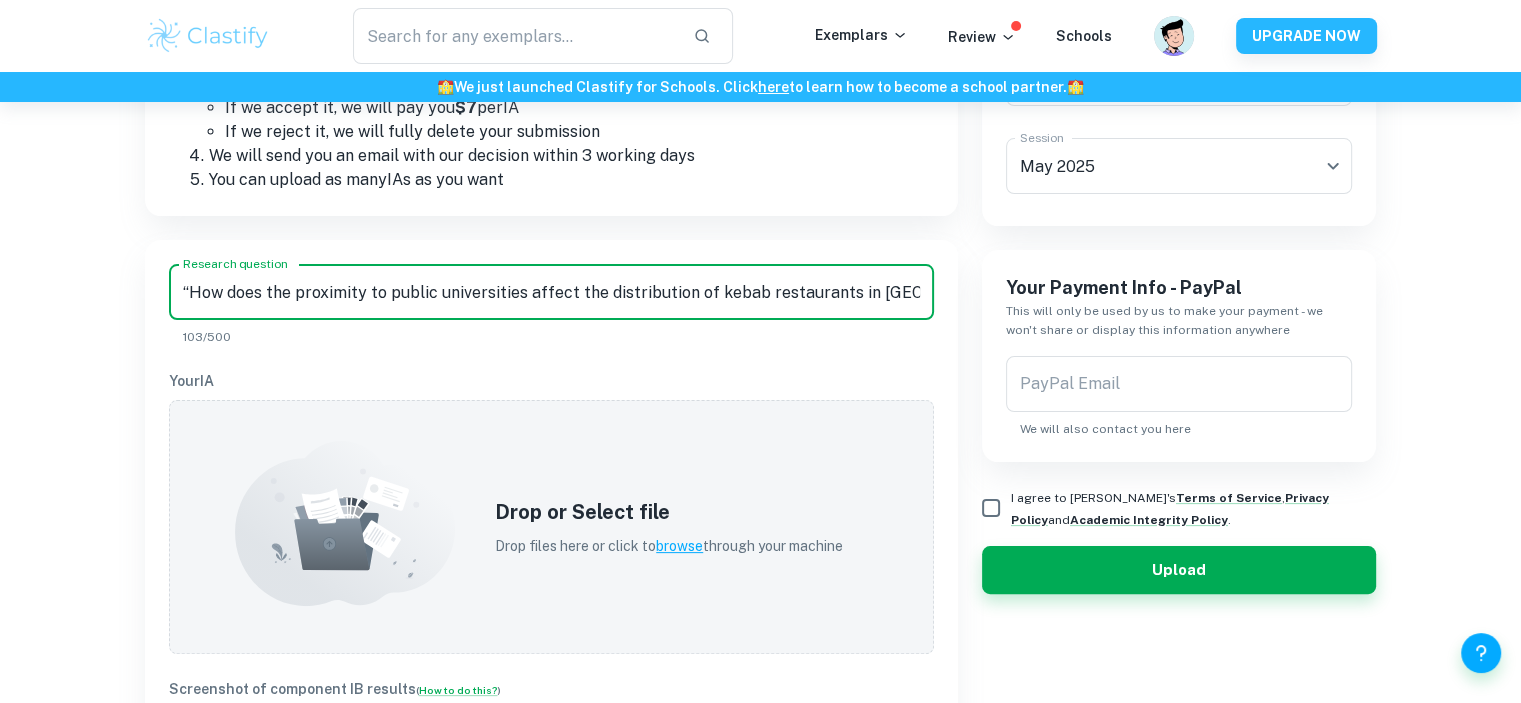 scroll, scrollTop: 0, scrollLeft: 6, axis: horizontal 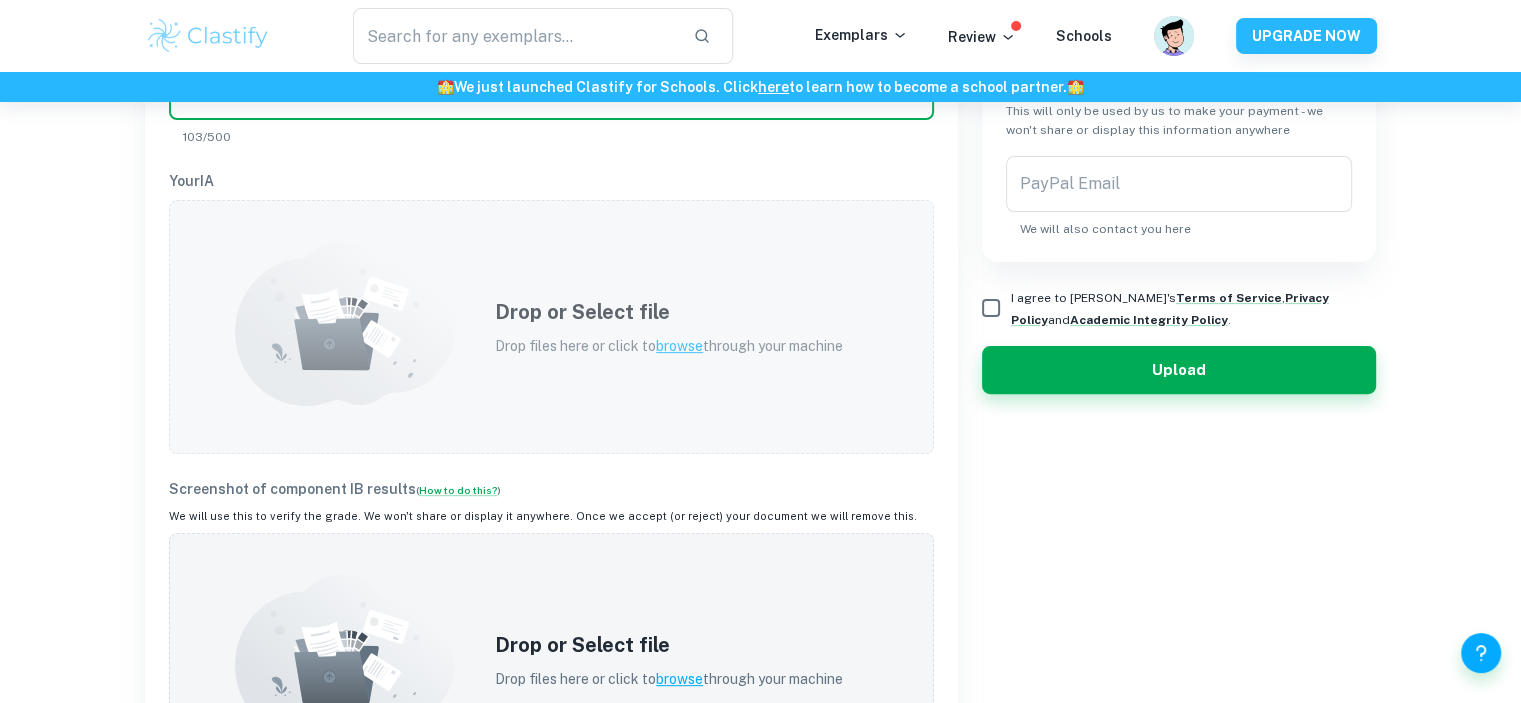 type on "“How does the proximity to public universities affect the distribution of kebab restaurants in Lublin?”" 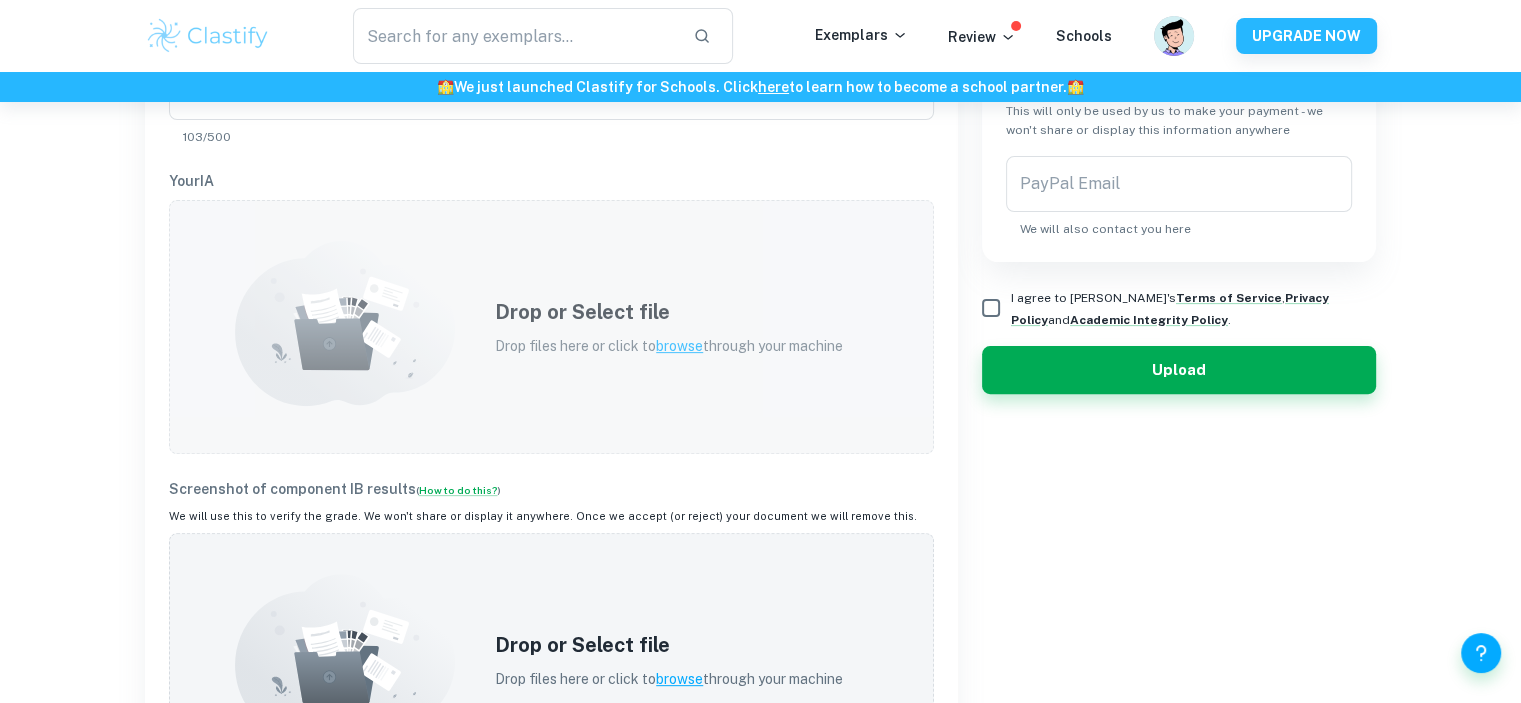 click on "Drop or Select file Drop files here or click to  browse  through your machine" at bounding box center (669, 327) 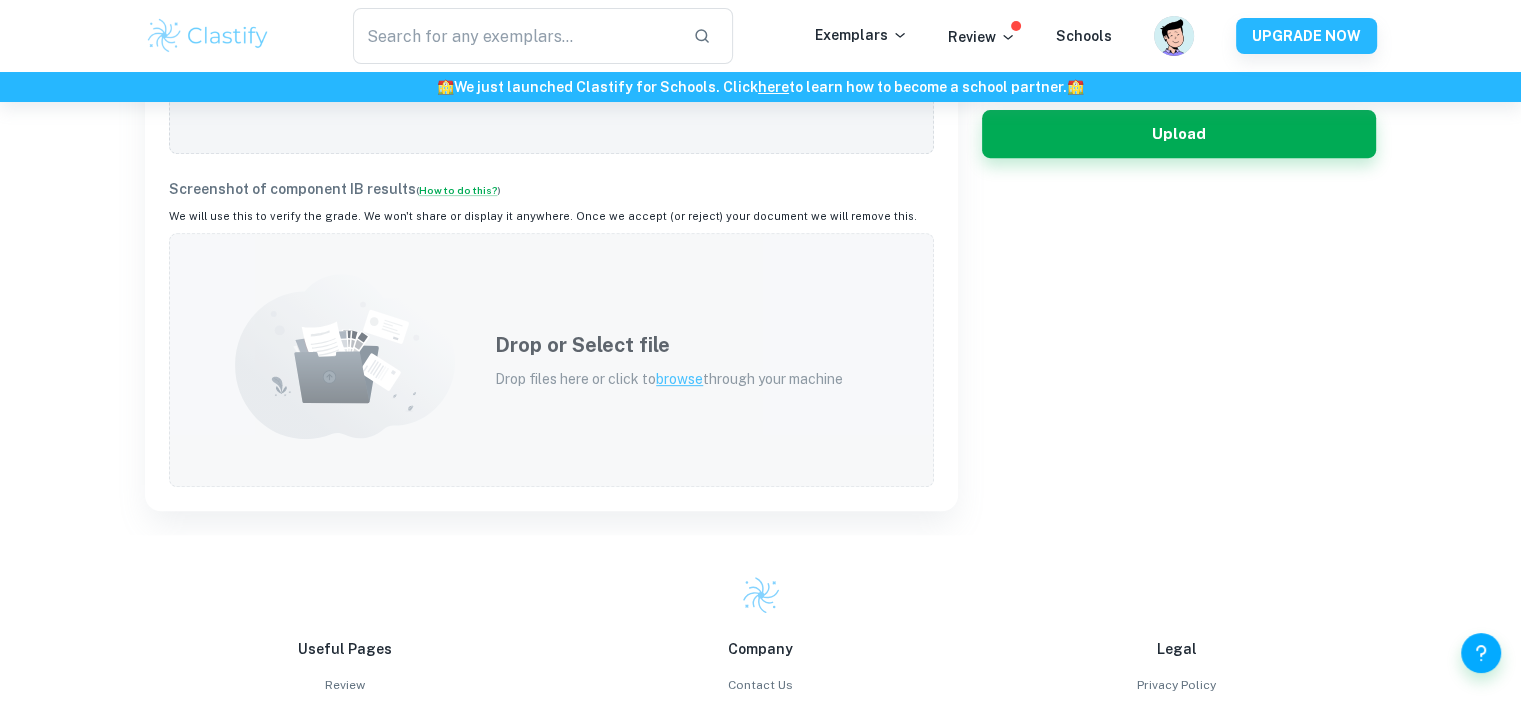 scroll, scrollTop: 900, scrollLeft: 0, axis: vertical 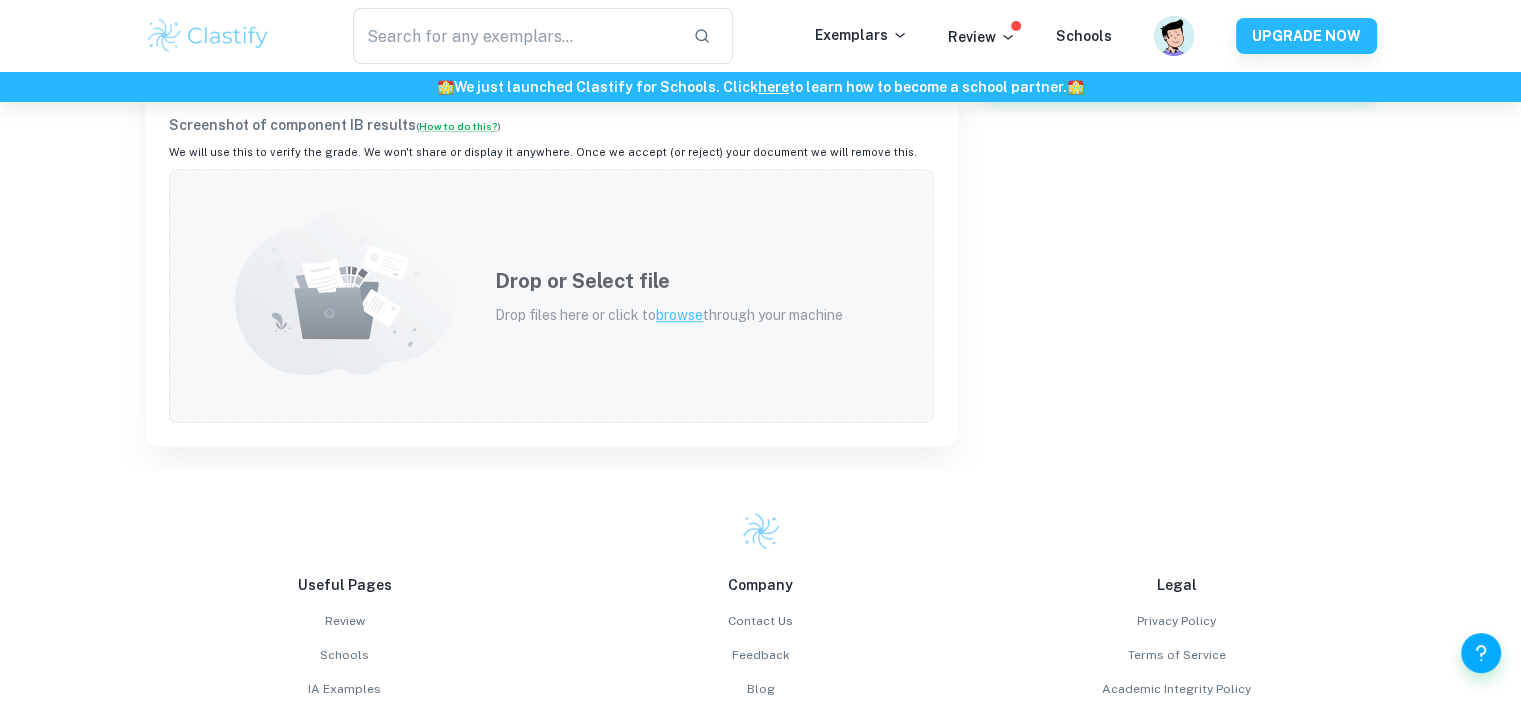 click on "Drop or Select file" at bounding box center (669, 281) 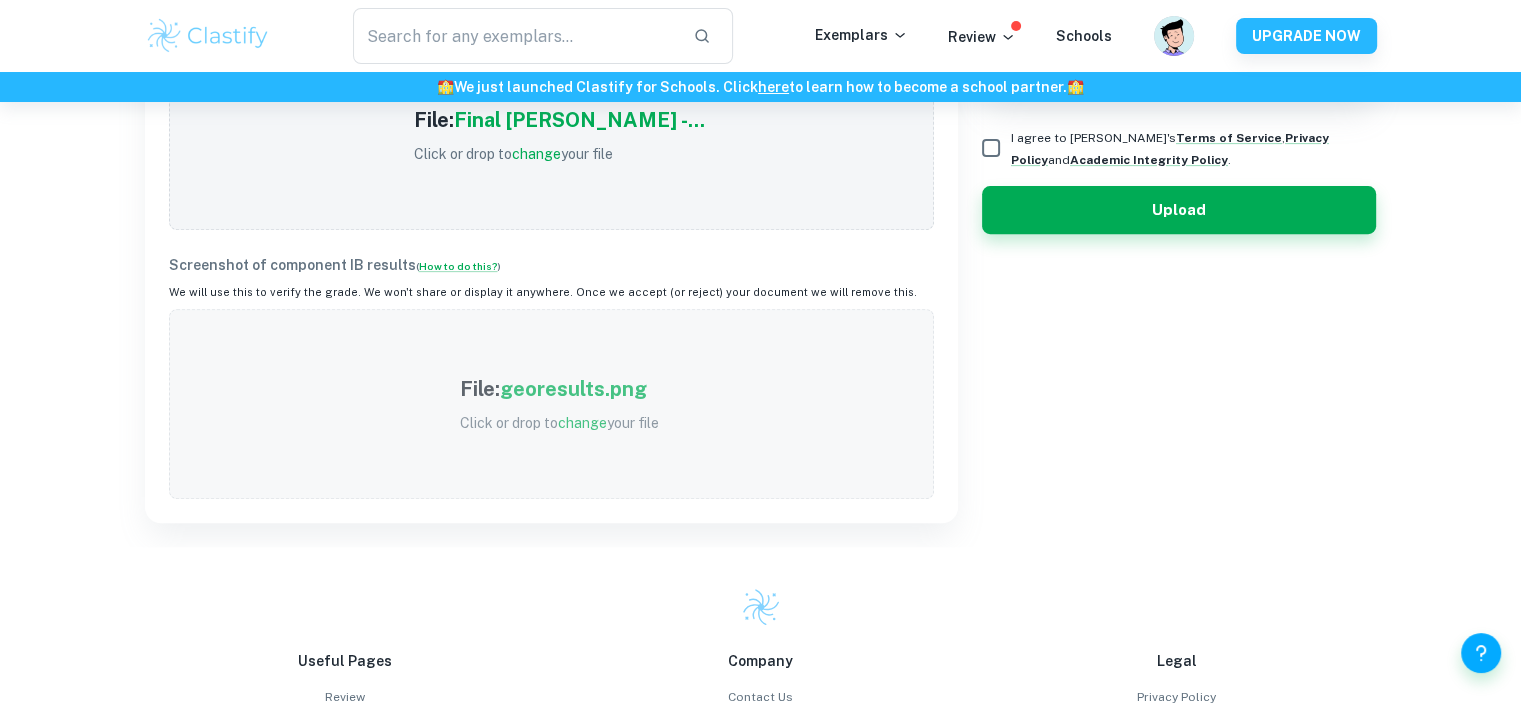 scroll, scrollTop: 500, scrollLeft: 0, axis: vertical 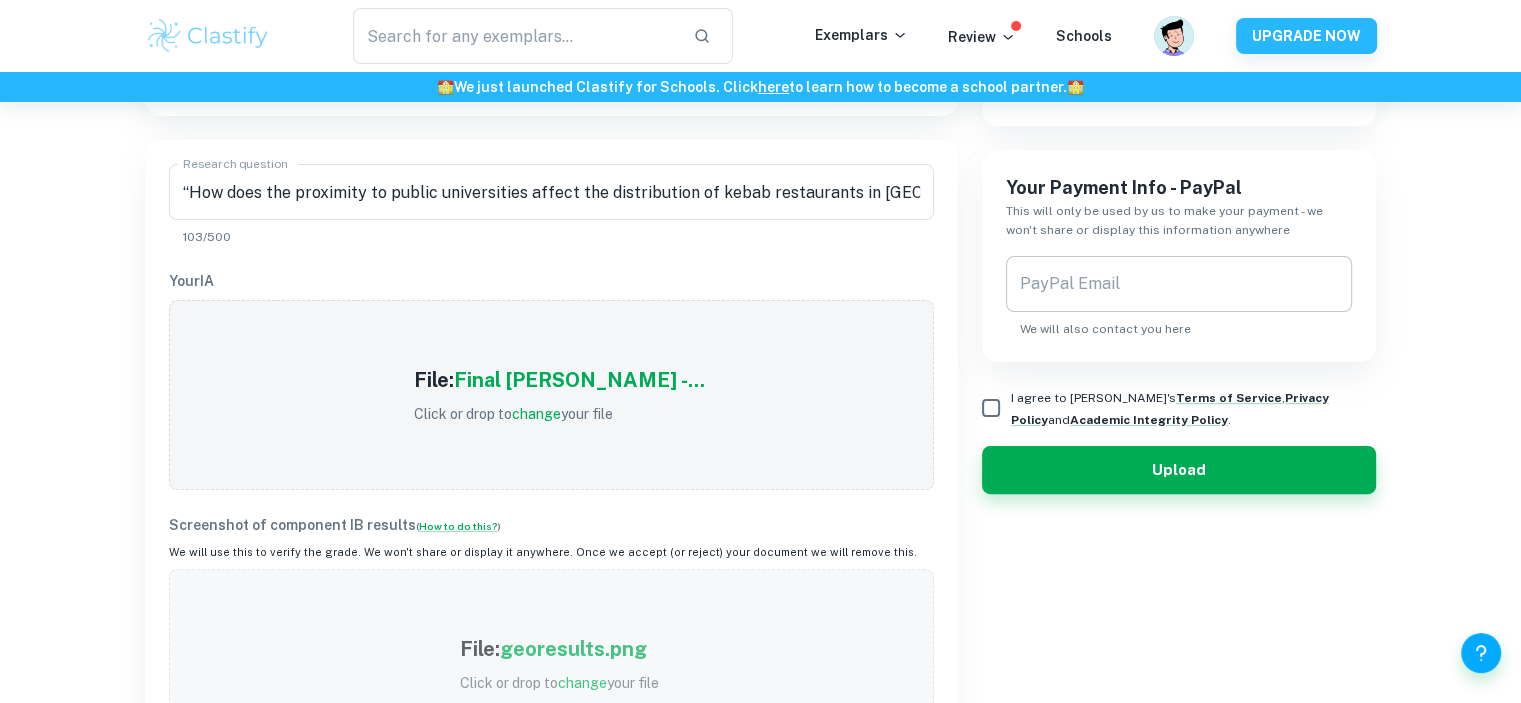 click on "PayPal Email" at bounding box center [1179, 284] 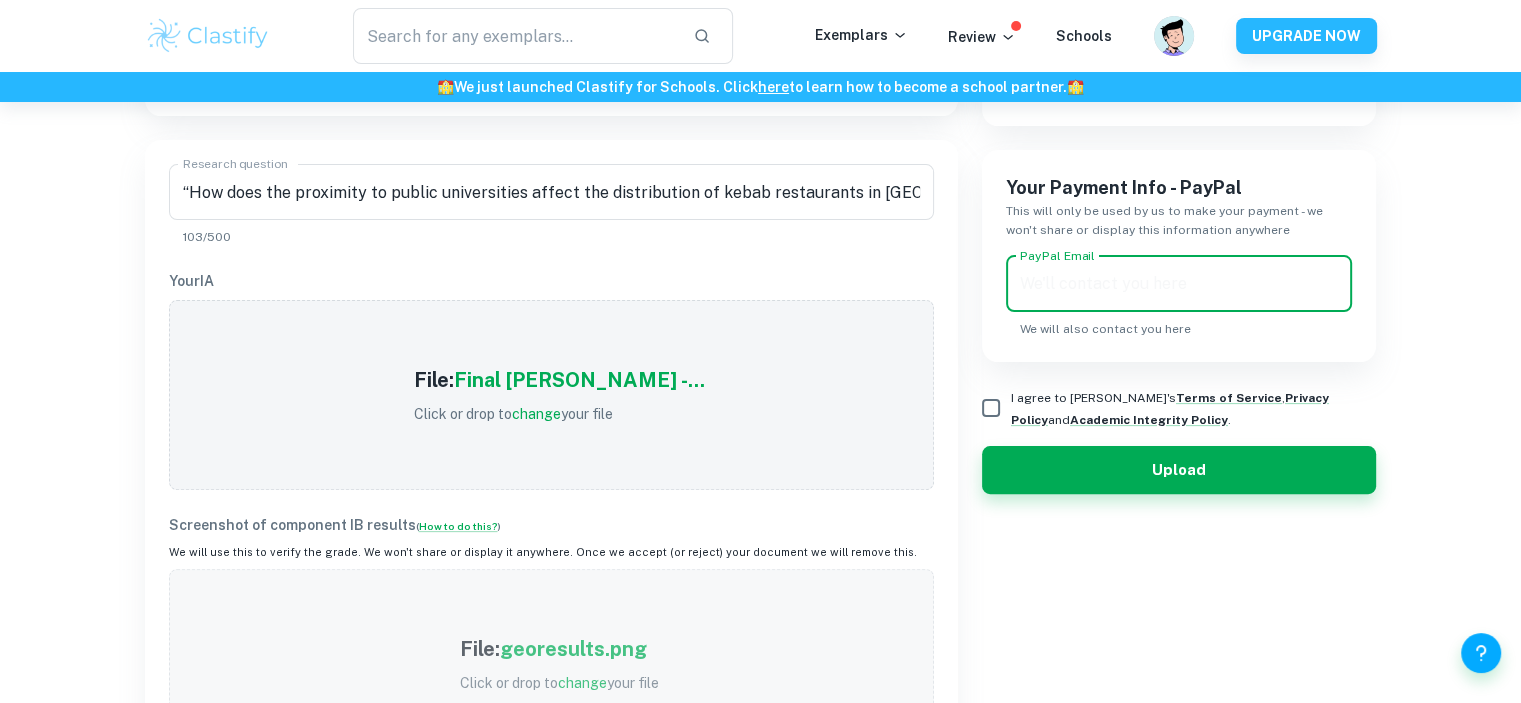 type on "[PERSON_NAME][EMAIL_ADDRESS][PERSON_NAME][DOMAIN_NAME]" 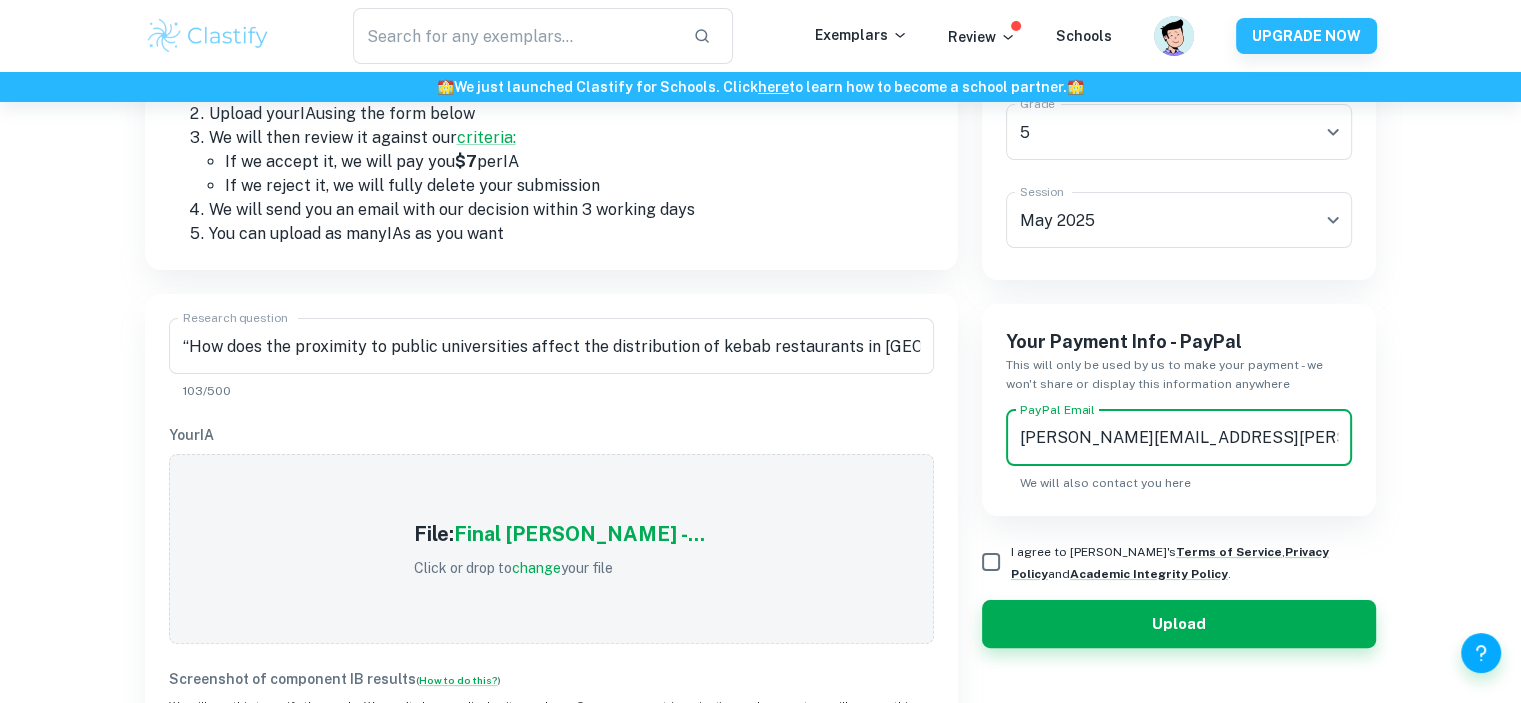 scroll, scrollTop: 500, scrollLeft: 0, axis: vertical 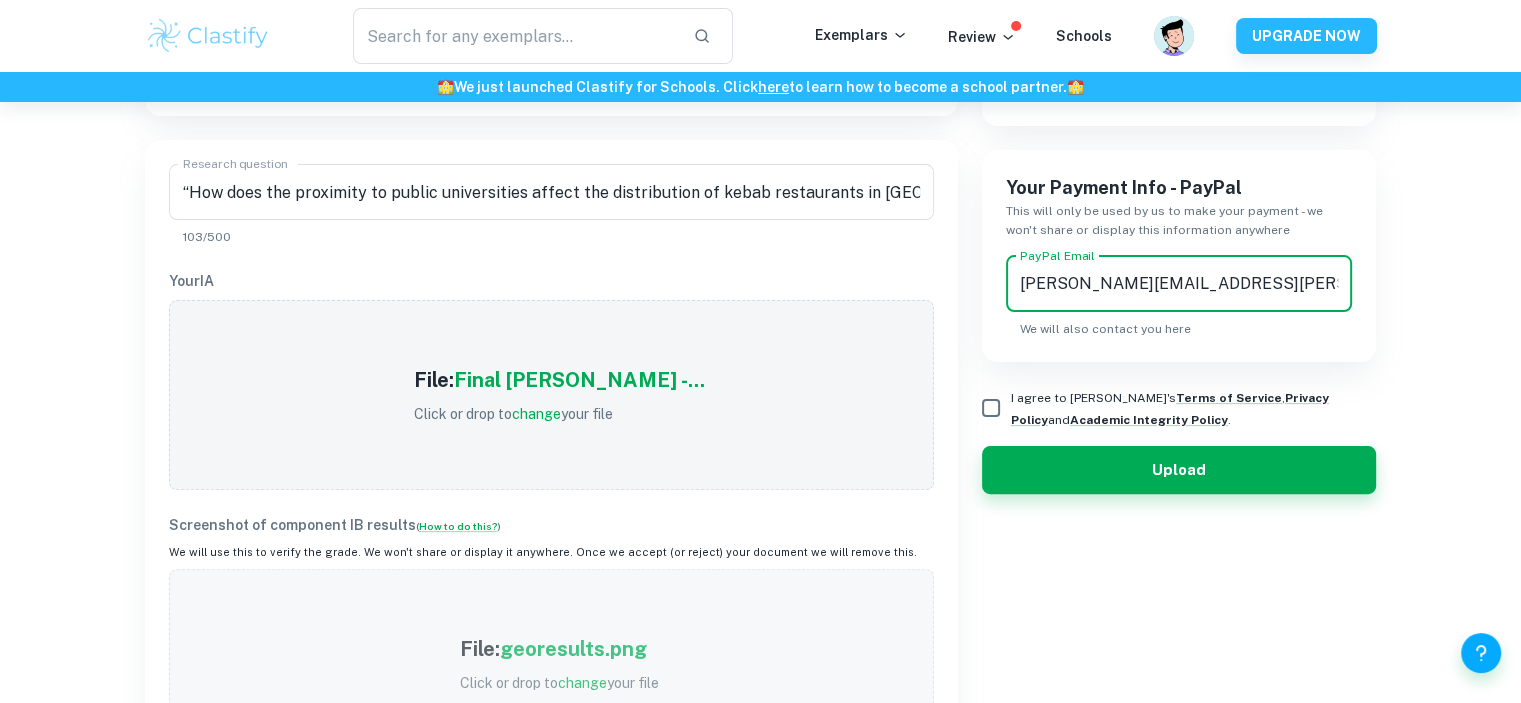 click on "I agree to Clastify's  Terms of Service ,  Privacy Policy  and  Academic Integrity Policy ." at bounding box center [991, 408] 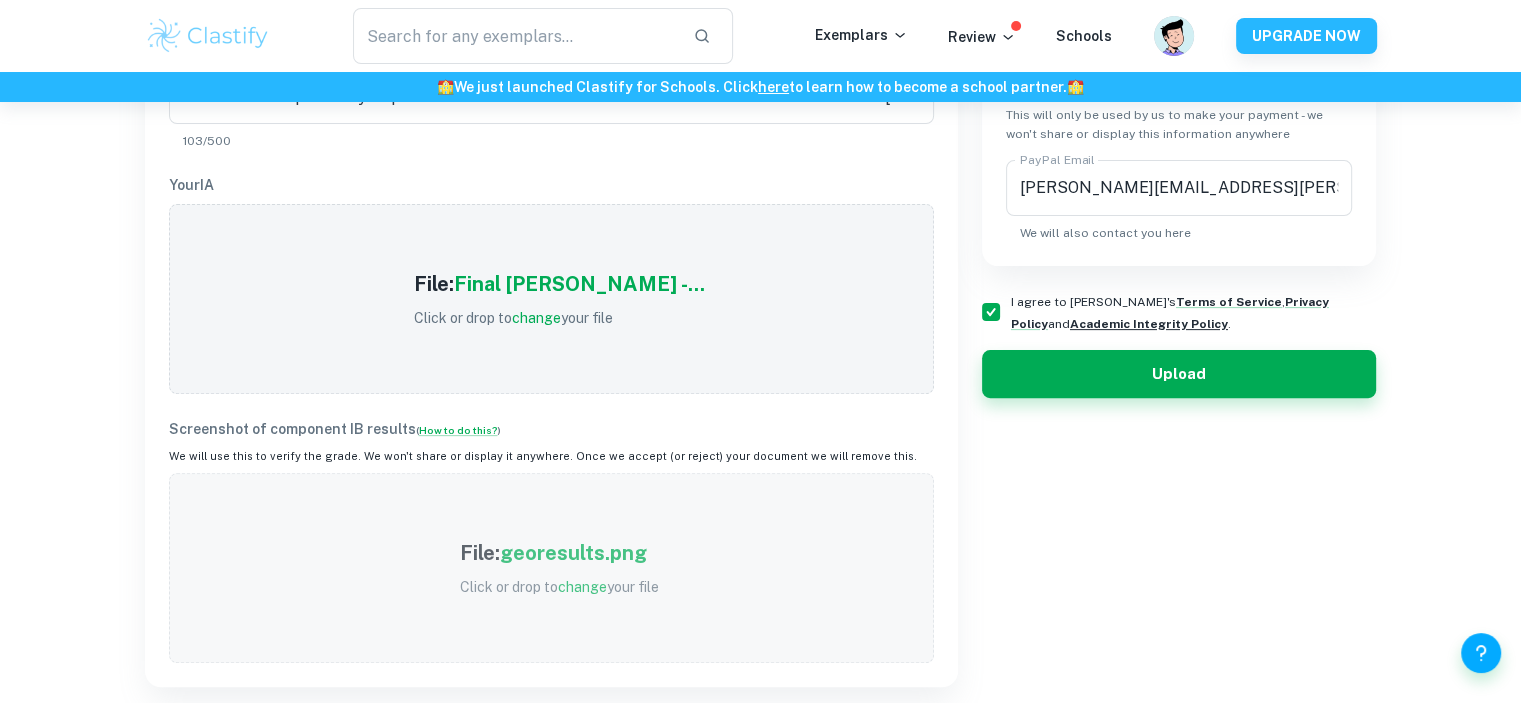 scroll, scrollTop: 600, scrollLeft: 0, axis: vertical 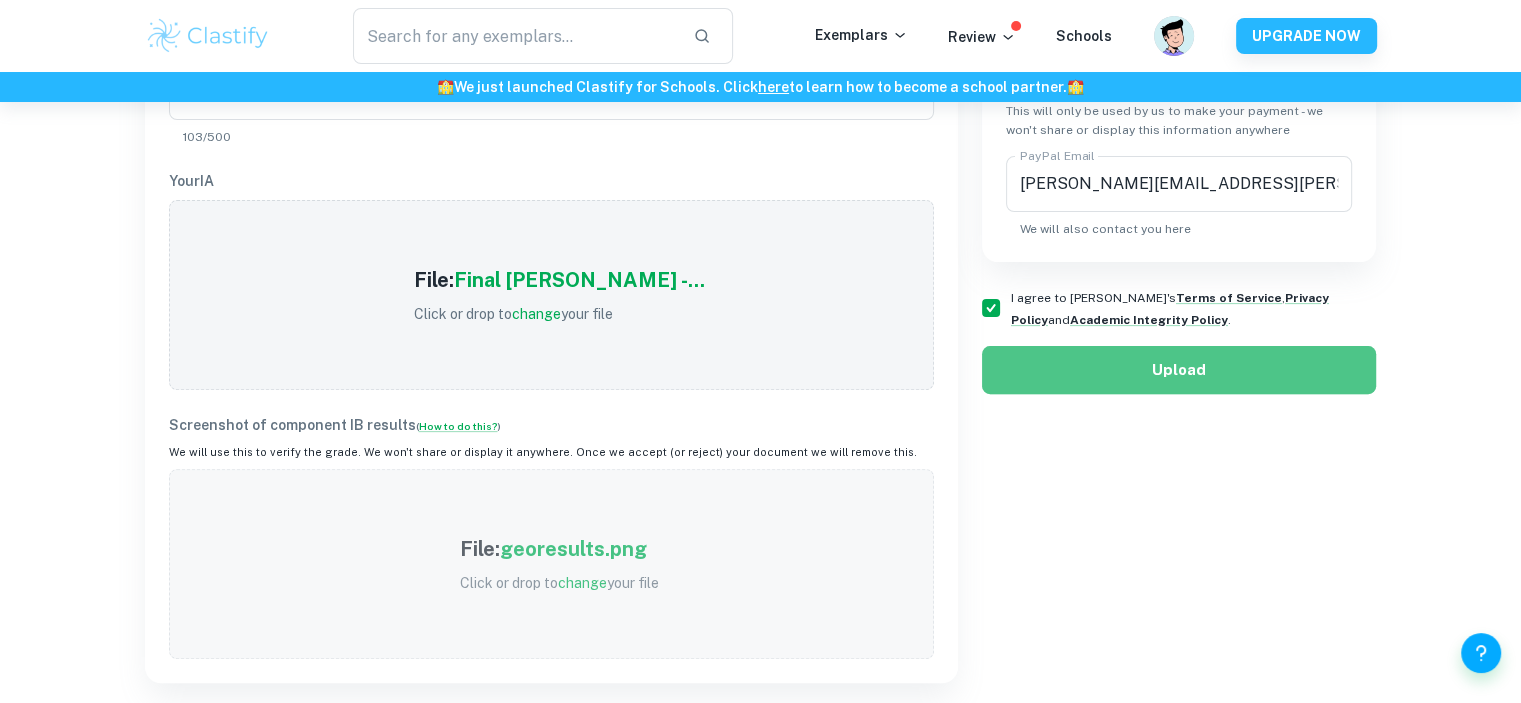 click on "Upload" at bounding box center [1179, 370] 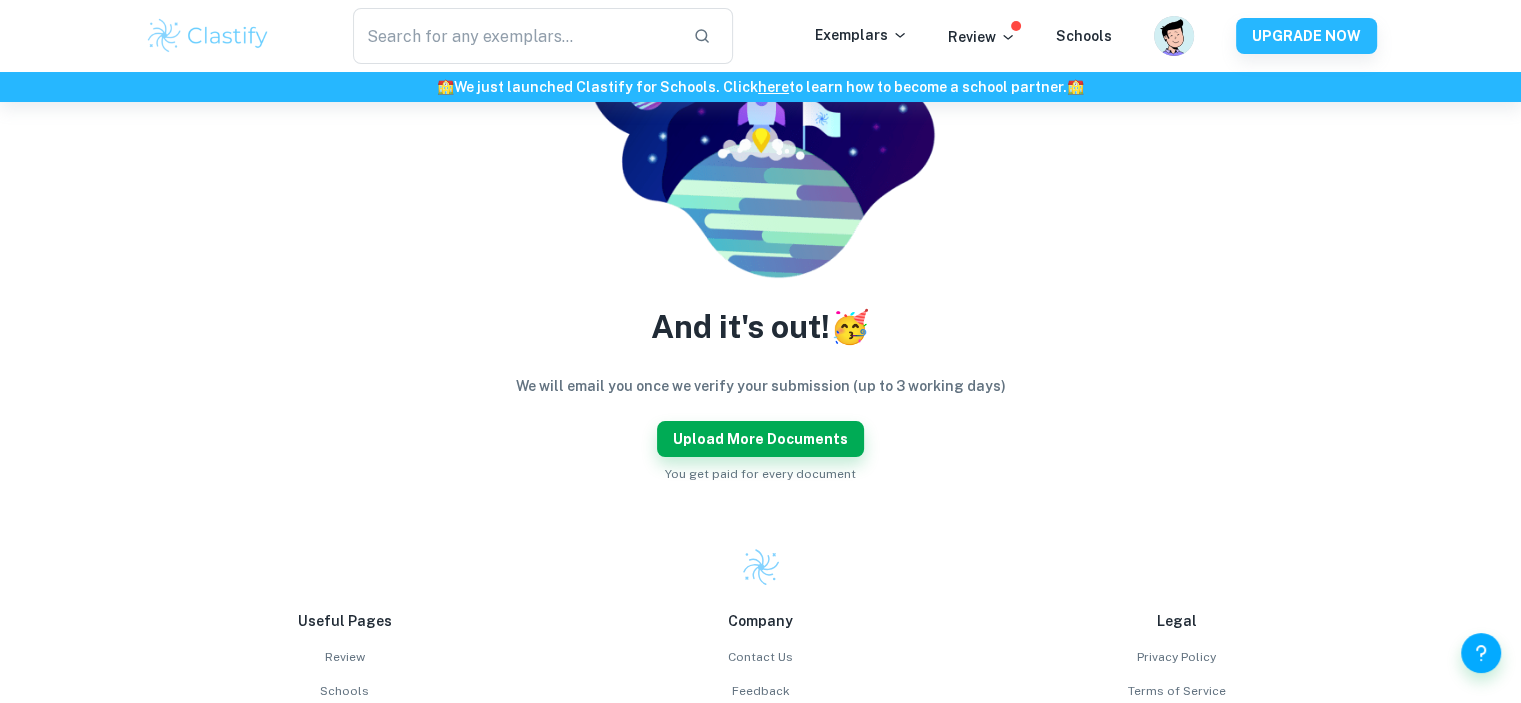 scroll, scrollTop: 300, scrollLeft: 0, axis: vertical 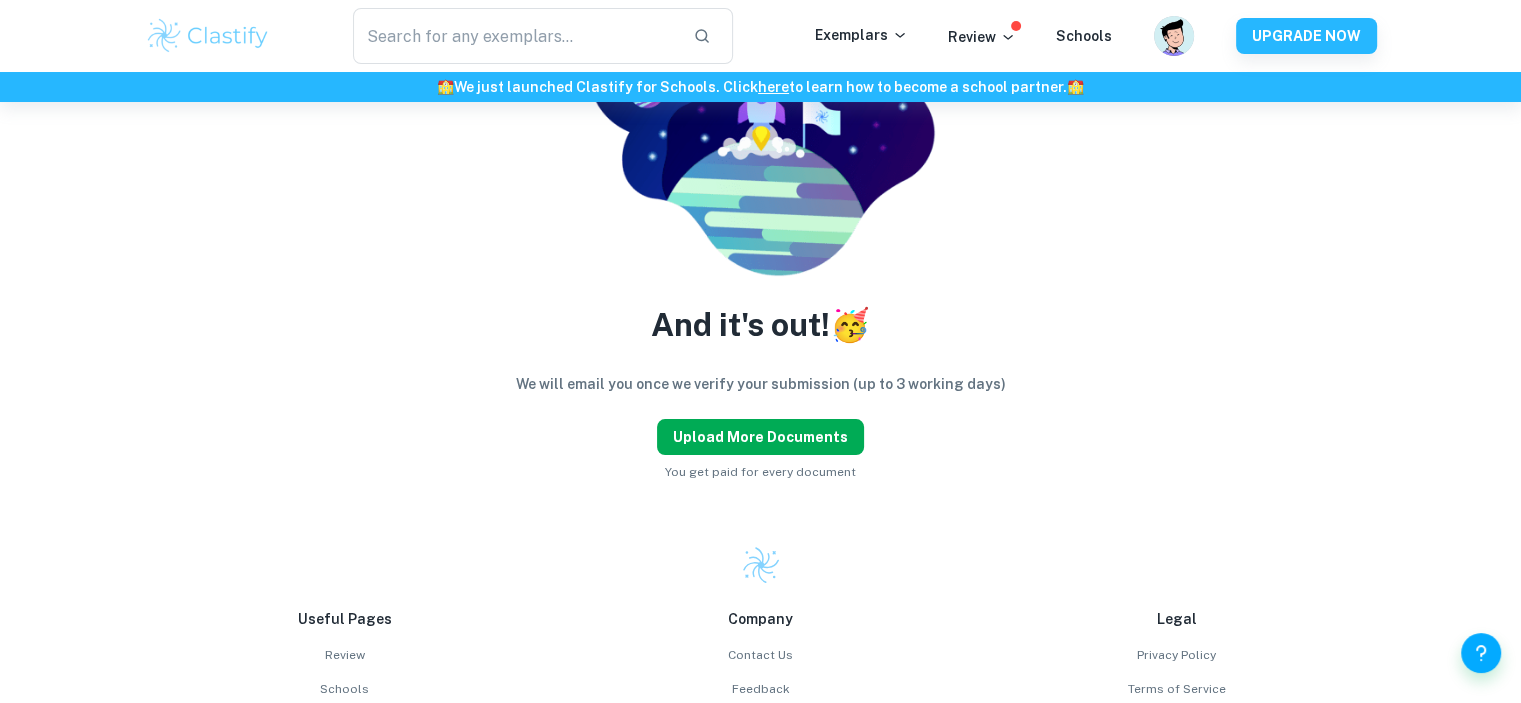 click on "Upload more documents" at bounding box center [760, 437] 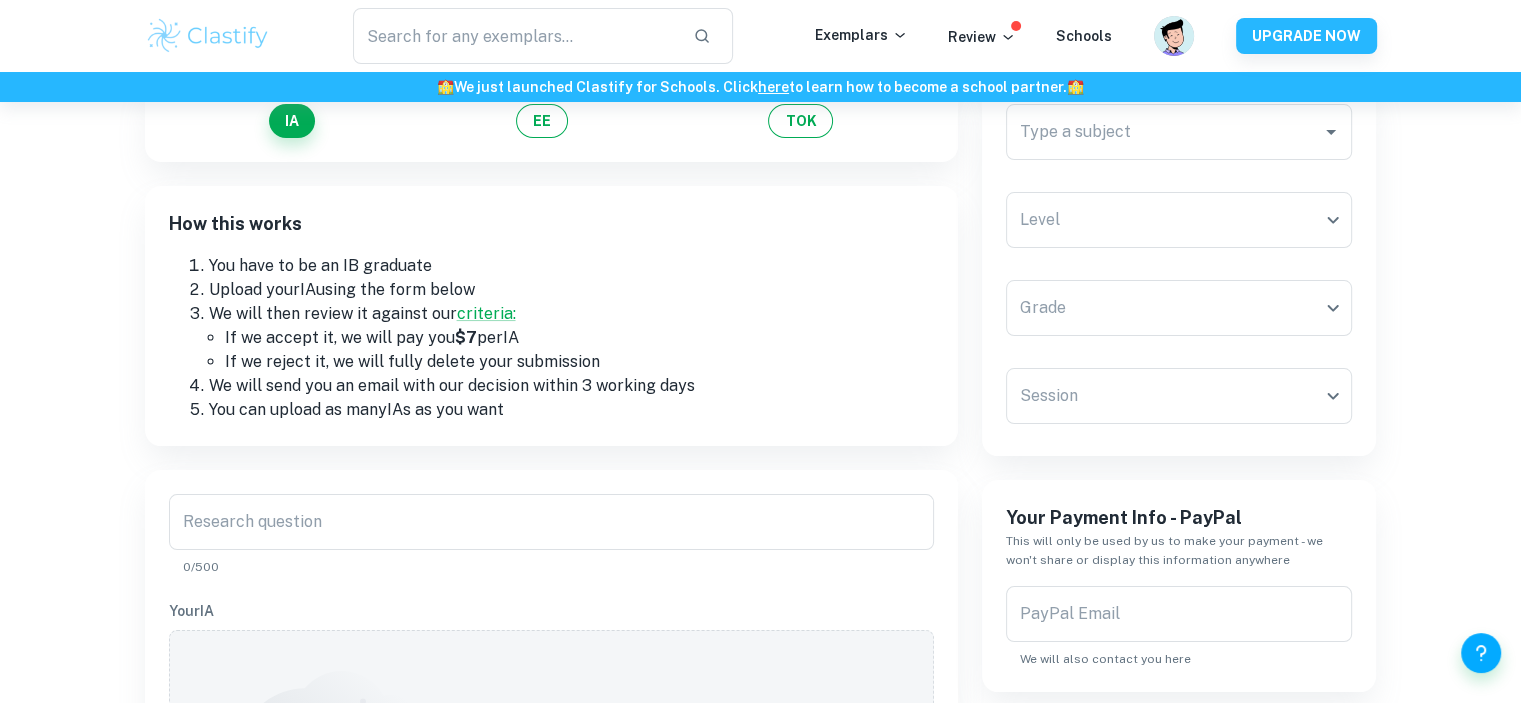 scroll, scrollTop: 0, scrollLeft: 0, axis: both 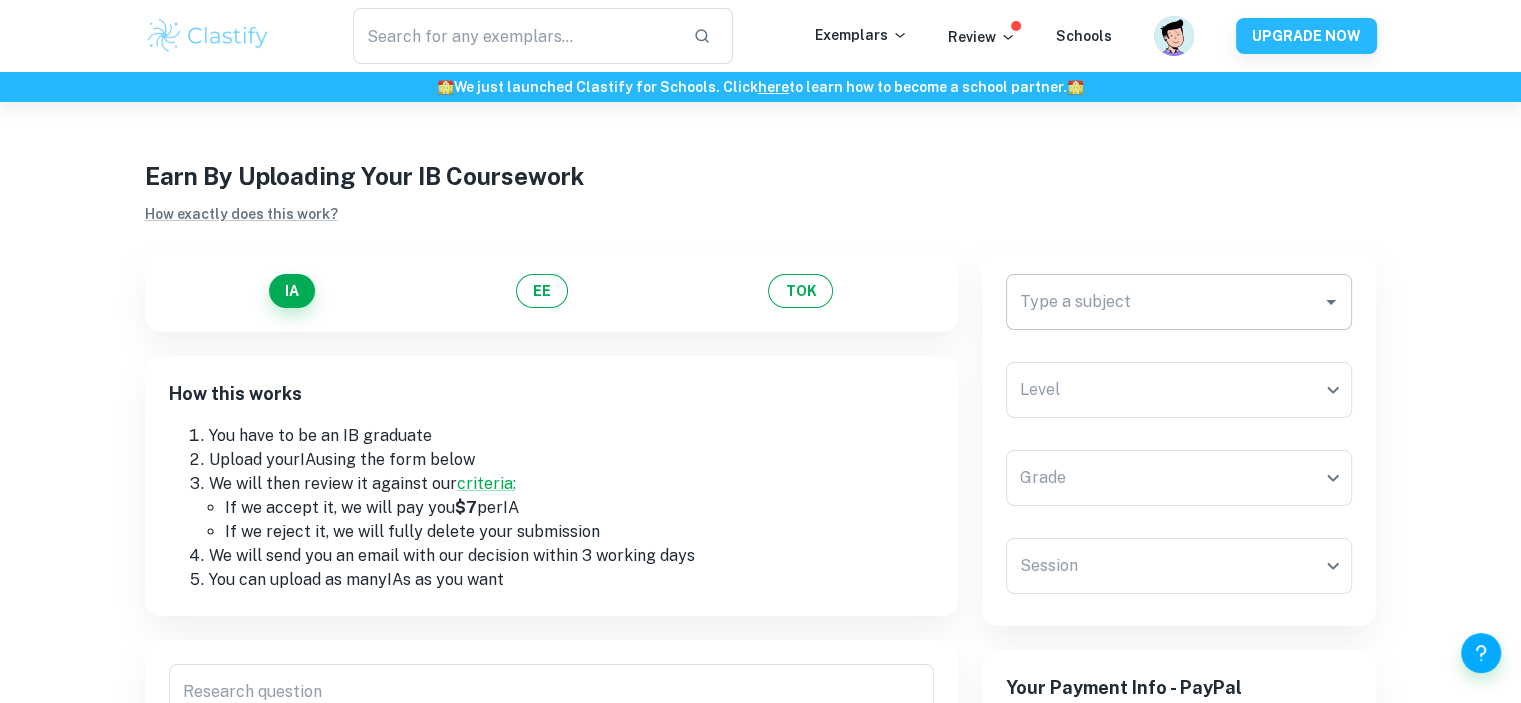 click on "Type a subject" at bounding box center (1164, 302) 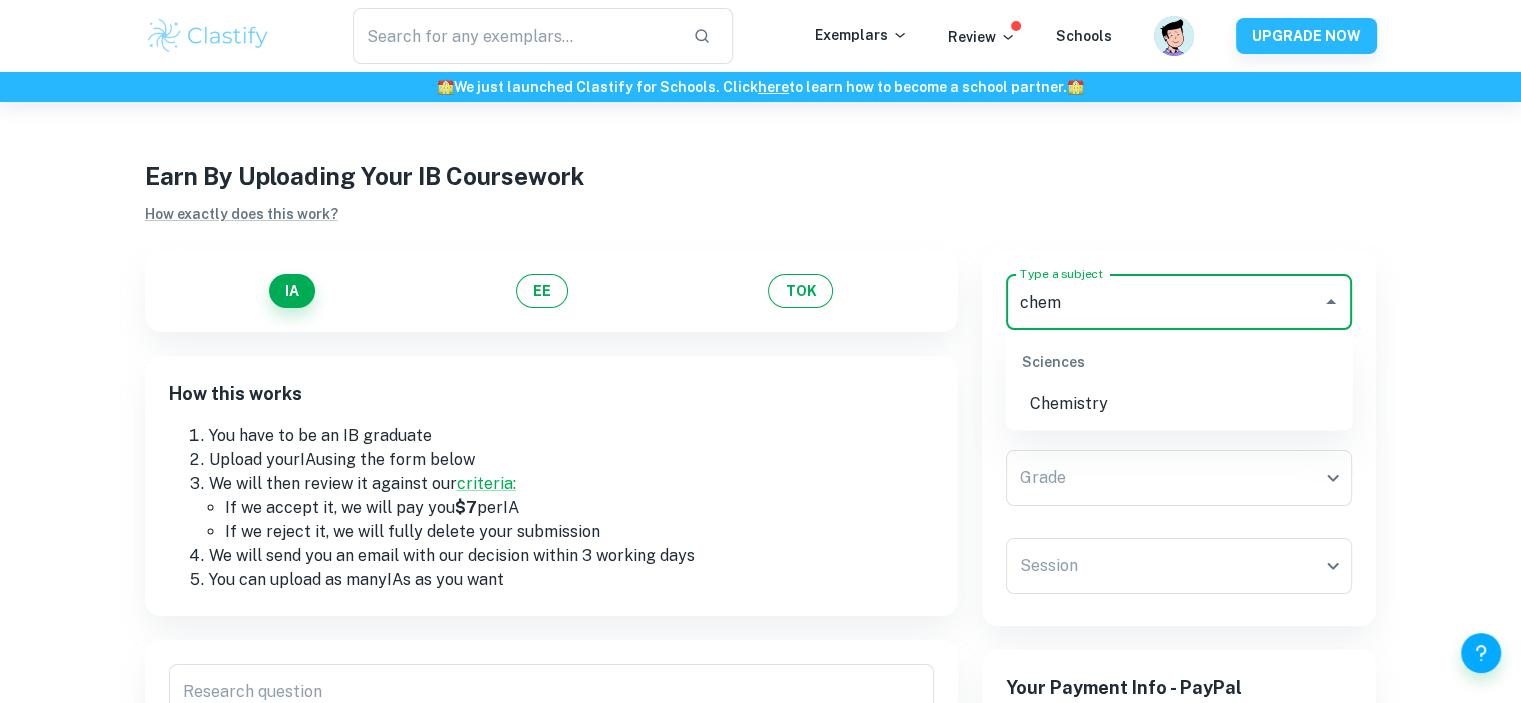 click on "Sciences" at bounding box center [1179, 362] 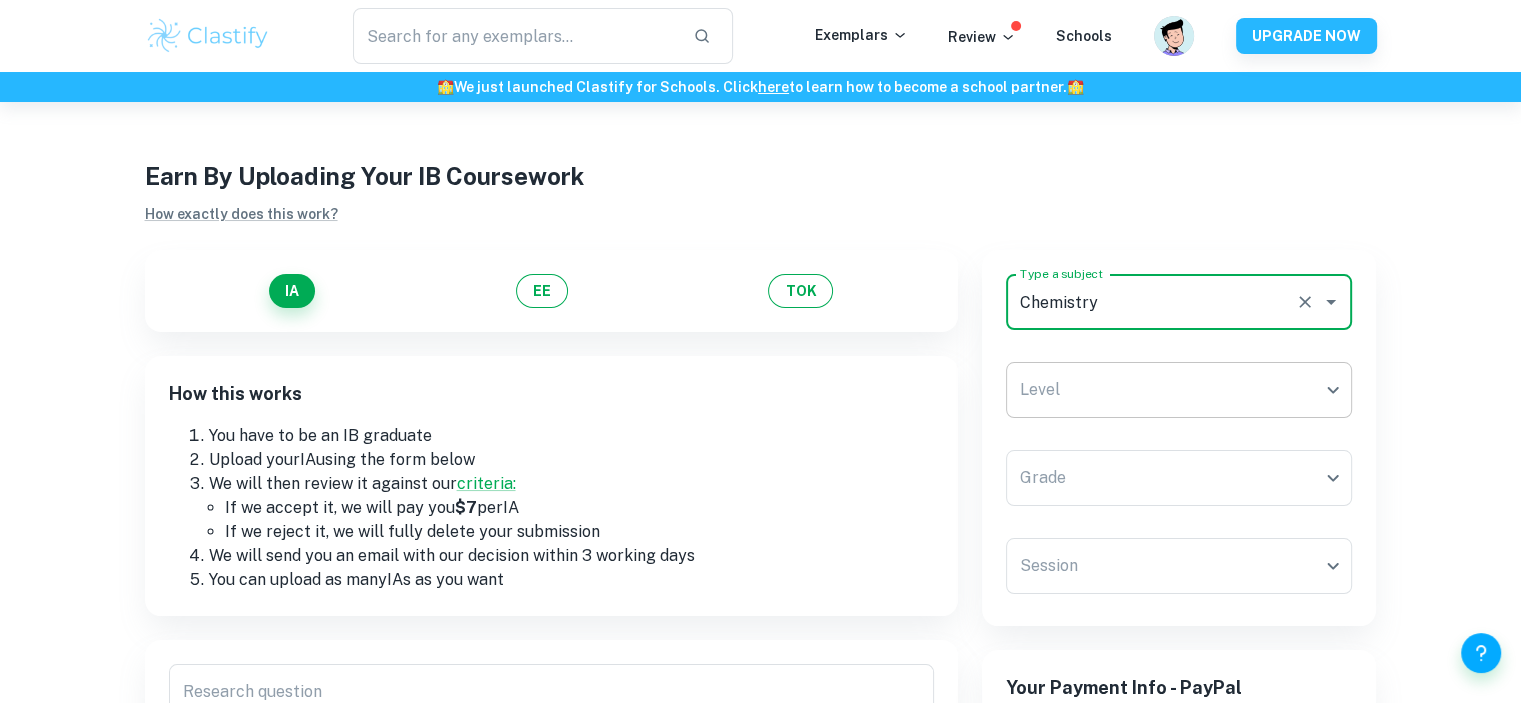 type on "Chemistry" 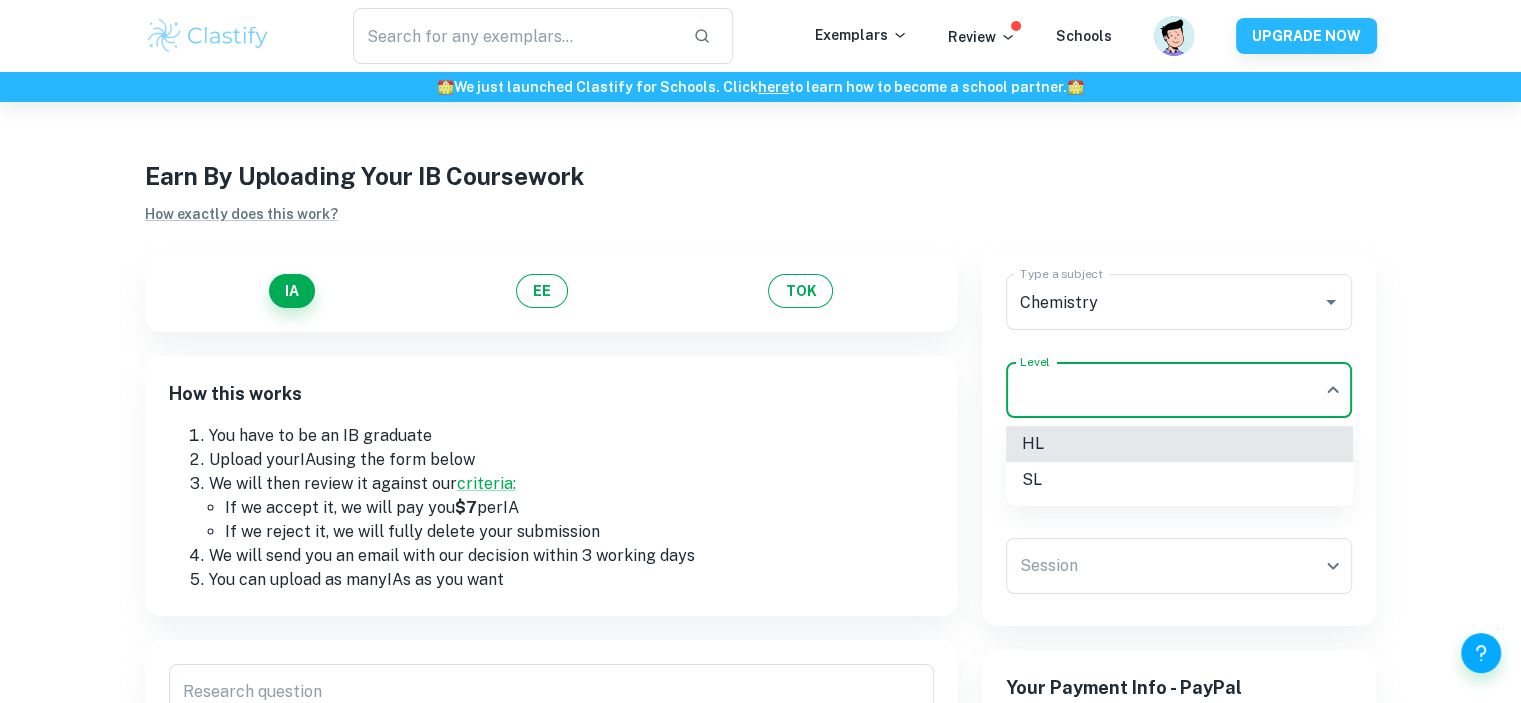 click on "We value your privacy We use cookies to enhance your browsing experience, serve personalised ads or content, and analyse our traffic. By clicking "Accept All", you consent to our use of cookies.   Cookie Policy Customise   Reject All   Accept All   Customise Consent Preferences   We use cookies to help you navigate efficiently and perform certain functions. You will find detailed information about all cookies under each consent category below. The cookies that are categorised as "Necessary" are stored on your browser as they are essential for enabling the basic functionalities of the site. ...  Show more For more information on how Google's third-party cookies operate and handle your data, see:   Google Privacy Policy Necessary Always Active Necessary cookies are required to enable the basic features of this site, such as providing secure log-in or adjusting your consent preferences. These cookies do not store any personally identifiable data. Functional Analytics Performance Advertisement Uncategorised" at bounding box center [760, 453] 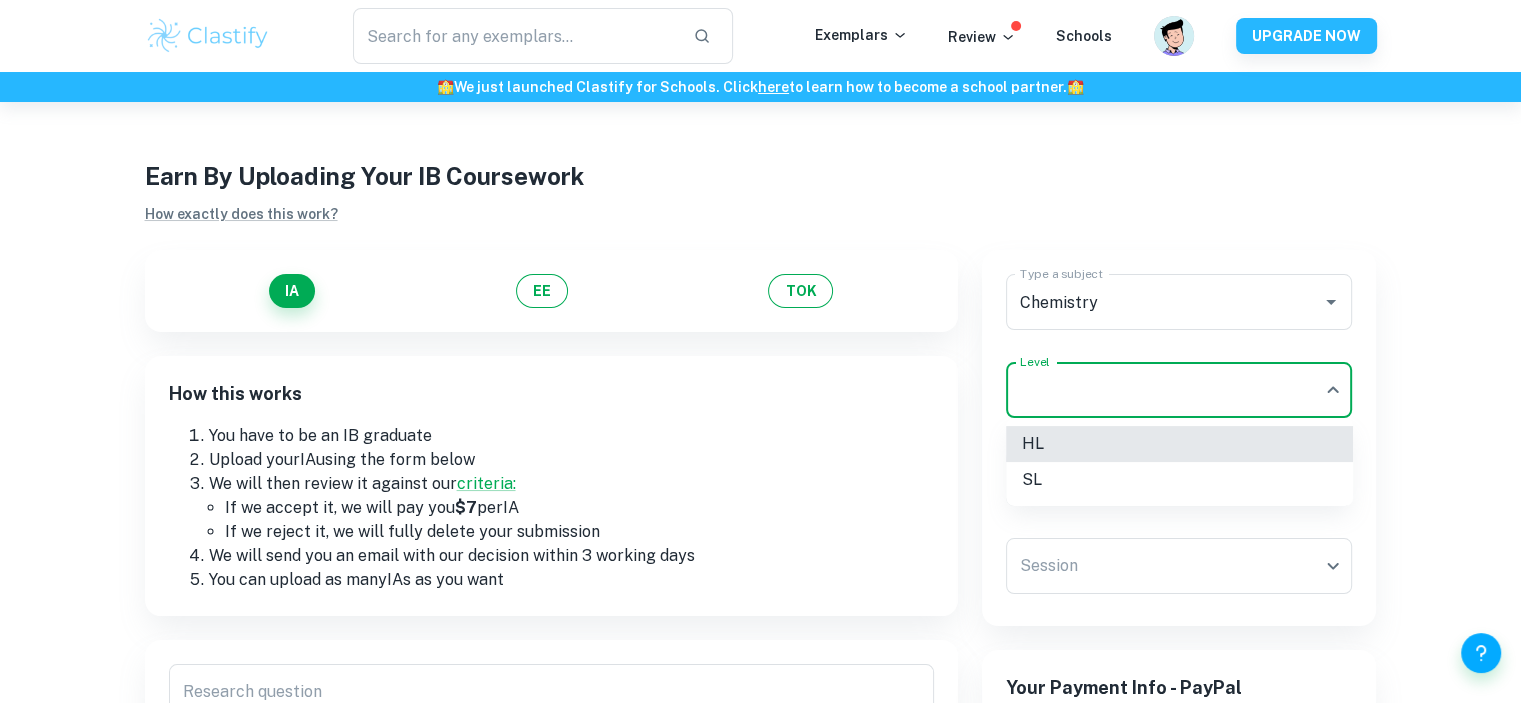 click on "HL" at bounding box center [1179, 444] 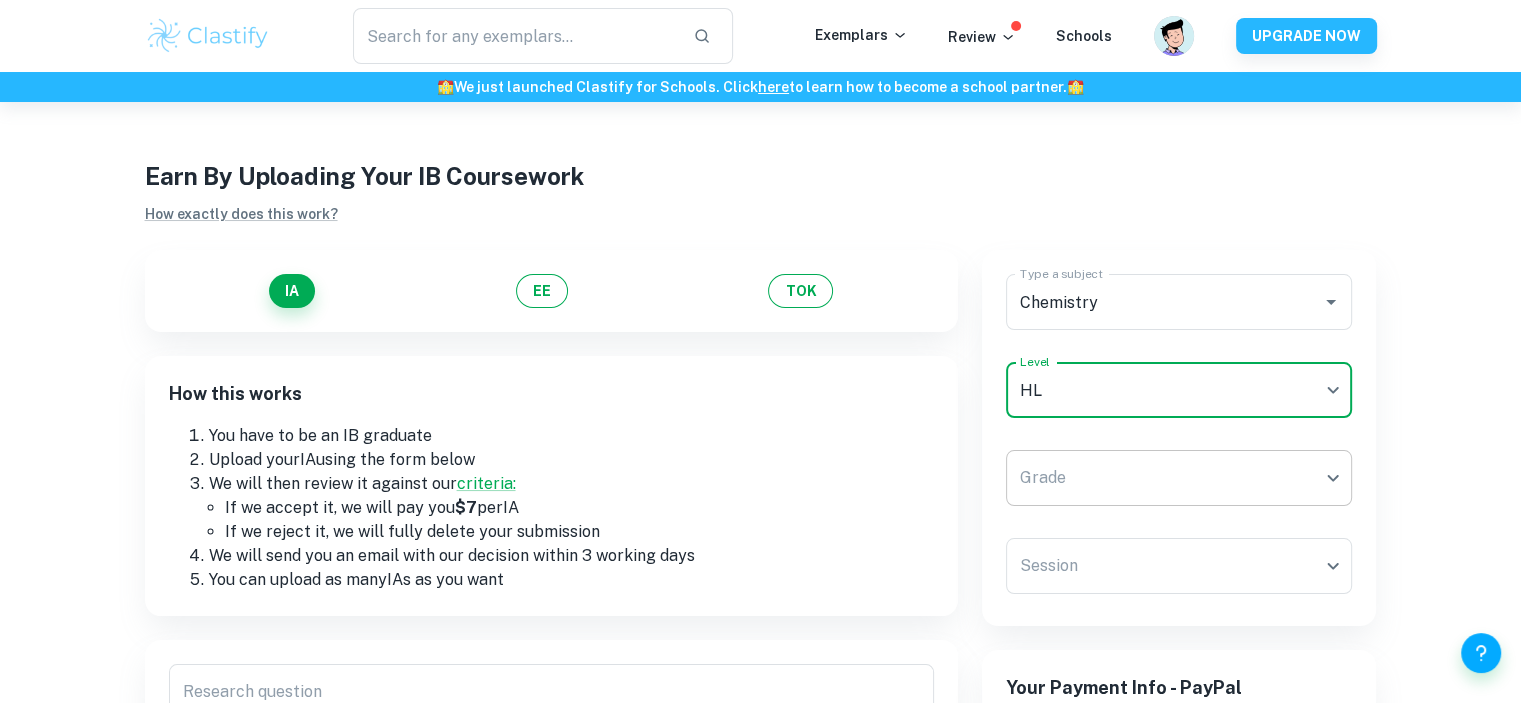 click on "We value your privacy We use cookies to enhance your browsing experience, serve personalised ads or content, and analyse our traffic. By clicking "Accept All", you consent to our use of cookies.   Cookie Policy Customise   Reject All   Accept All   Customise Consent Preferences   We use cookies to help you navigate efficiently and perform certain functions. You will find detailed information about all cookies under each consent category below. The cookies that are categorised as "Necessary" are stored on your browser as they are essential for enabling the basic functionalities of the site. ...  Show more For more information on how Google's third-party cookies operate and handle your data, see:   Google Privacy Policy Necessary Always Active Necessary cookies are required to enable the basic features of this site, such as providing secure log-in or adjusting your consent preferences. These cookies do not store any personally identifiable data. Functional Analytics Performance Advertisement Uncategorised" at bounding box center (760, 453) 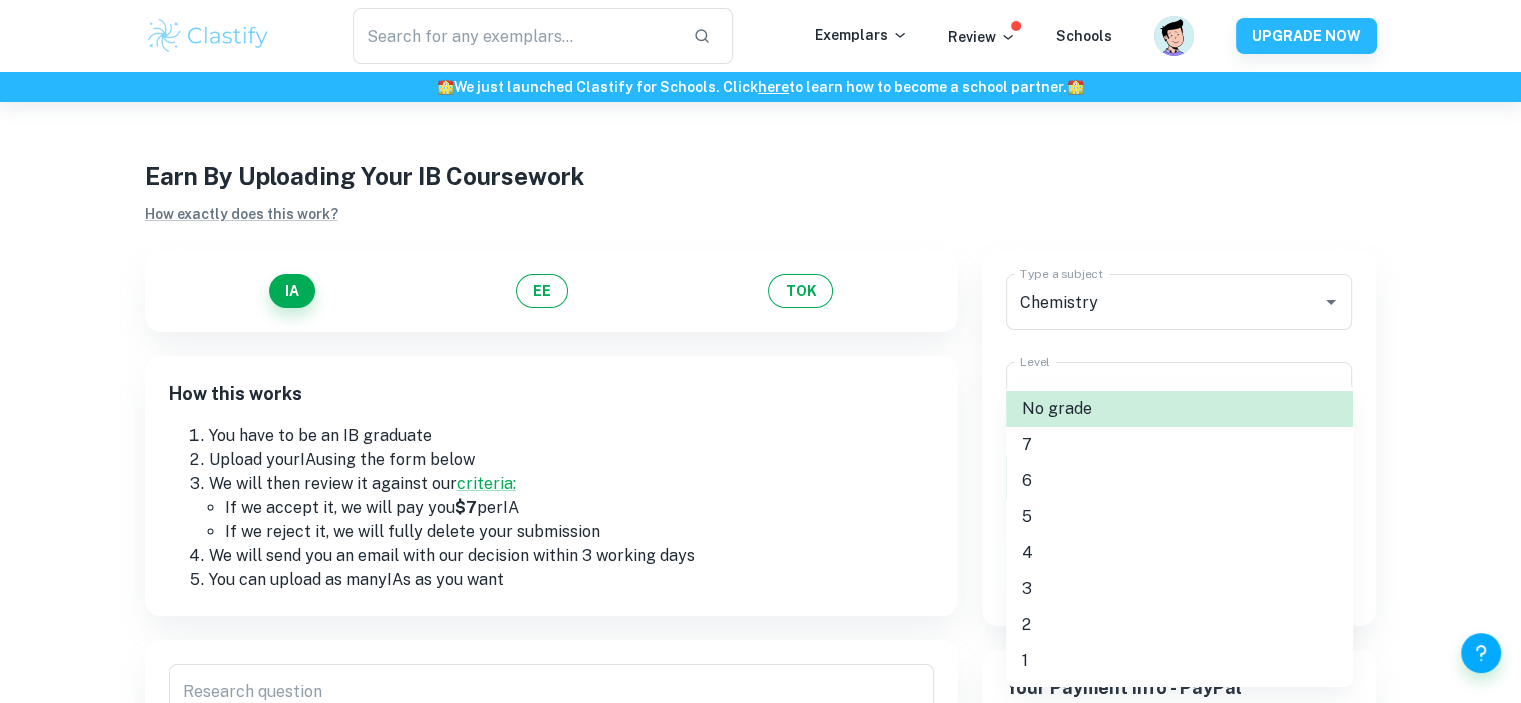 click on "5" at bounding box center (1179, 517) 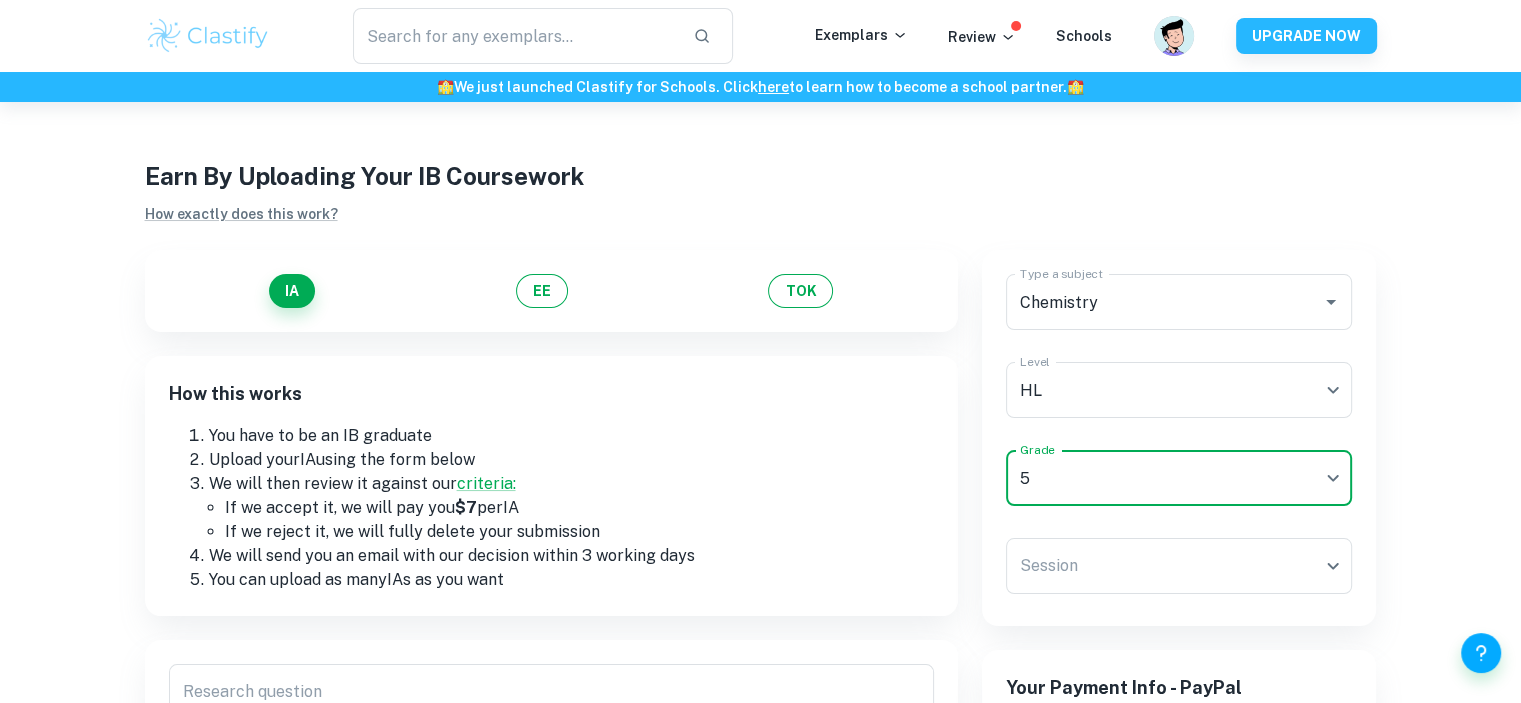 click on "We value your privacy We use cookies to enhance your browsing experience, serve personalised ads or content, and analyse our traffic. By clicking "Accept All", you consent to our use of cookies.   Cookie Policy Customise   Reject All   Accept All   Customise Consent Preferences   We use cookies to help you navigate efficiently and perform certain functions. You will find detailed information about all cookies under each consent category below. The cookies that are categorised as "Necessary" are stored on your browser as they are essential for enabling the basic functionalities of the site. ...  Show more For more information on how Google's third-party cookies operate and handle your data, see:   Google Privacy Policy Necessary Always Active Necessary cookies are required to enable the basic features of this site, such as providing secure log-in or adjusting your consent preferences. These cookies do not store any personally identifiable data. Functional Analytics Performance Advertisement Uncategorised" at bounding box center (760, 453) 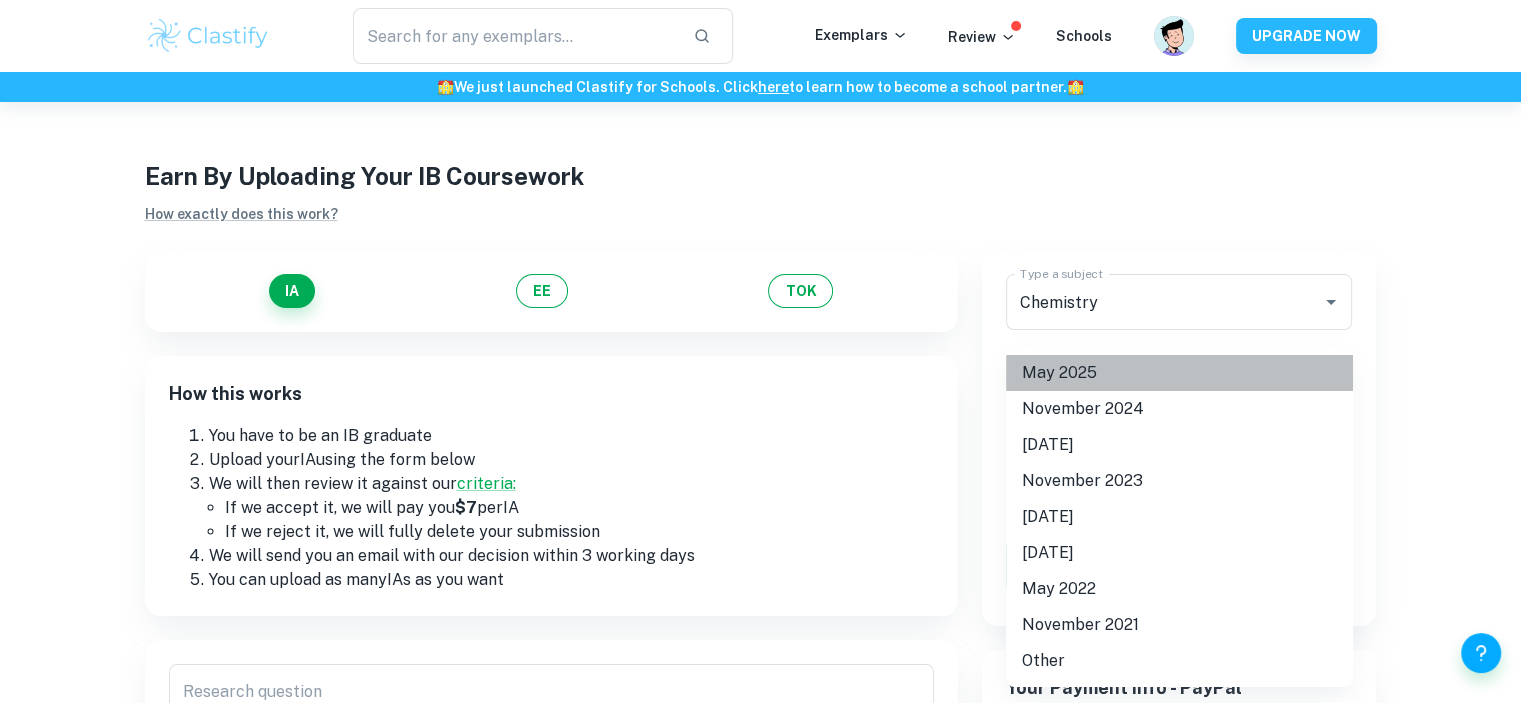 click on "May 2025" at bounding box center [1179, 373] 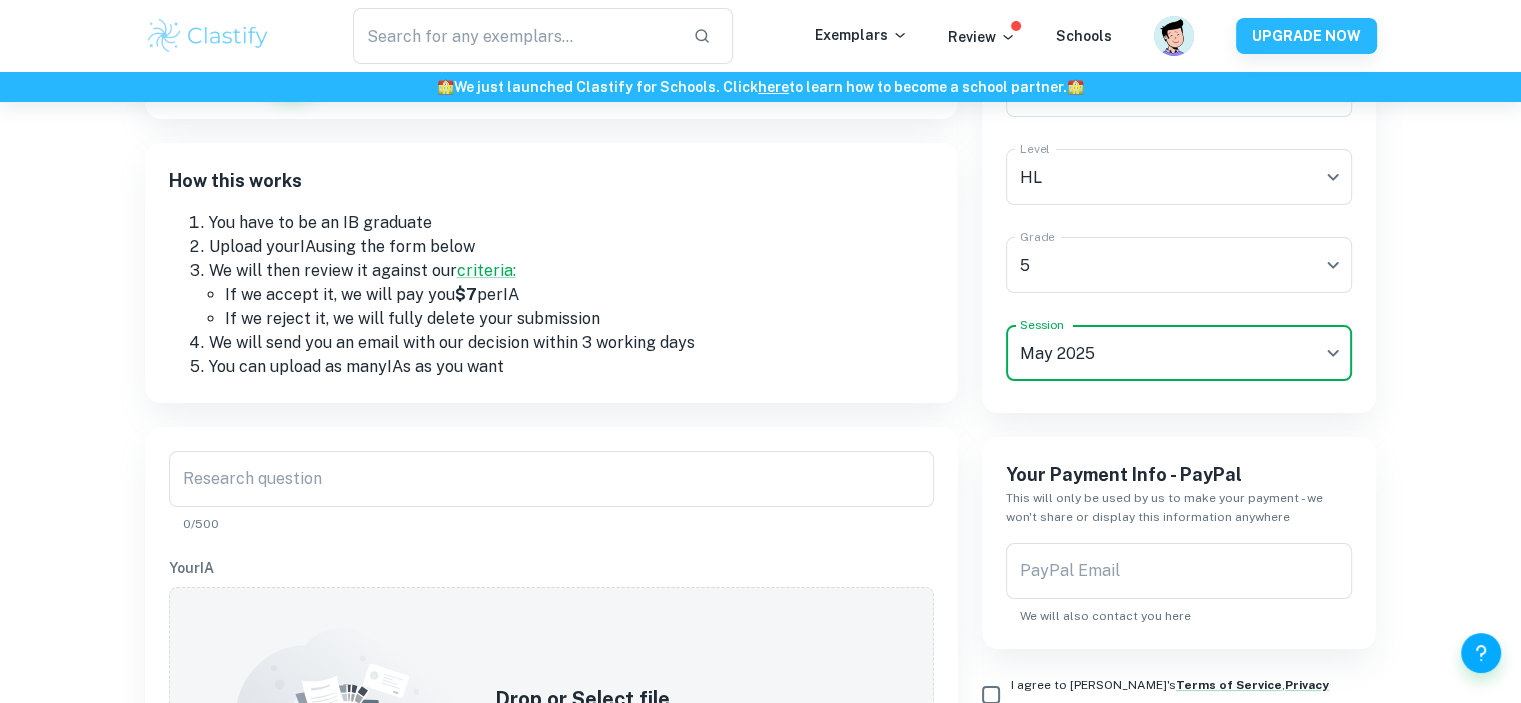 scroll, scrollTop: 200, scrollLeft: 0, axis: vertical 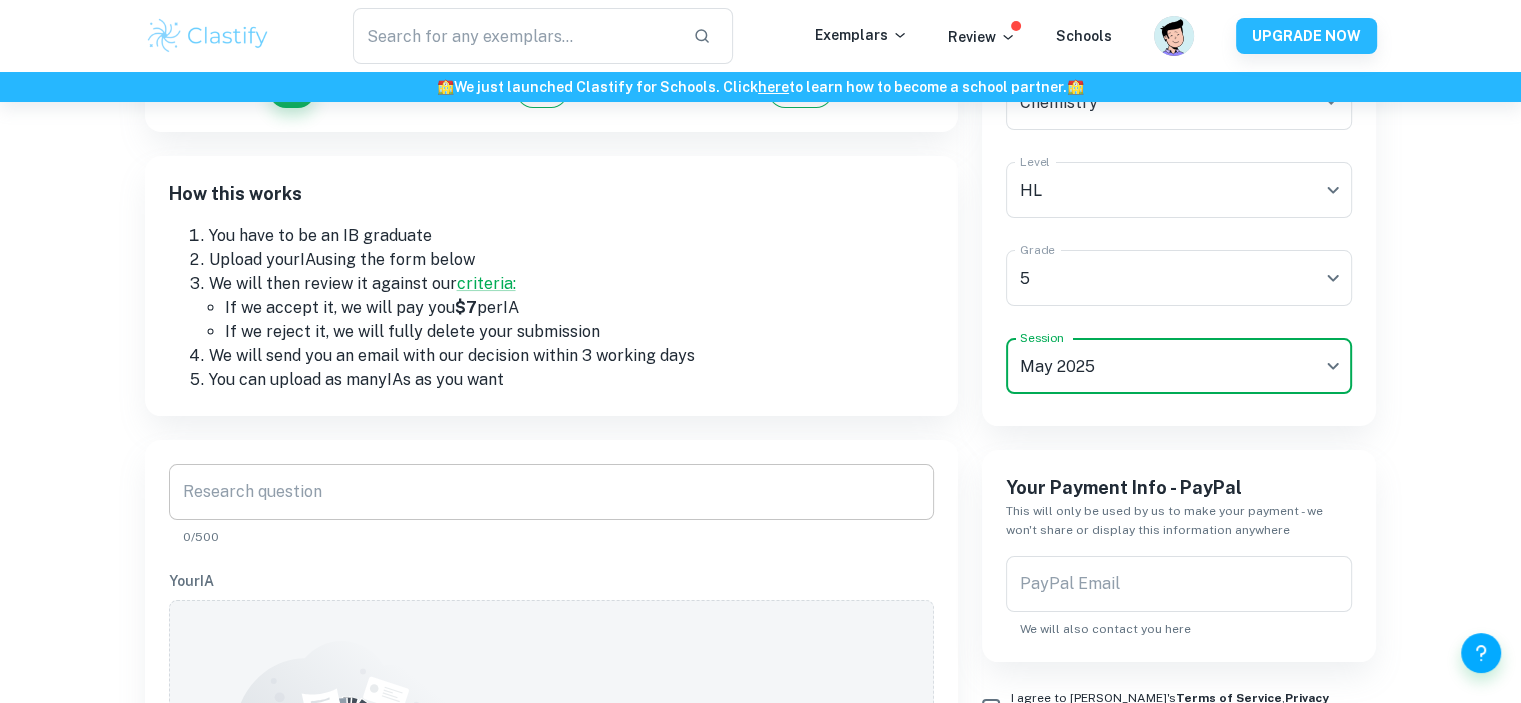 click on "Research question" at bounding box center (551, 492) 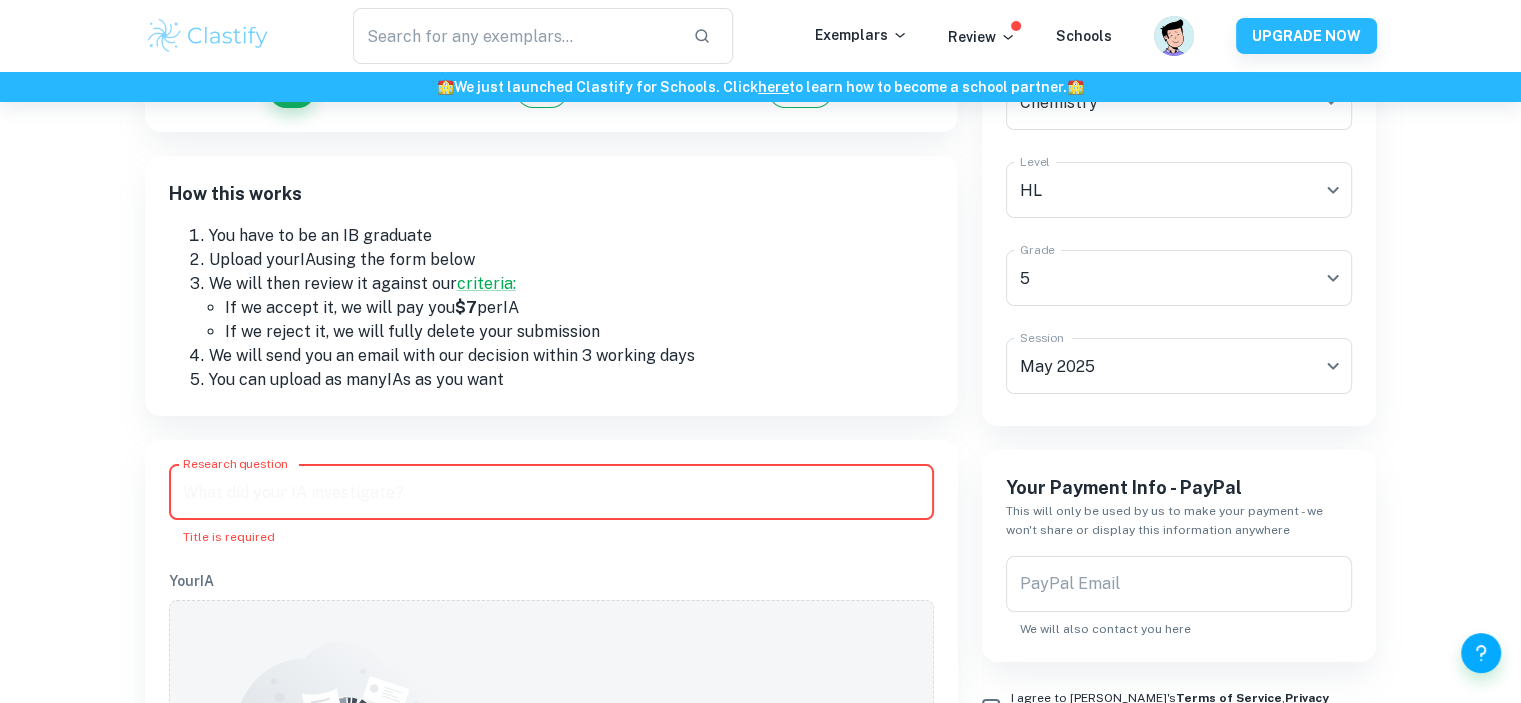 paste on "What is the effect of aqueous NaCl concentration increase (0.5%, 1%, 3.5%, 5%, 10%) on the mass loss of iron?" 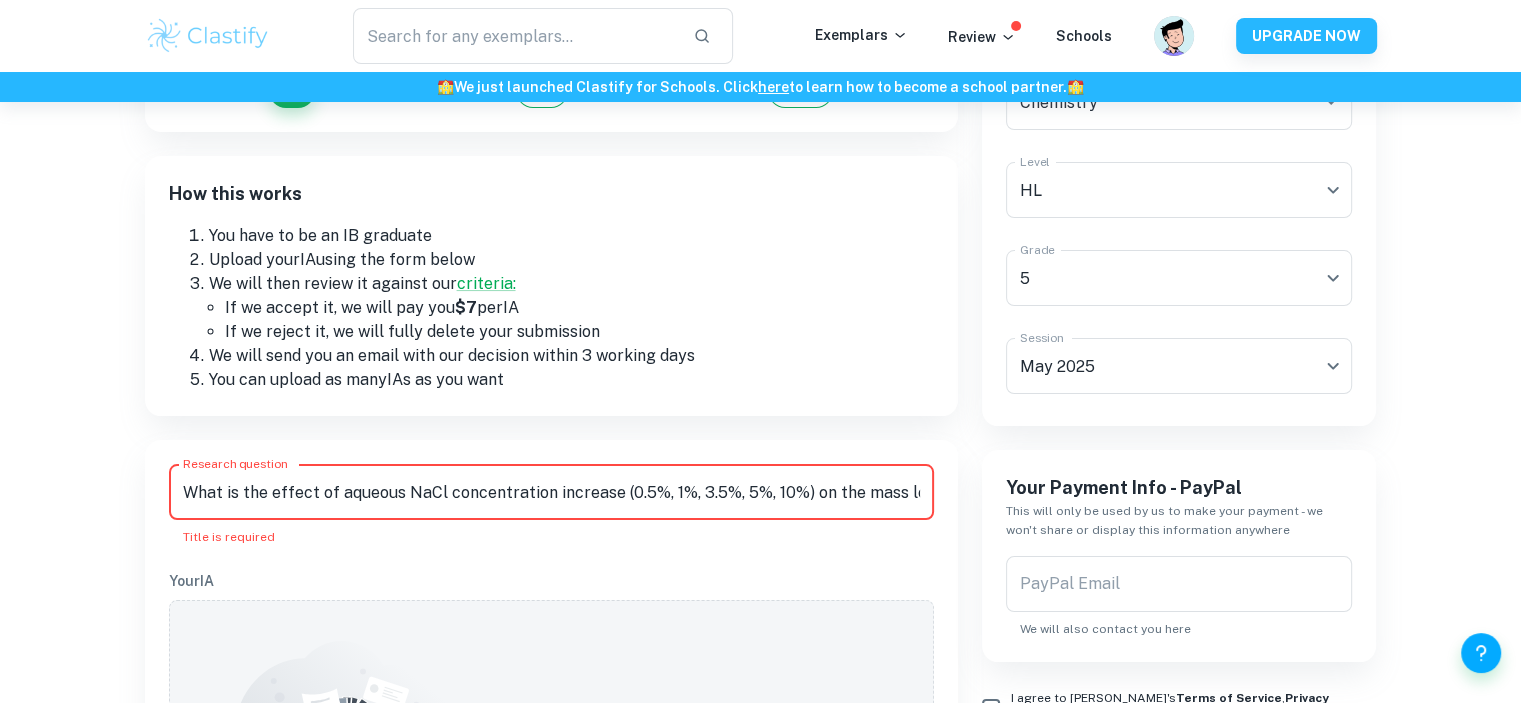 scroll, scrollTop: 0, scrollLeft: 76, axis: horizontal 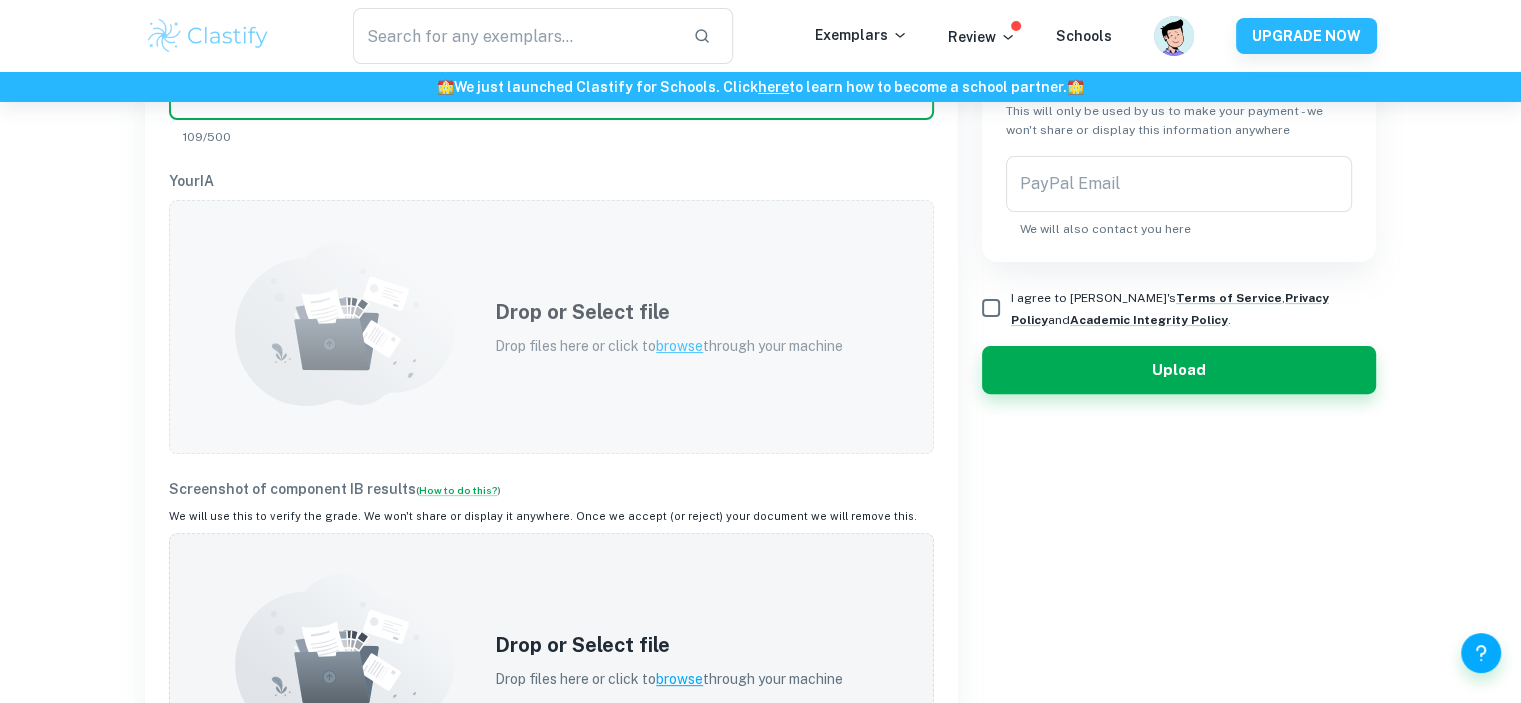 type on "What is the effect of aqueous NaCl concentration increase (0.5%, 1%, 3.5%, 5%, 10%) on the mass loss of iron?" 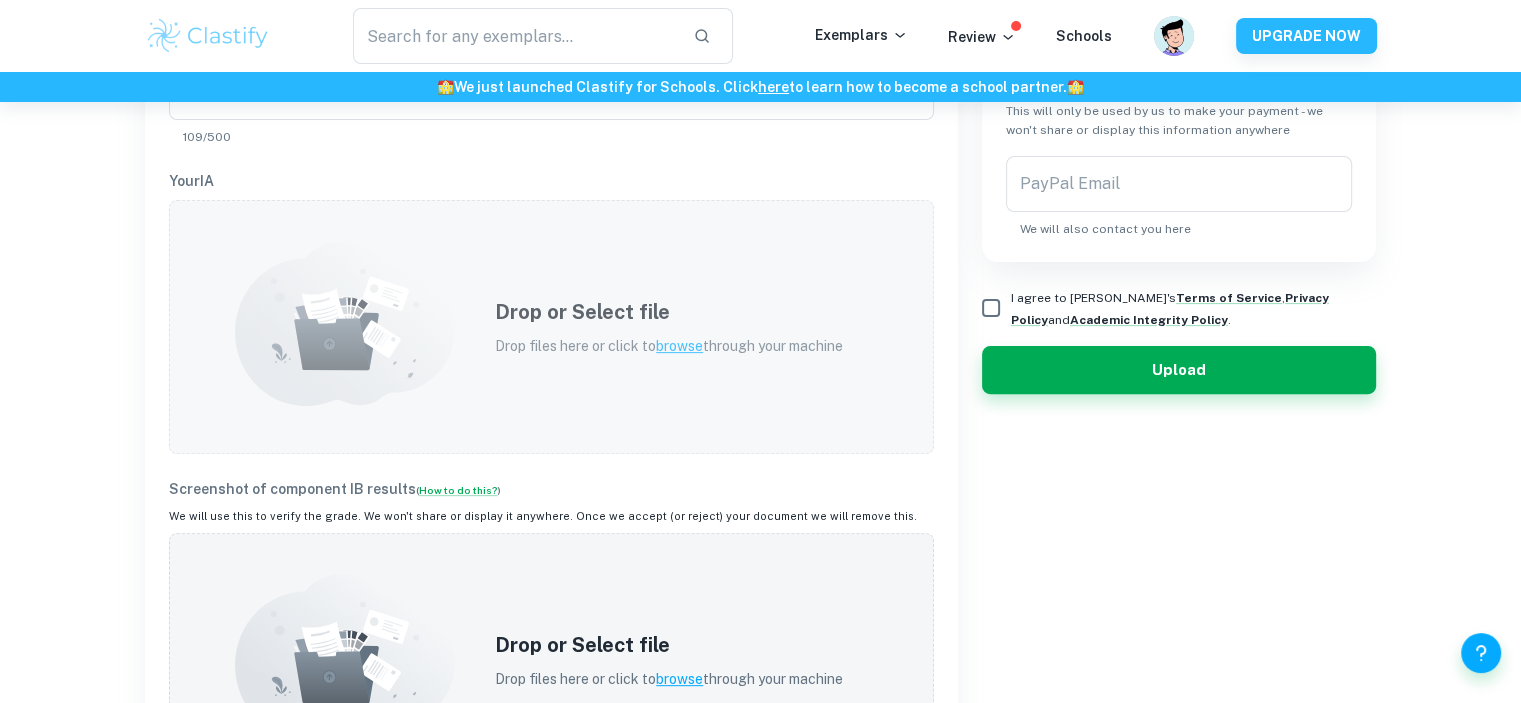 click on "Drop or Select file" at bounding box center [669, 312] 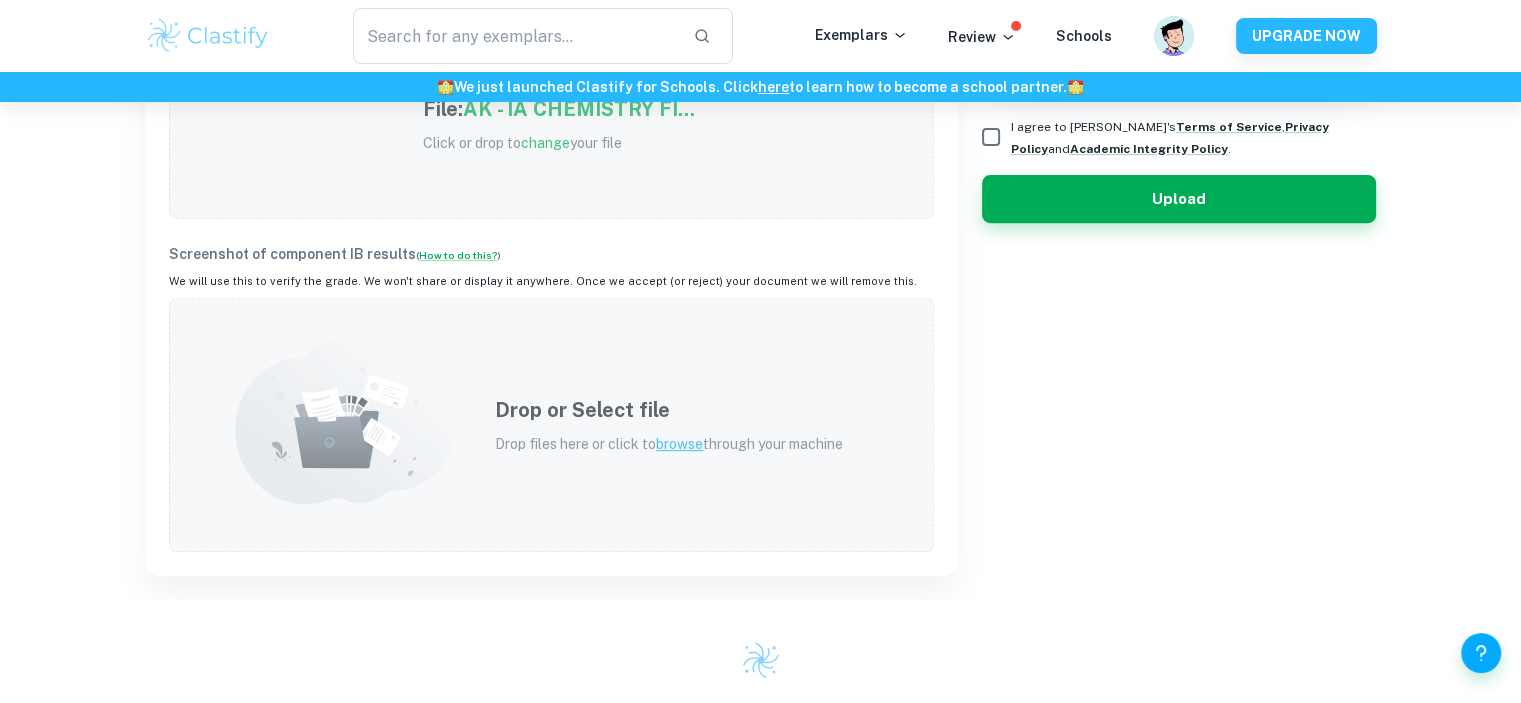 scroll, scrollTop: 800, scrollLeft: 0, axis: vertical 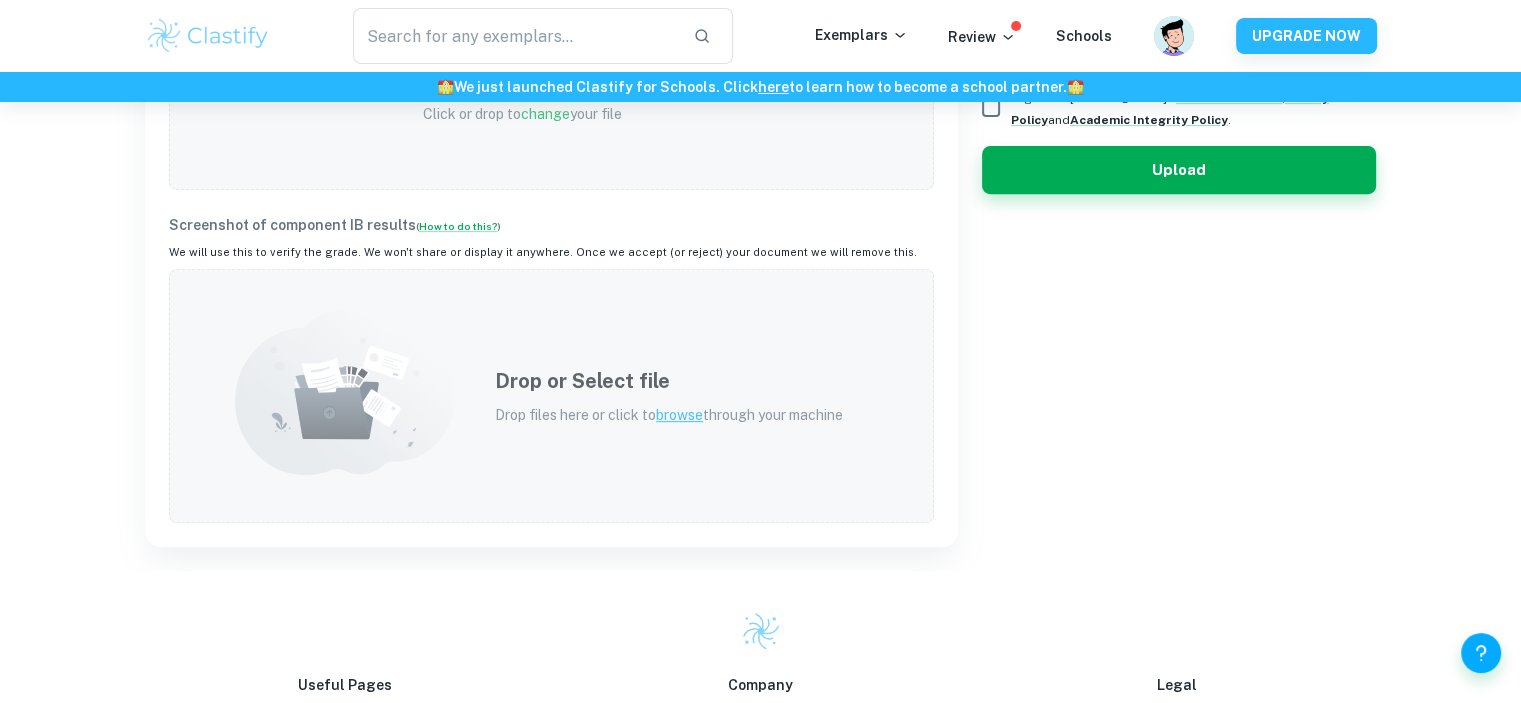 click on "Drop or Select file" at bounding box center [669, 381] 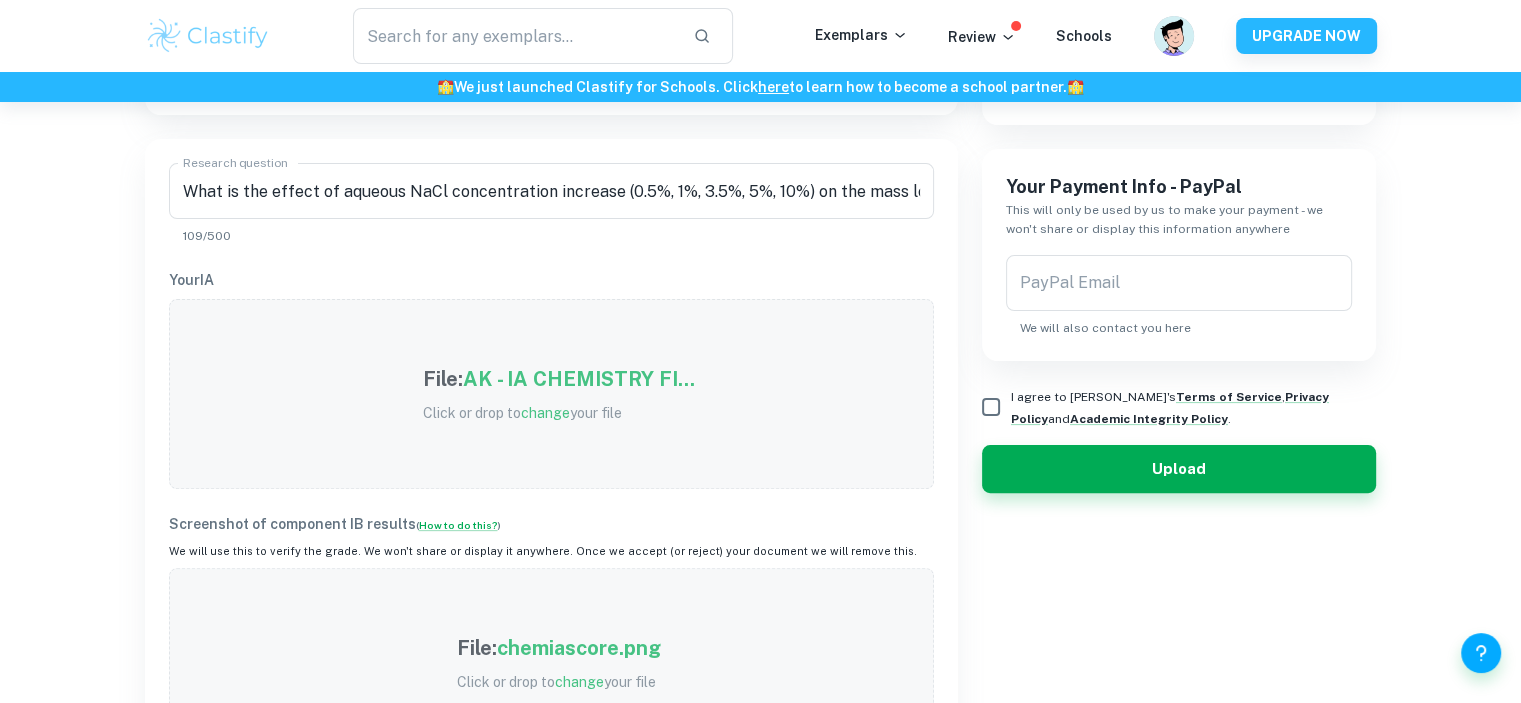 scroll, scrollTop: 500, scrollLeft: 0, axis: vertical 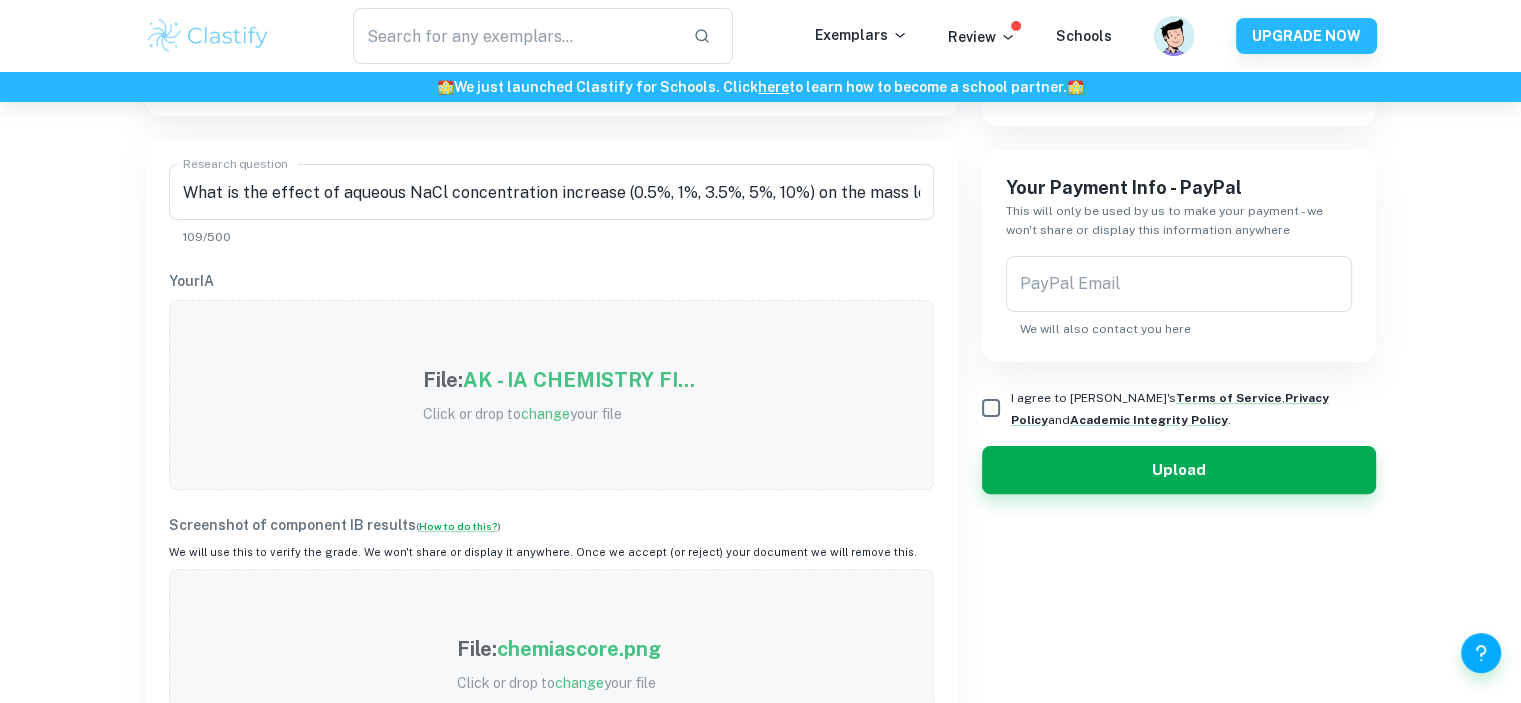click on "Your Payment Info - PayPal This will only be used by us to make your payment - we won't share or display this information anywhere PayPal Email PayPal Email We will also contact you here" at bounding box center (1179, 256) 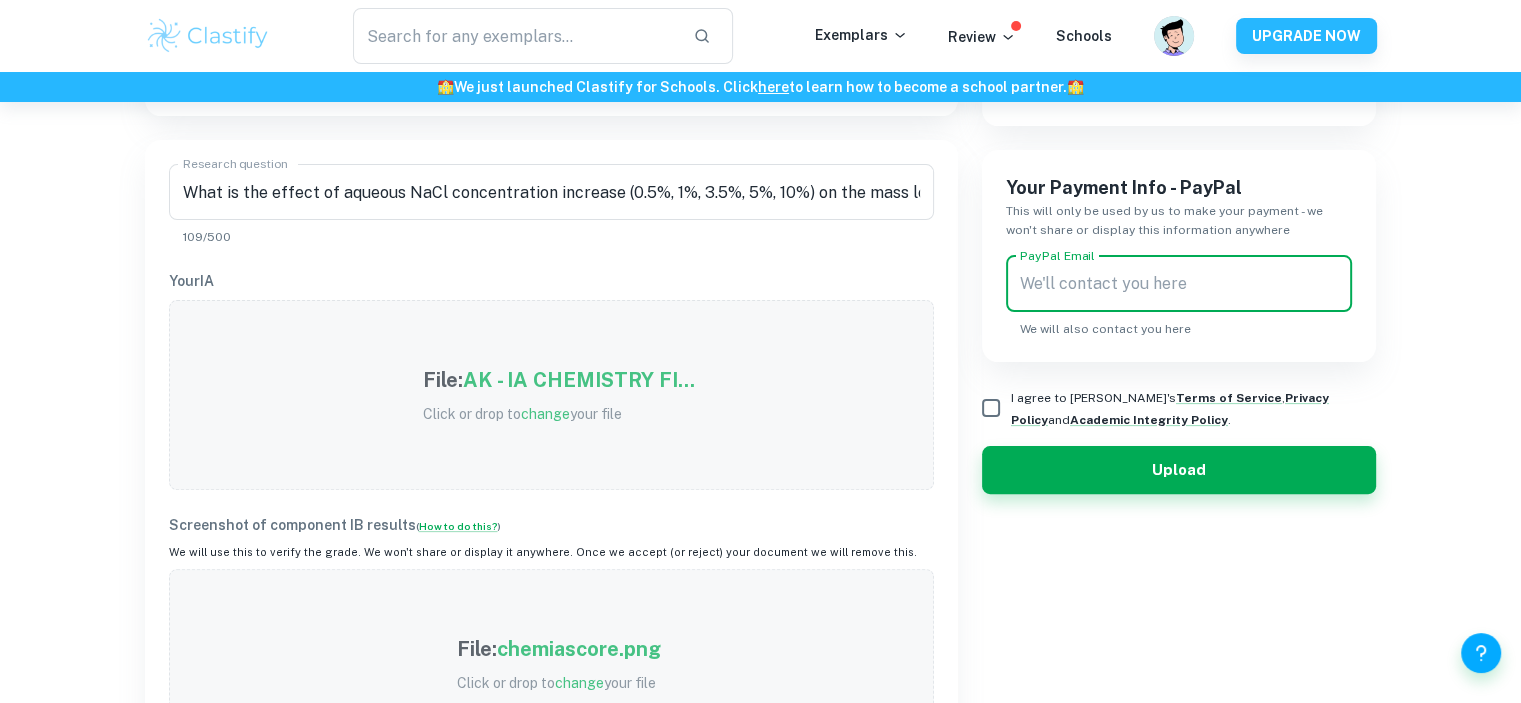 click on "I agree to Clastify's  Terms of Service ,  Privacy Policy  and  Academic Integrity Policy ." at bounding box center [991, 408] 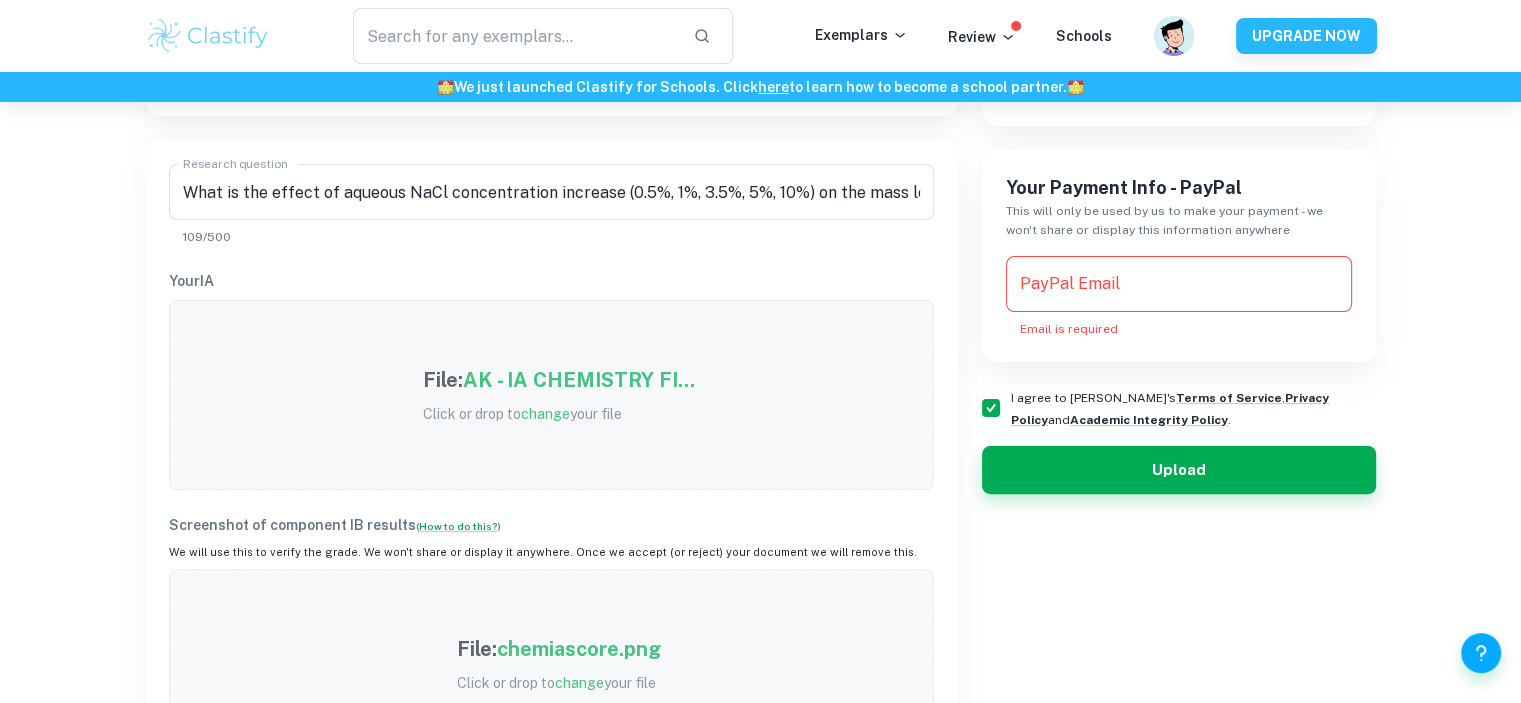 click on "PayPal Email" at bounding box center (1179, 284) 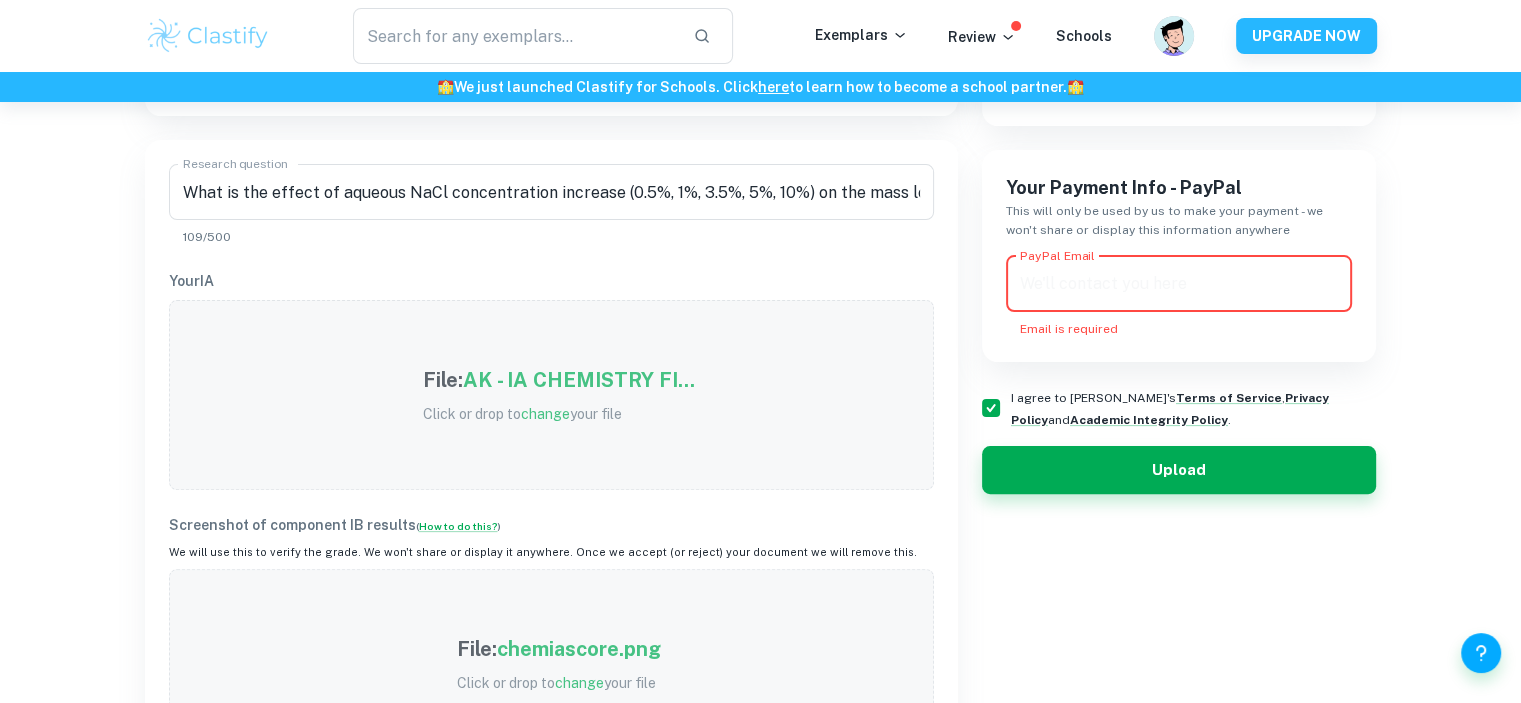 type on "[PERSON_NAME][EMAIL_ADDRESS][PERSON_NAME][DOMAIN_NAME]" 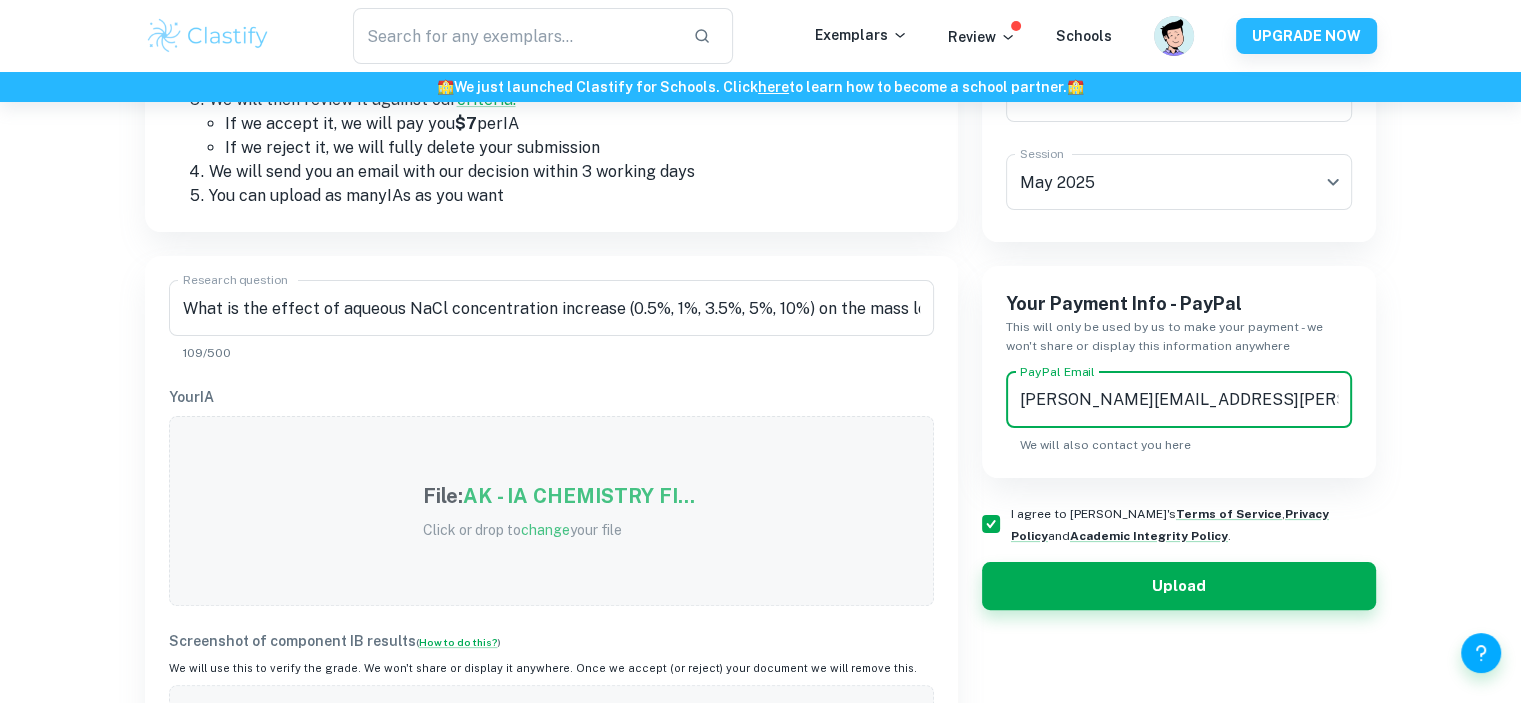 scroll, scrollTop: 400, scrollLeft: 0, axis: vertical 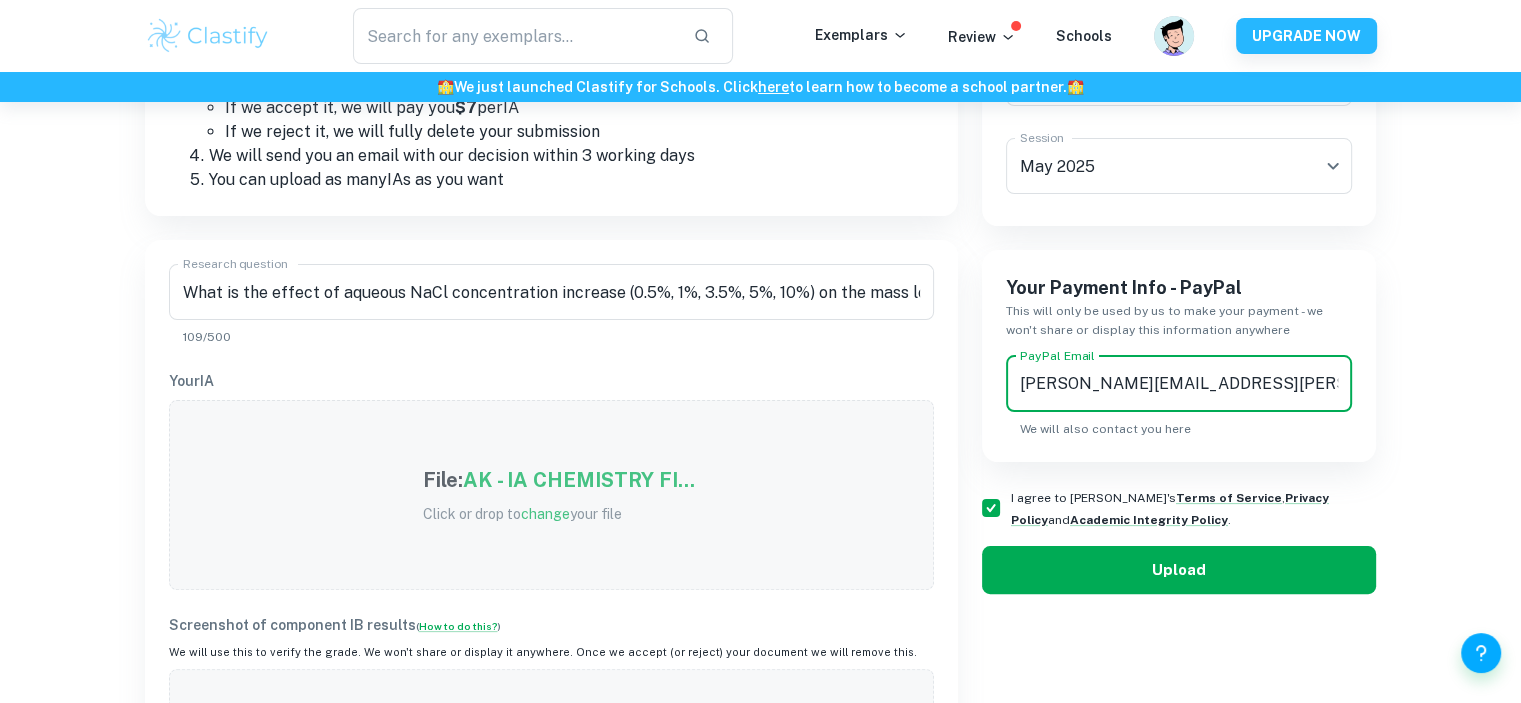 click on "Upload" at bounding box center (1179, 570) 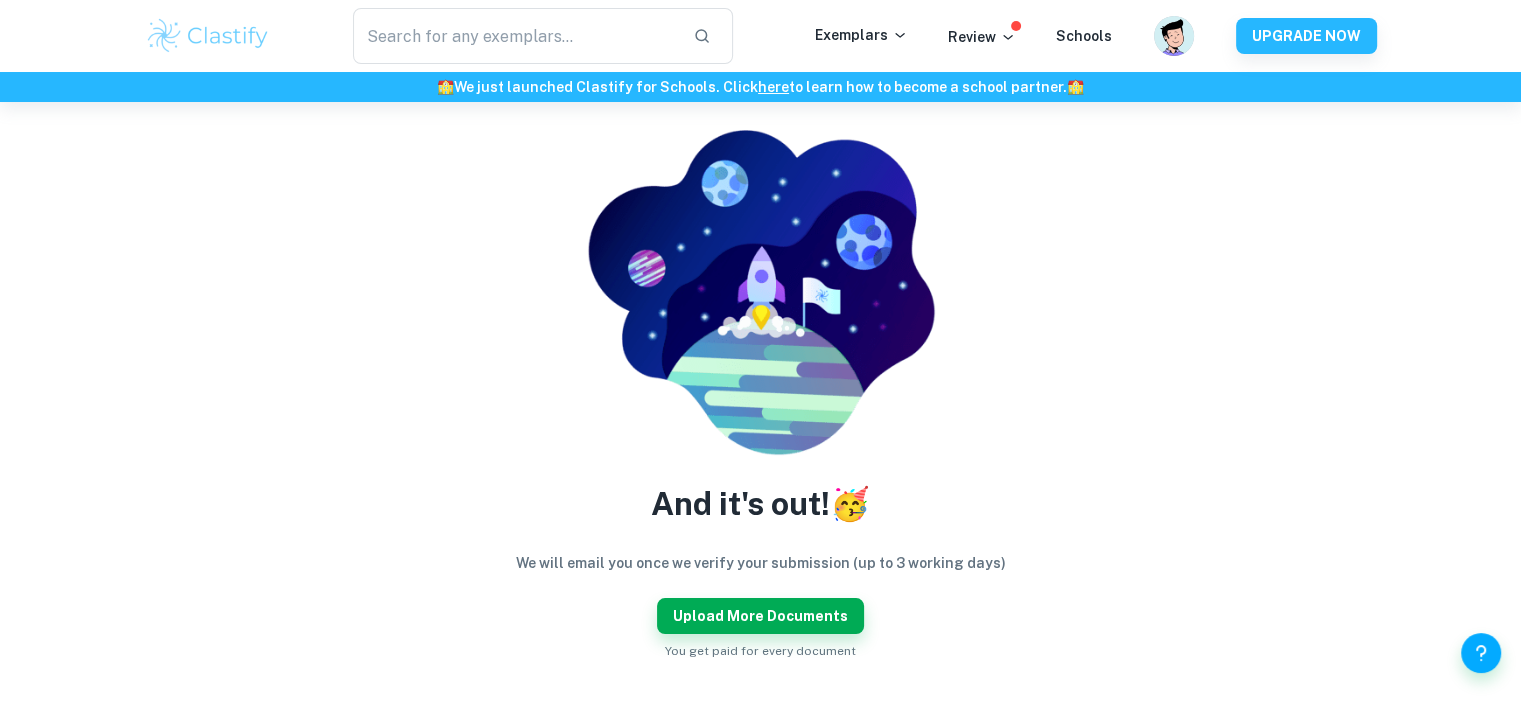 scroll, scrollTop: 252, scrollLeft: 0, axis: vertical 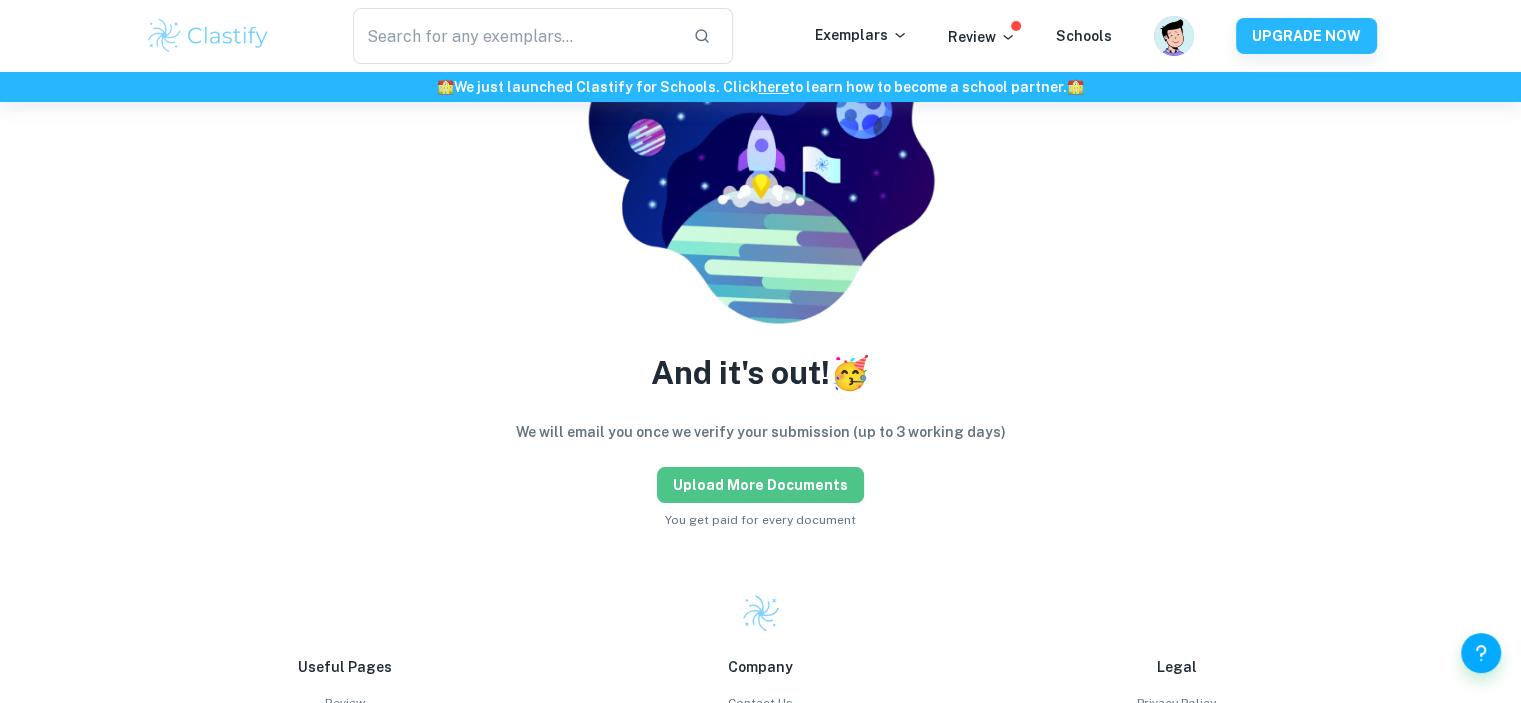 click on "Upload more documents" at bounding box center [760, 485] 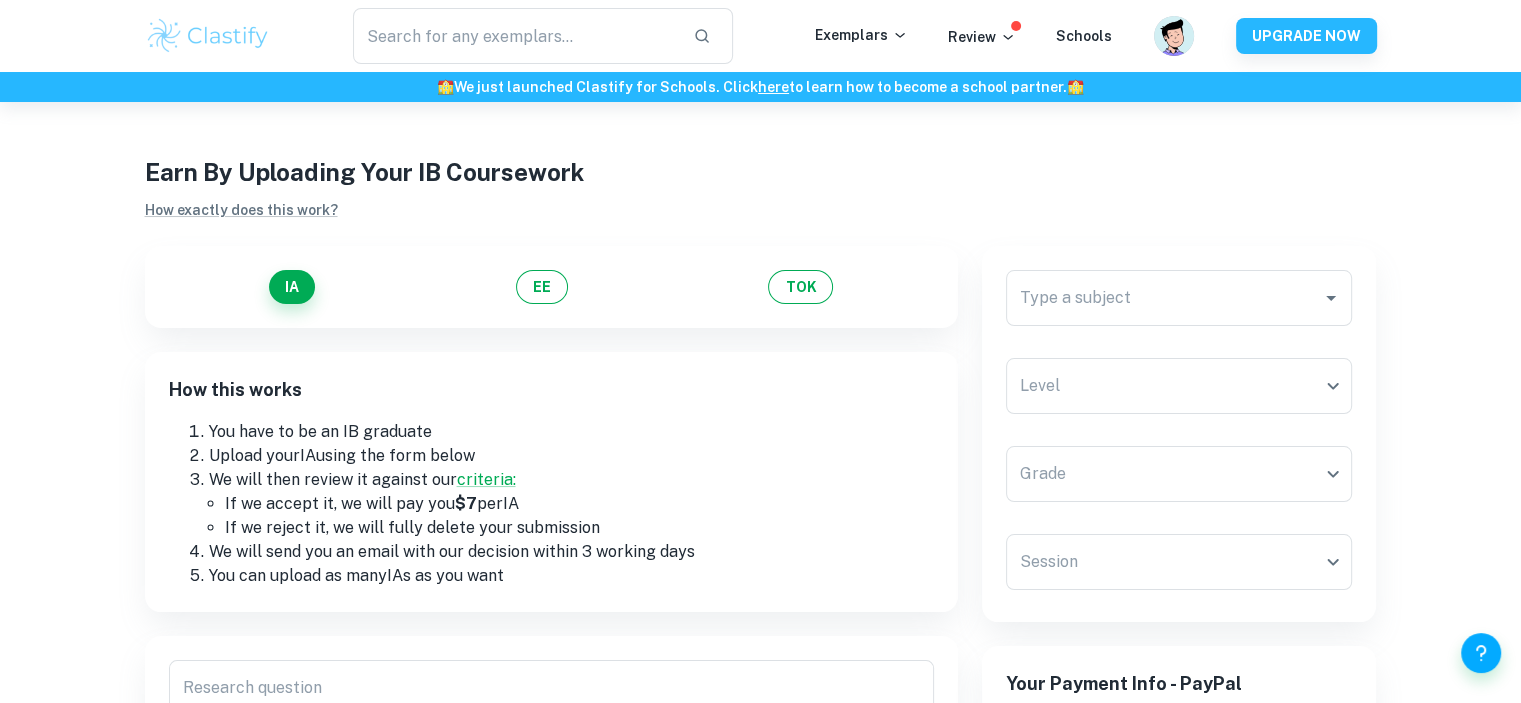 scroll, scrollTop: 0, scrollLeft: 0, axis: both 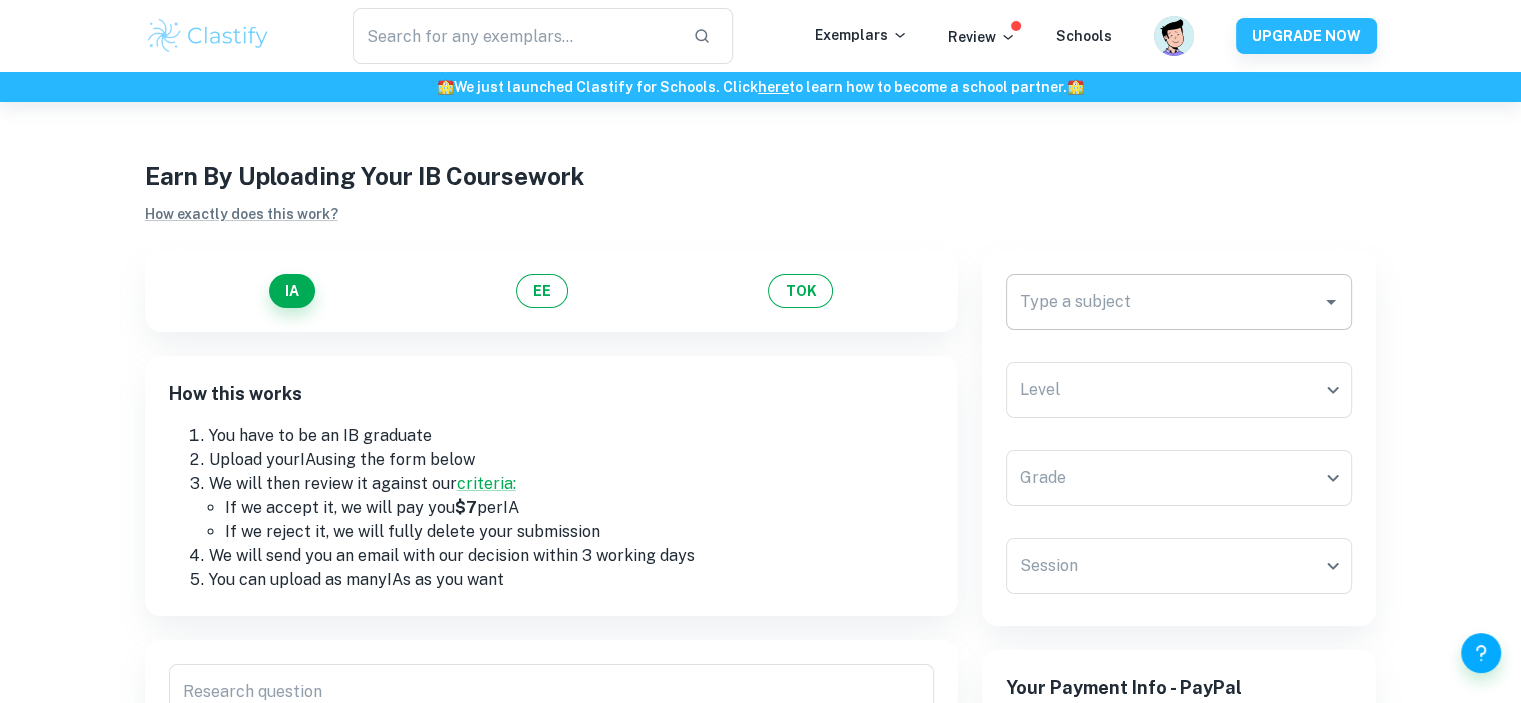 click on "Type a subject" at bounding box center [1164, 302] 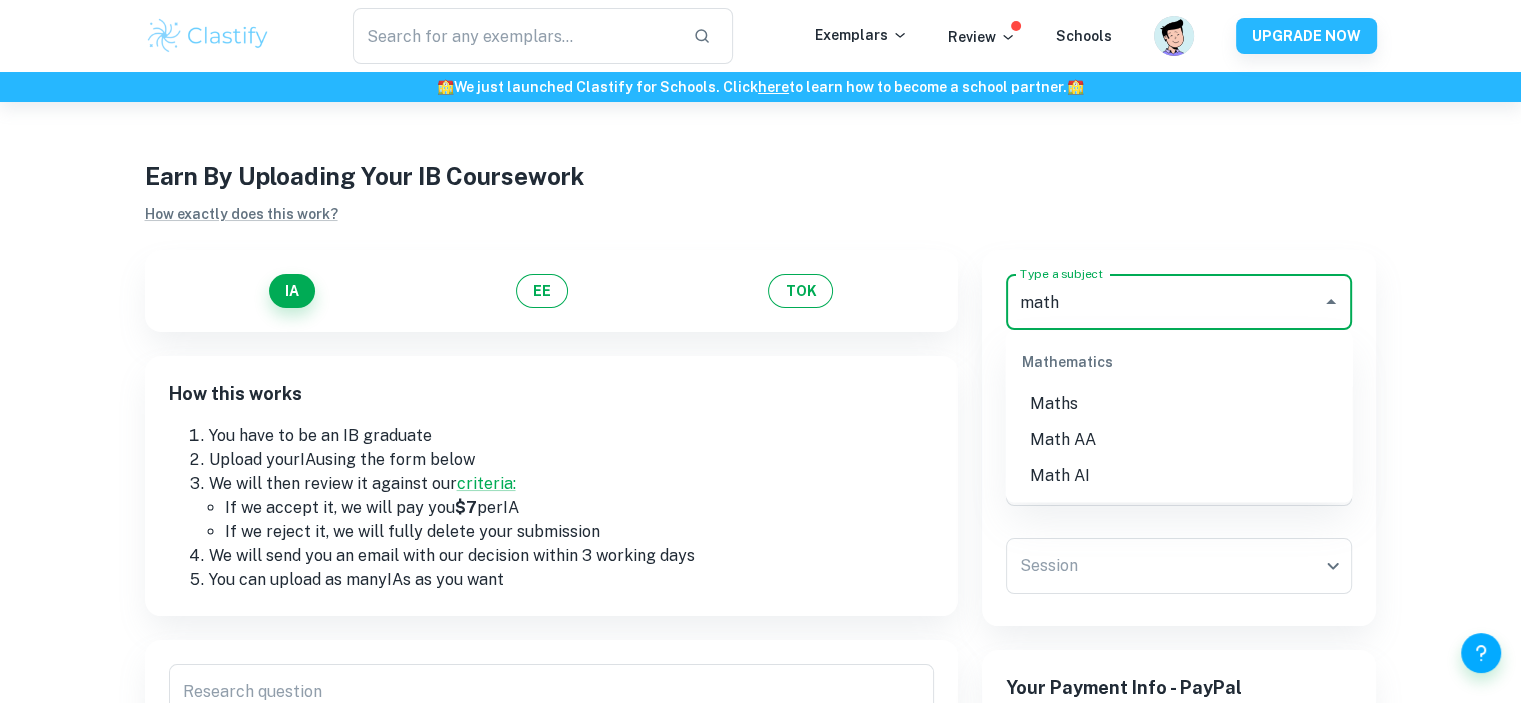 click on "Math AA" at bounding box center [1179, 440] 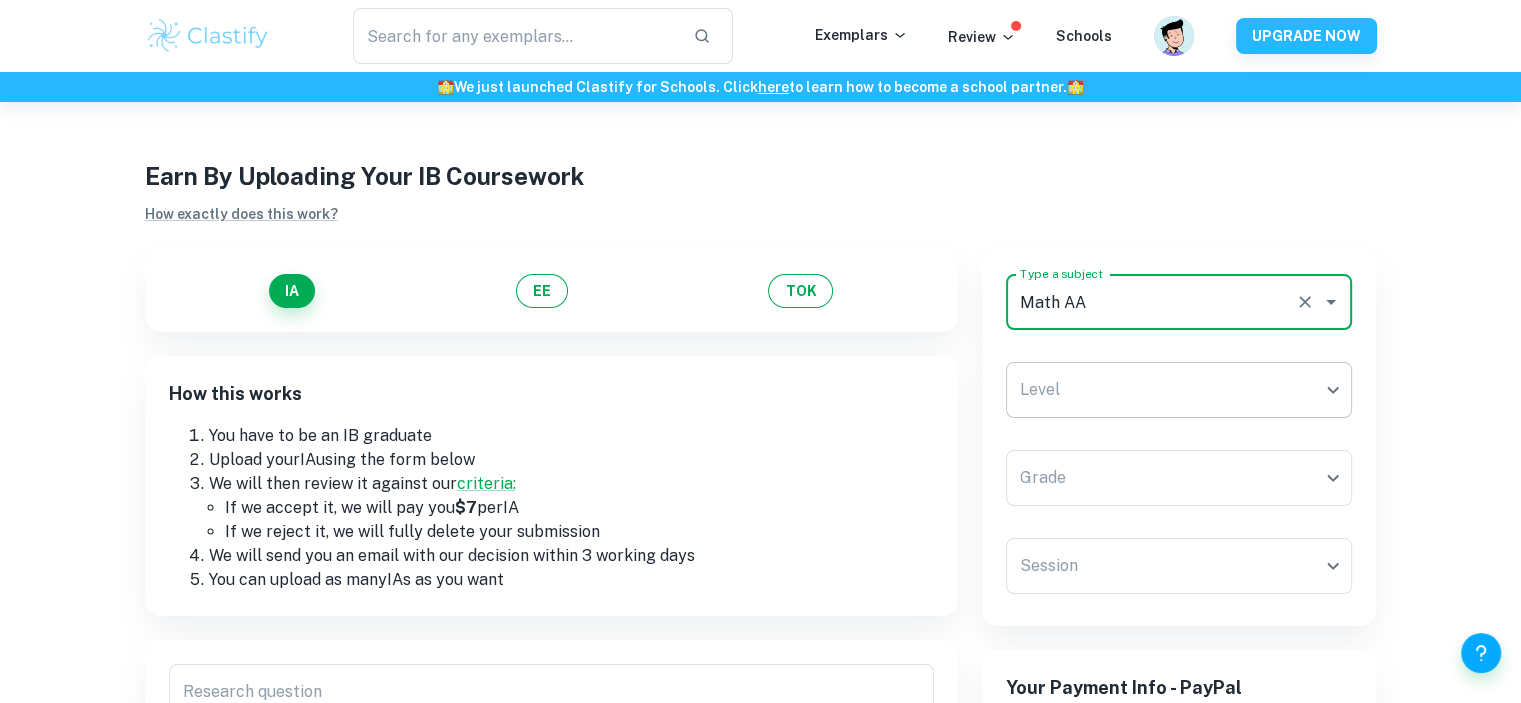 type on "Math AA" 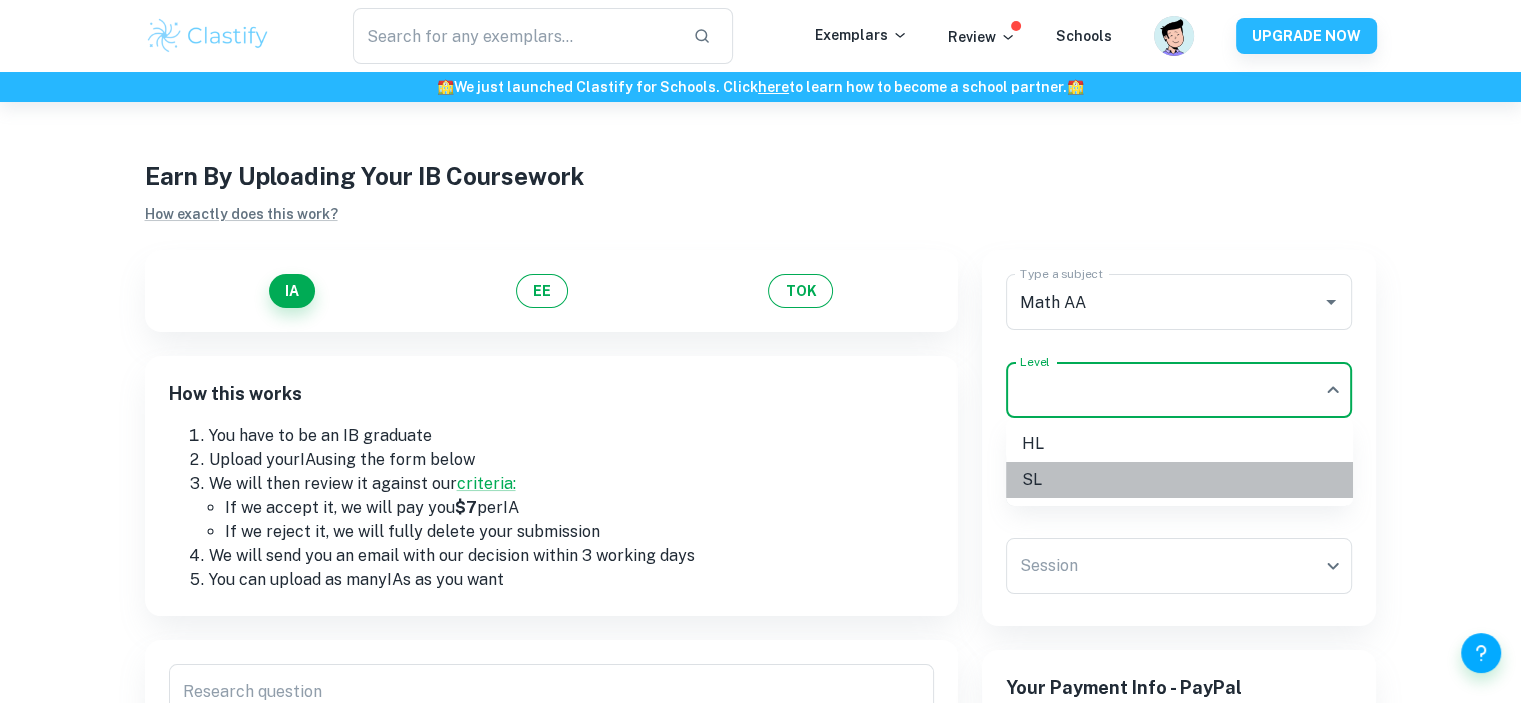 click on "SL" at bounding box center [1179, 480] 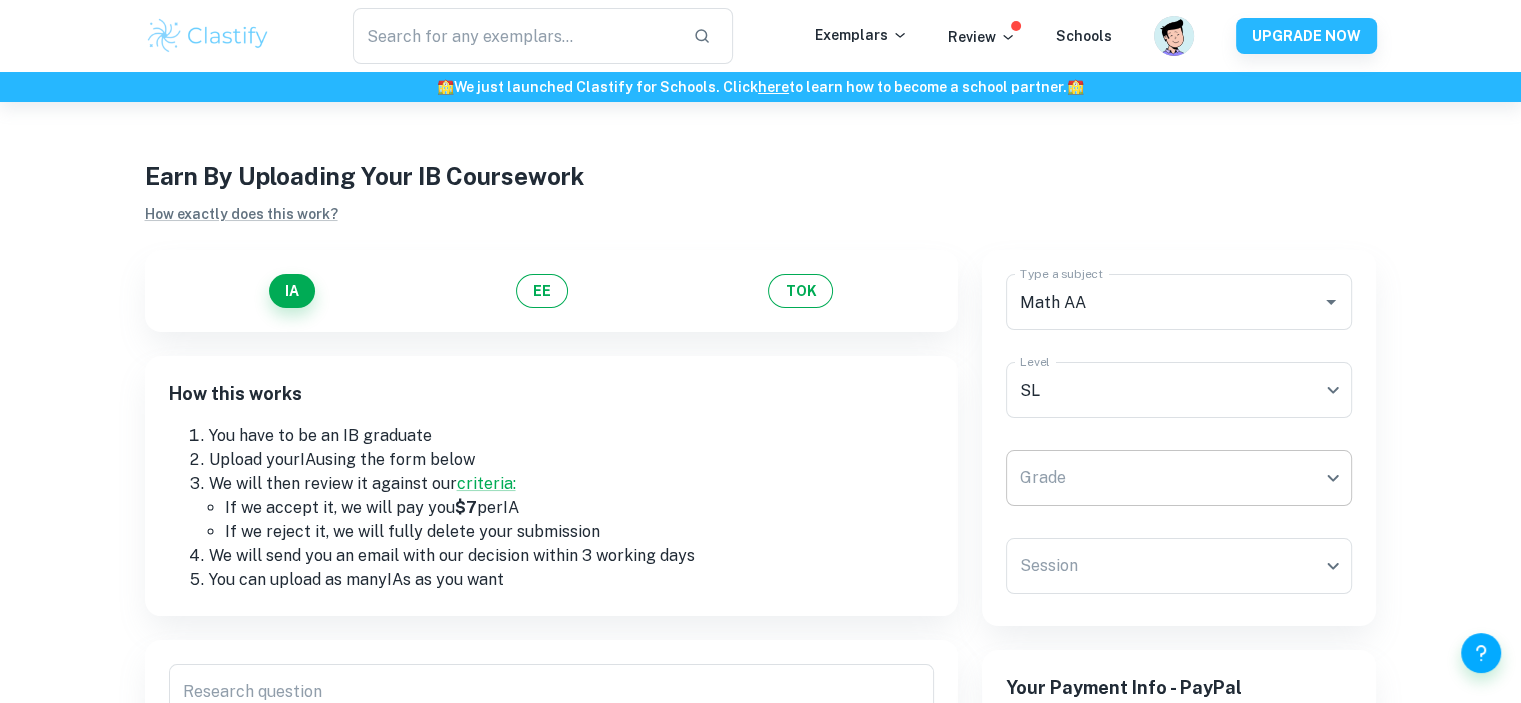 click on "We value your privacy We use cookies to enhance your browsing experience, serve personalised ads or content, and analyse our traffic. By clicking "Accept All", you consent to our use of cookies.   Cookie Policy Customise   Reject All   Accept All   Customise Consent Preferences   We use cookies to help you navigate efficiently and perform certain functions. You will find detailed information about all cookies under each consent category below. The cookies that are categorised as "Necessary" are stored on your browser as they are essential for enabling the basic functionalities of the site. ...  Show more For more information on how Google's third-party cookies operate and handle your data, see:   Google Privacy Policy Necessary Always Active Necessary cookies are required to enable the basic features of this site, such as providing secure log-in or adjusting your consent preferences. These cookies do not store any personally identifiable data. Functional Analytics Performance Advertisement Uncategorised" at bounding box center [760, 453] 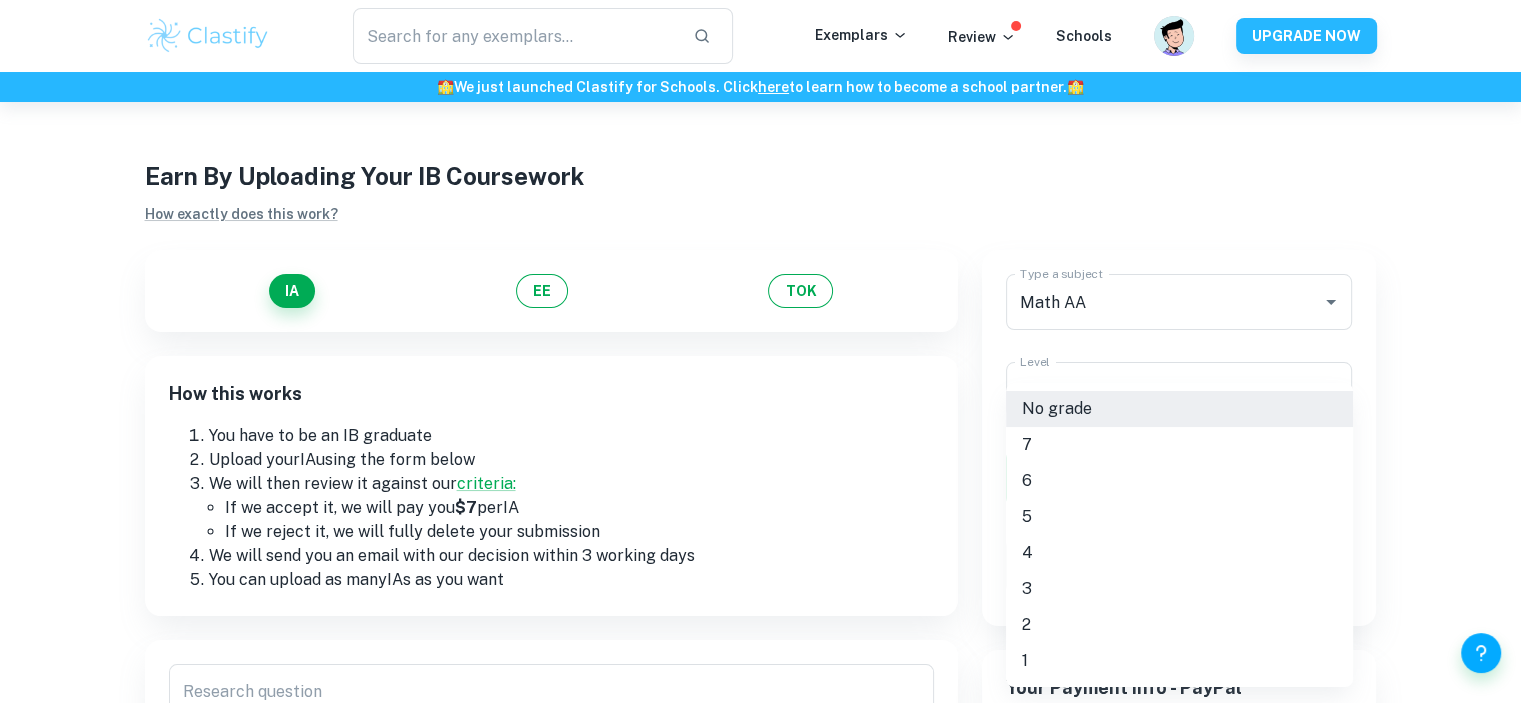 click on "5" at bounding box center [1179, 517] 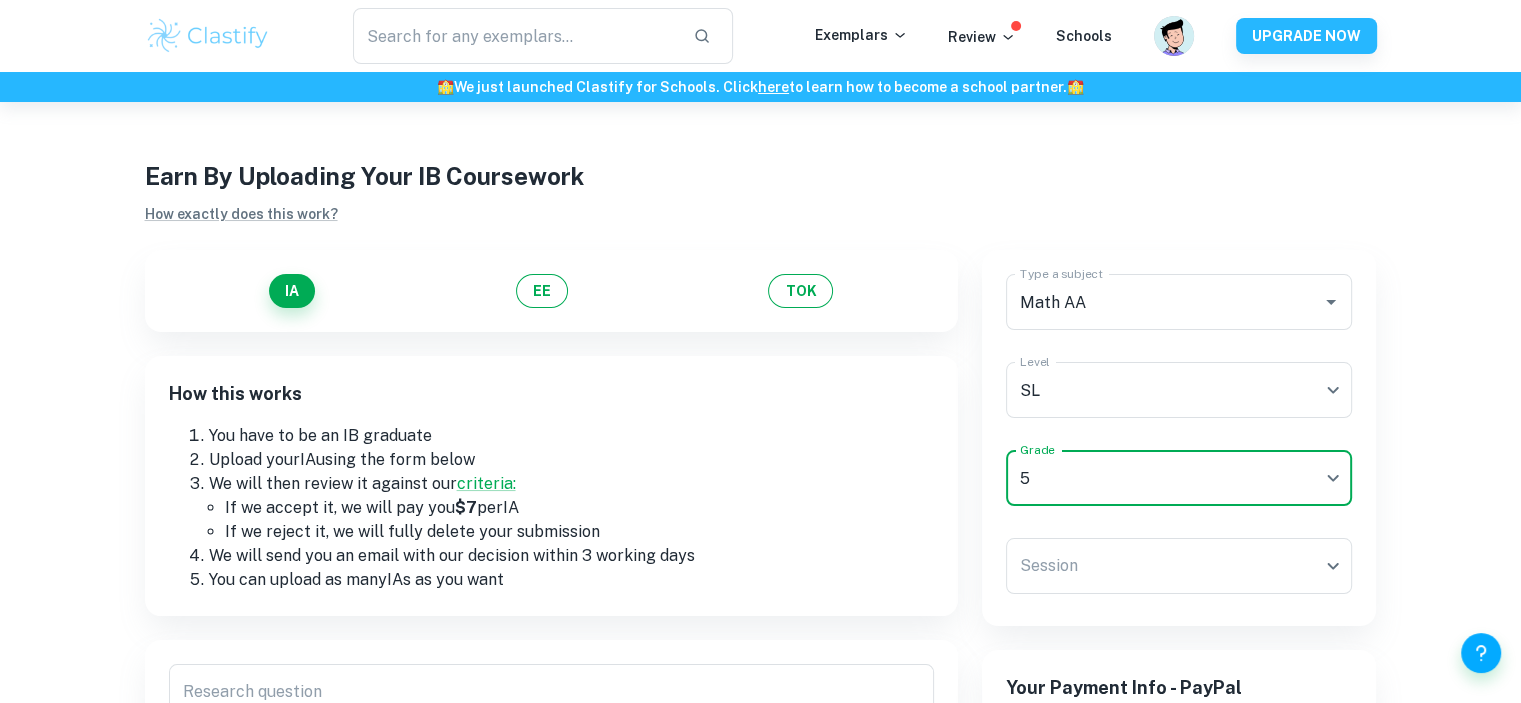 click on "We value your privacy We use cookies to enhance your browsing experience, serve personalised ads or content, and analyse our traffic. By clicking "Accept All", you consent to our use of cookies.   Cookie Policy Customise   Reject All   Accept All   Customise Consent Preferences   We use cookies to help you navigate efficiently and perform certain functions. You will find detailed information about all cookies under each consent category below. The cookies that are categorised as "Necessary" are stored on your browser as they are essential for enabling the basic functionalities of the site. ...  Show more For more information on how Google's third-party cookies operate and handle your data, see:   Google Privacy Policy Necessary Always Active Necessary cookies are required to enable the basic features of this site, such as providing secure log-in or adjusting your consent preferences. These cookies do not store any personally identifiable data. Functional Analytics Performance Advertisement Uncategorised" at bounding box center (760, 453) 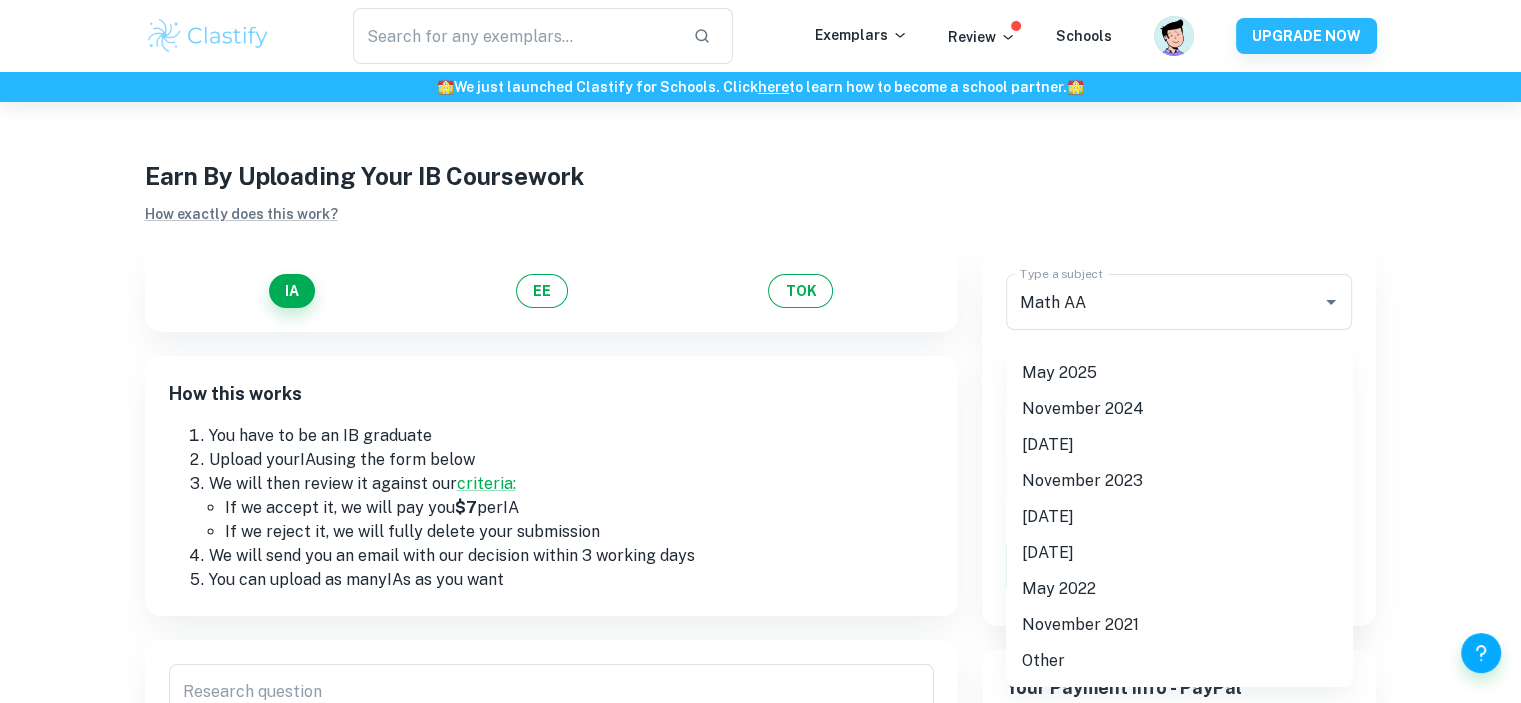 click on "May 2025" at bounding box center [1179, 373] 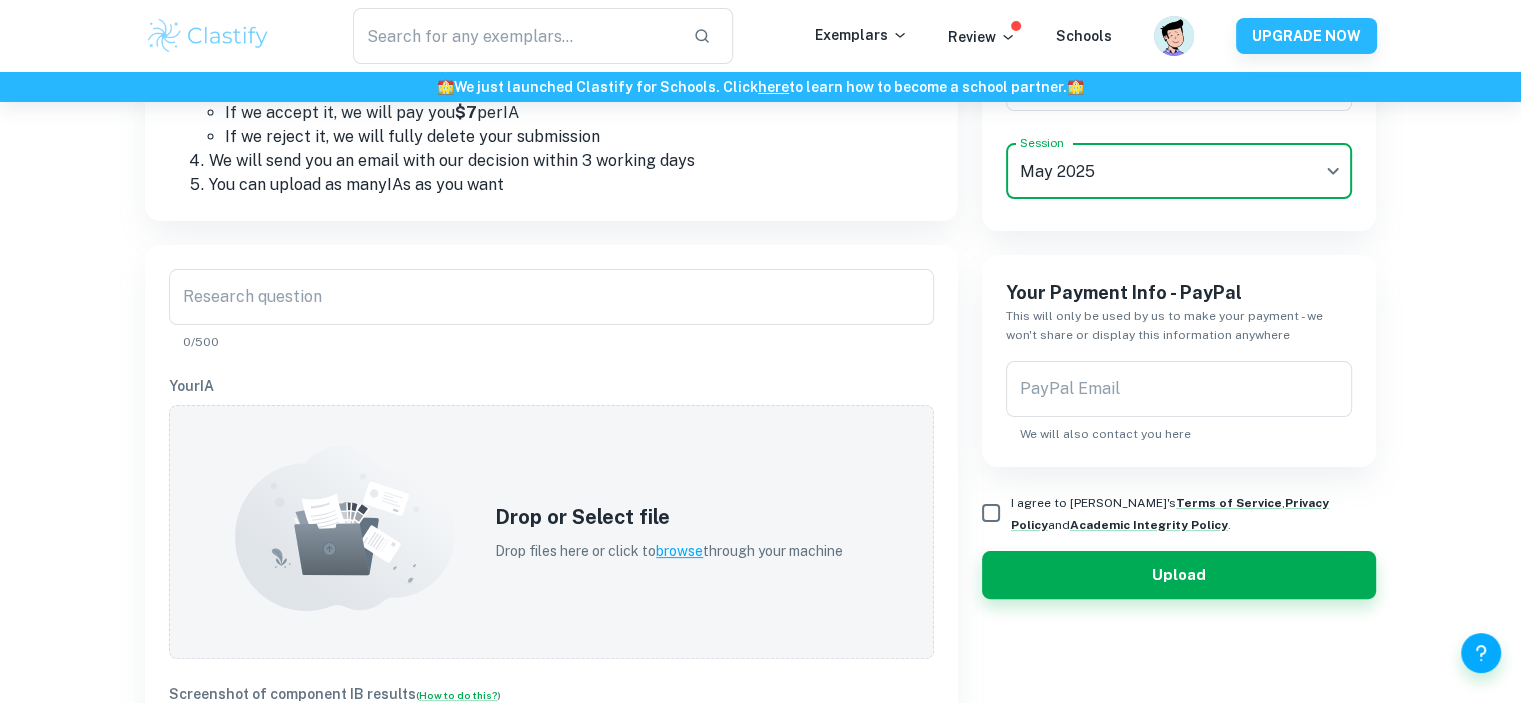 scroll, scrollTop: 400, scrollLeft: 0, axis: vertical 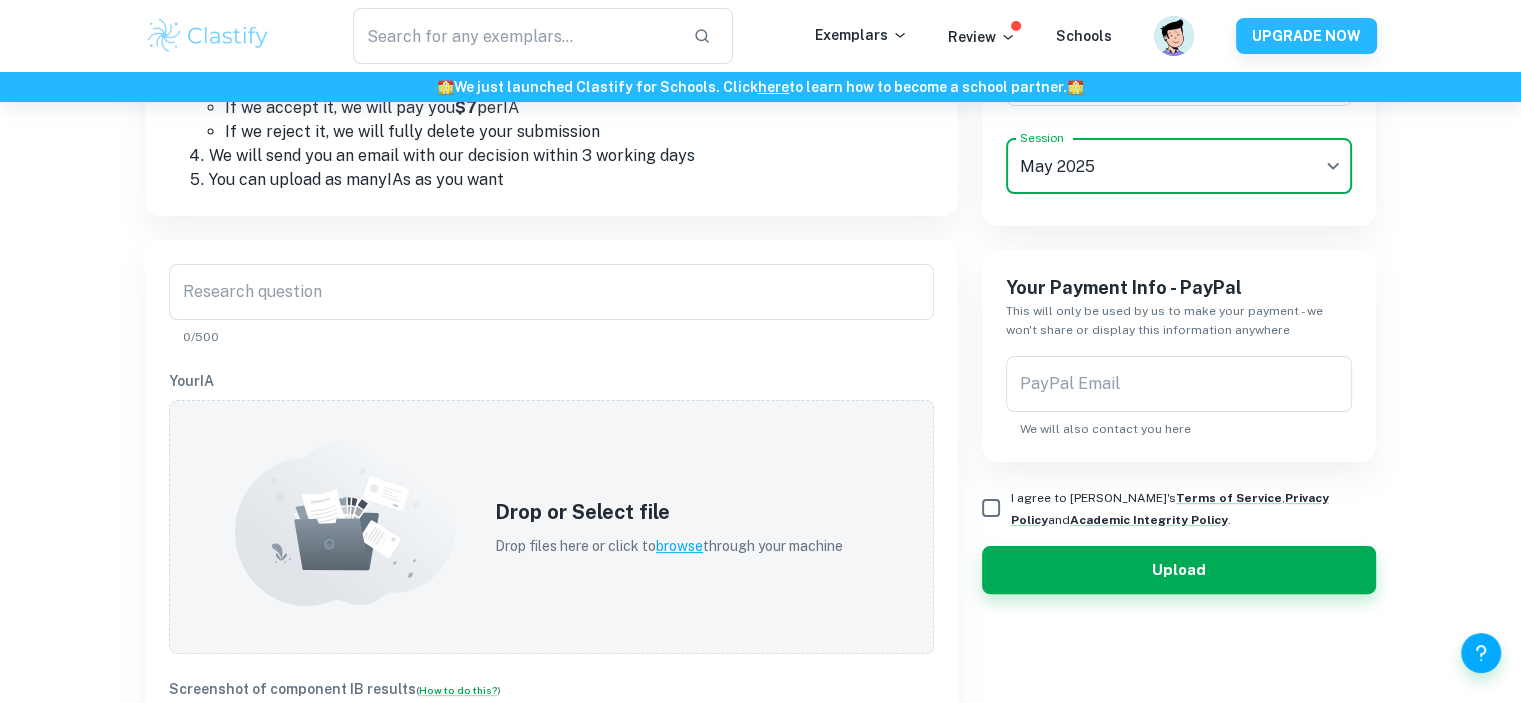drag, startPoint x: 1181, startPoint y: 386, endPoint x: 1141, endPoint y: 411, distance: 47.169907 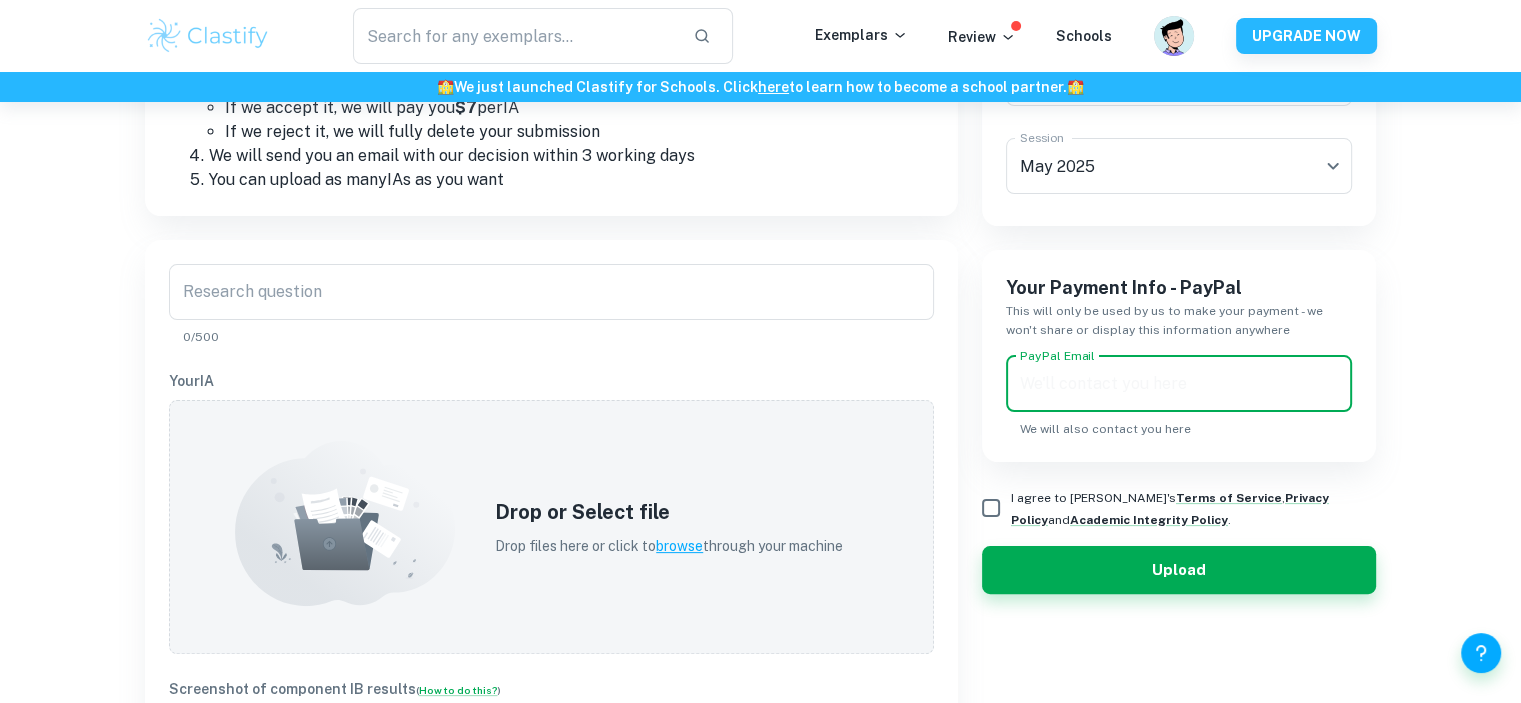 type on "[PERSON_NAME][EMAIL_ADDRESS][PERSON_NAME][DOMAIN_NAME]" 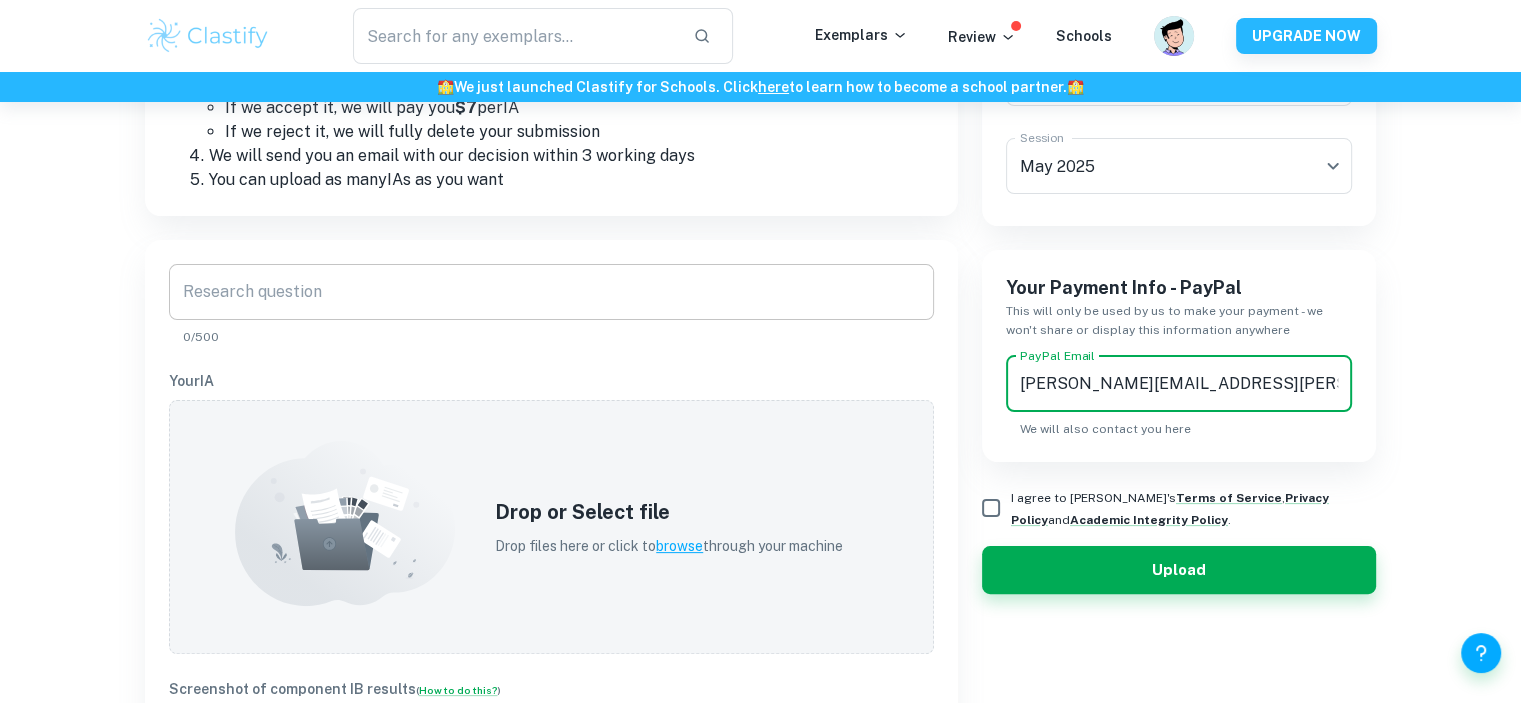 click on "Research question" at bounding box center (551, 292) 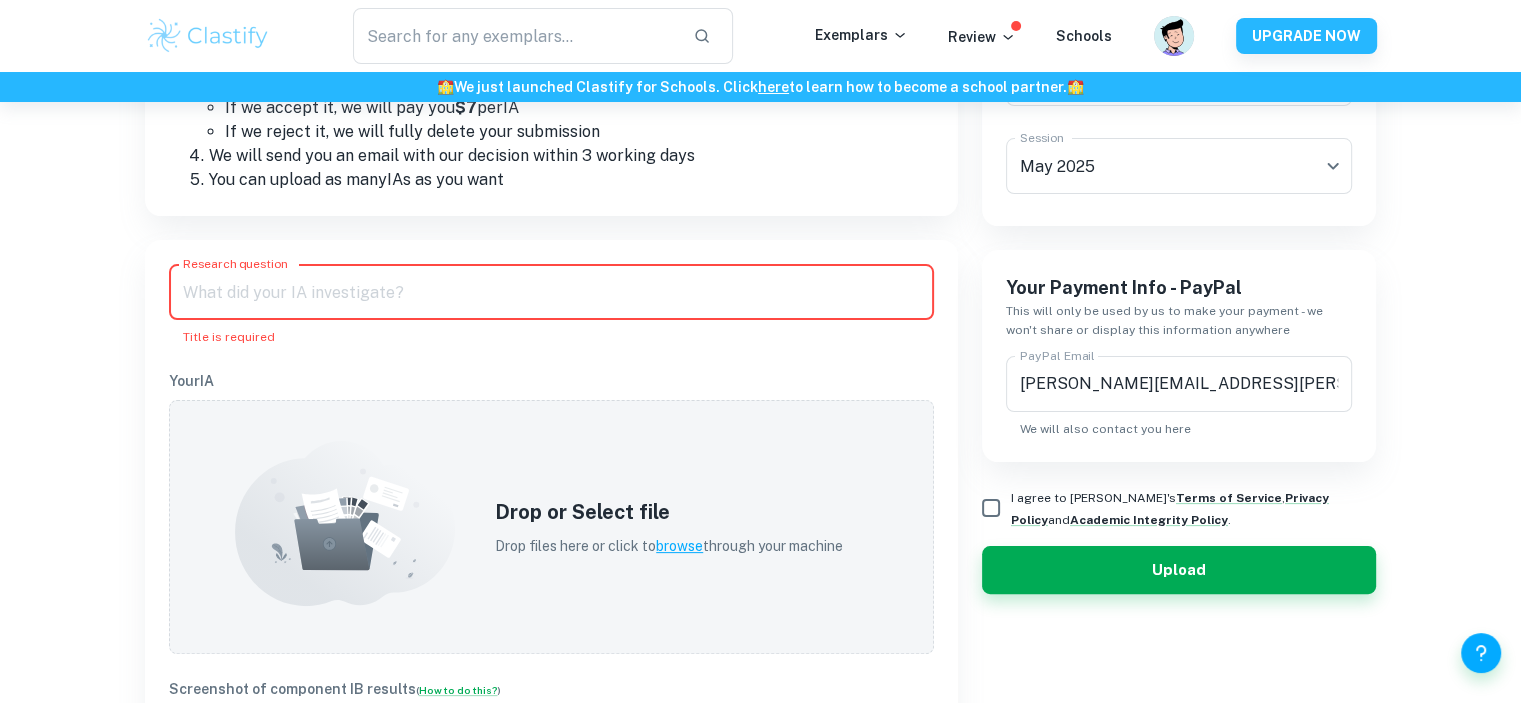 paste on "Modeling the Shape of an Acoustic Guitar: Analyzing Material Usage through the  Lens of the Golden Ratio" 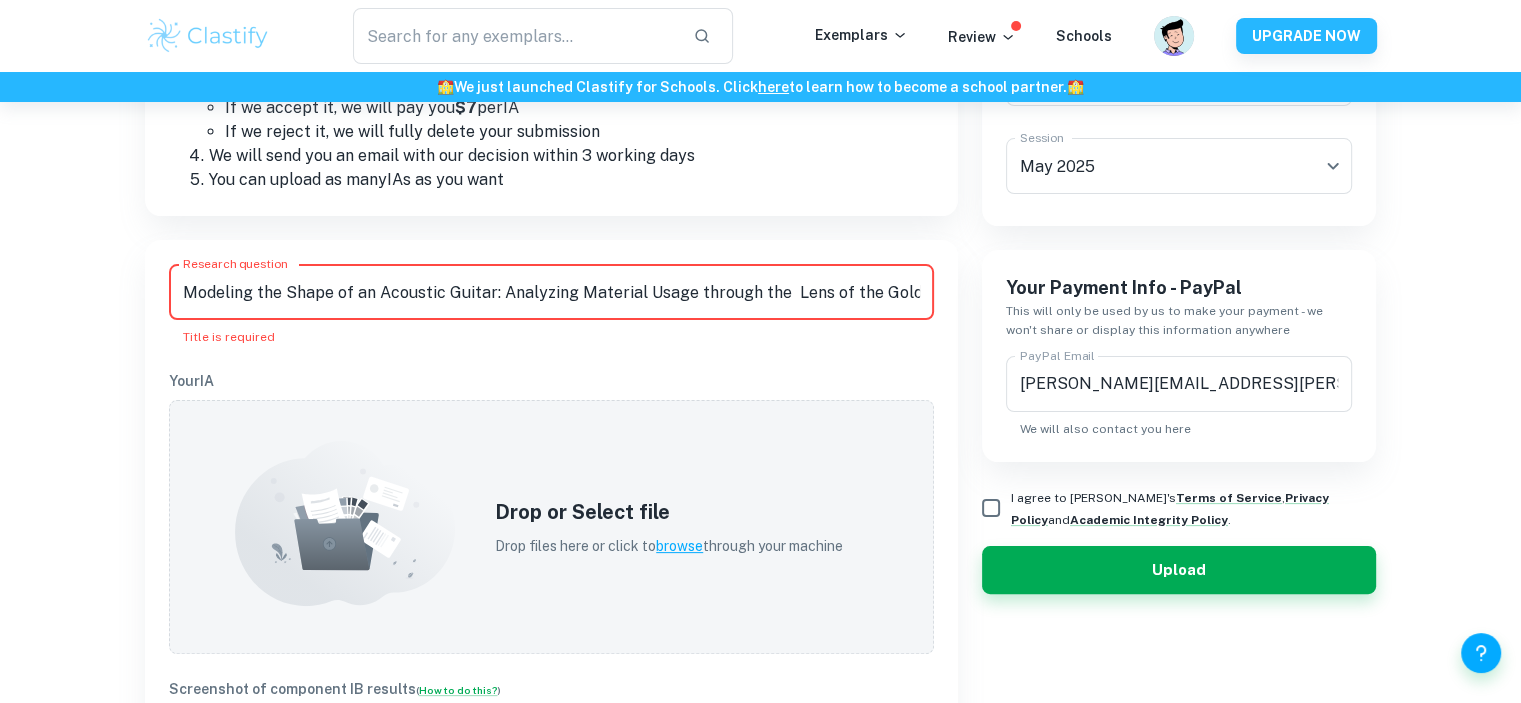 scroll, scrollTop: 0, scrollLeft: 48, axis: horizontal 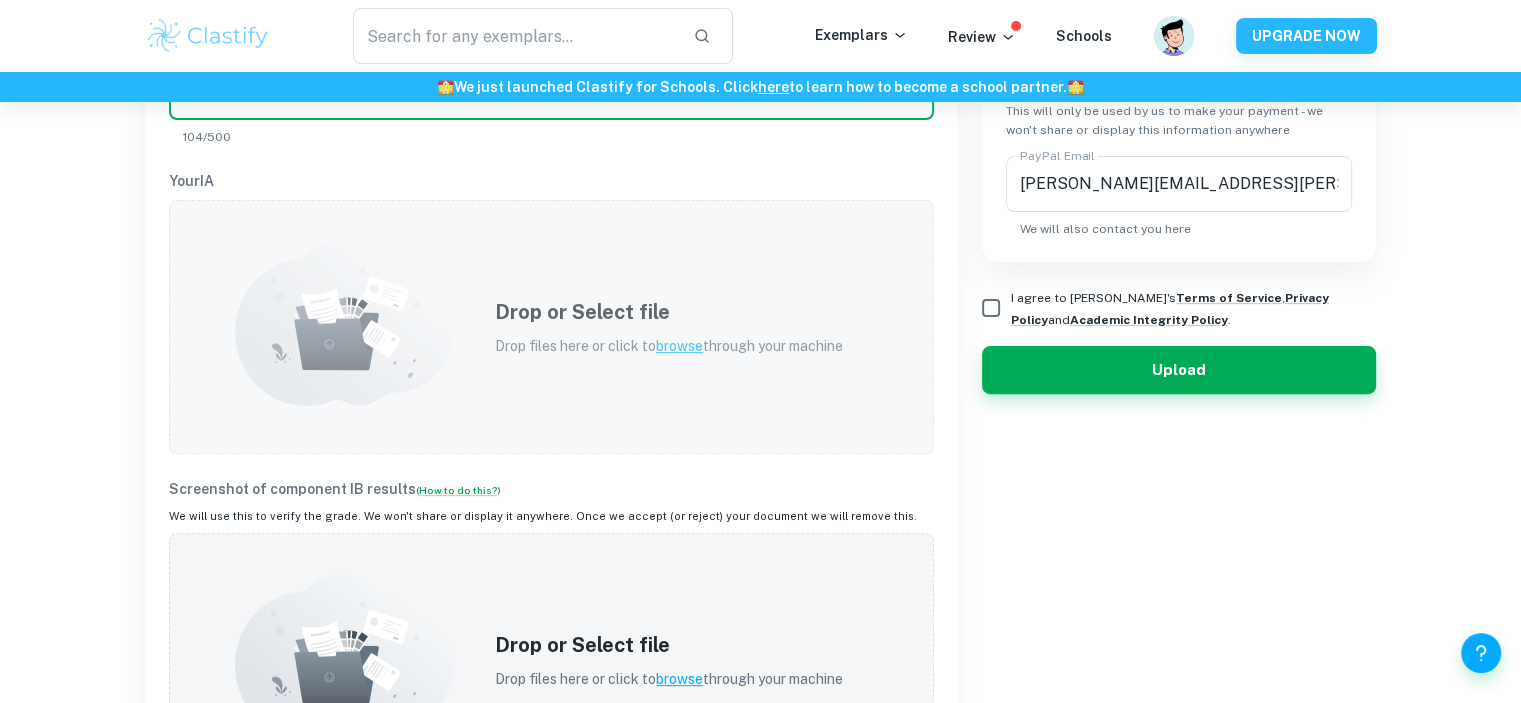 type on "Modeling the Shape of an Acoustic Guitar: Analyzing Material Usage through the  Lens of the Golden Ratio" 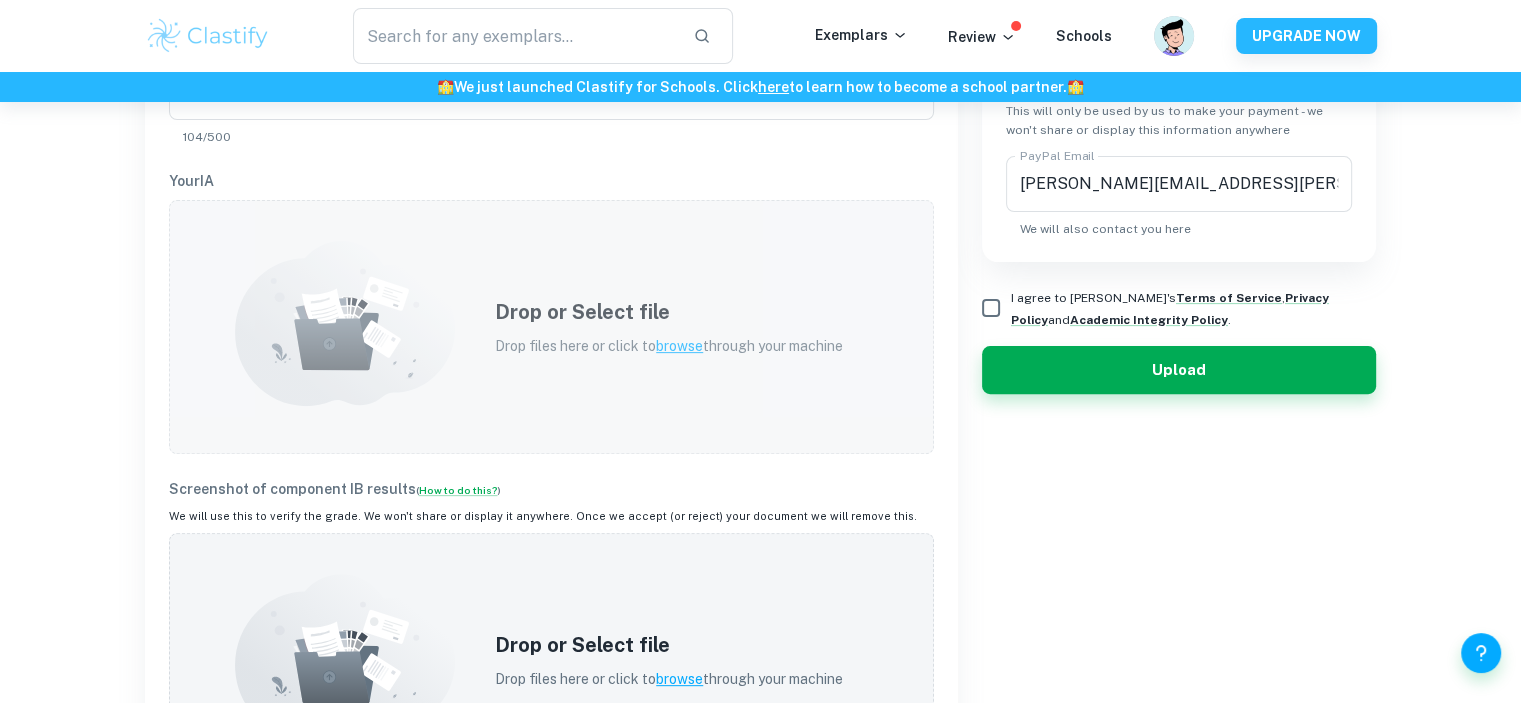 click on "Drop or Select file Drop files here or click to  browse  through your machine" at bounding box center (669, 327) 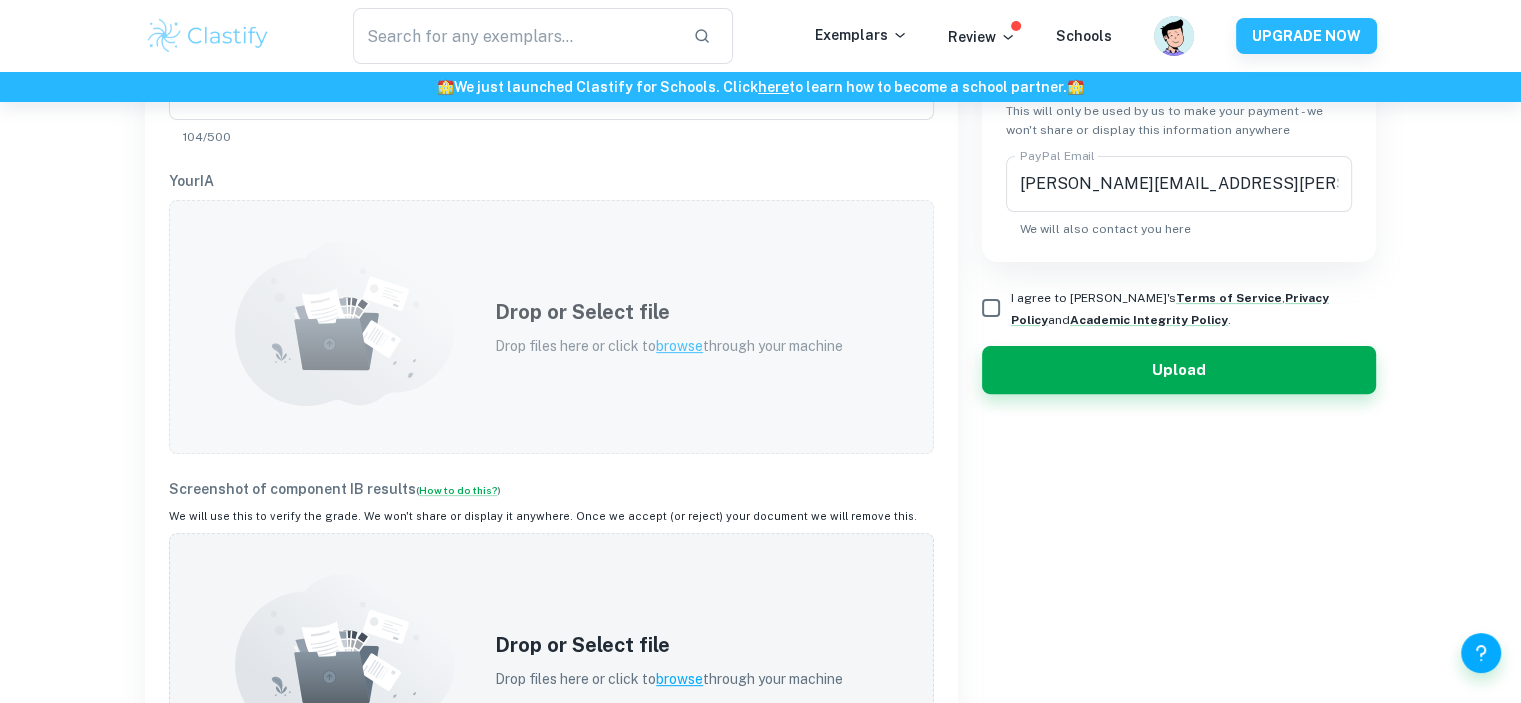 click on "Drop or Select file Drop files here or click to  browse  through your machine" at bounding box center (669, 327) 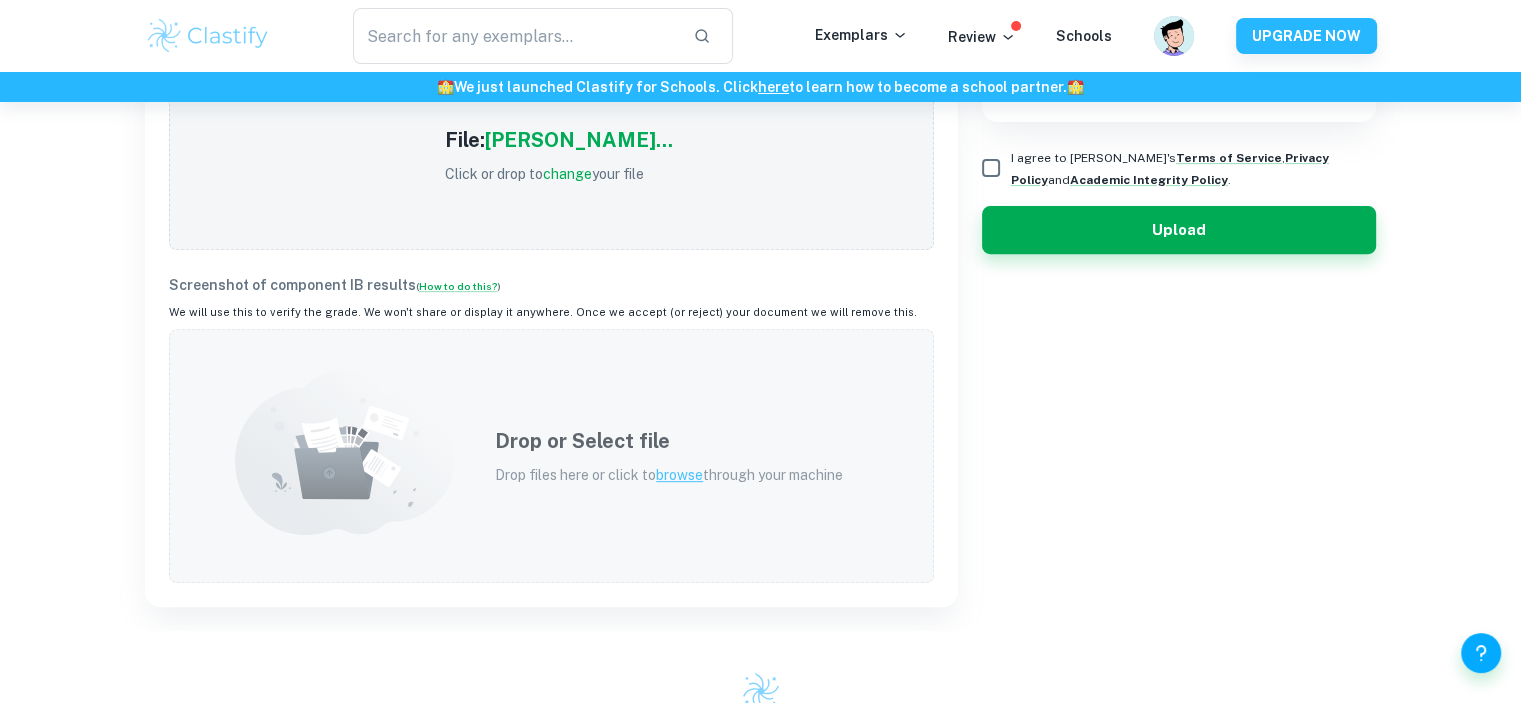 scroll, scrollTop: 800, scrollLeft: 0, axis: vertical 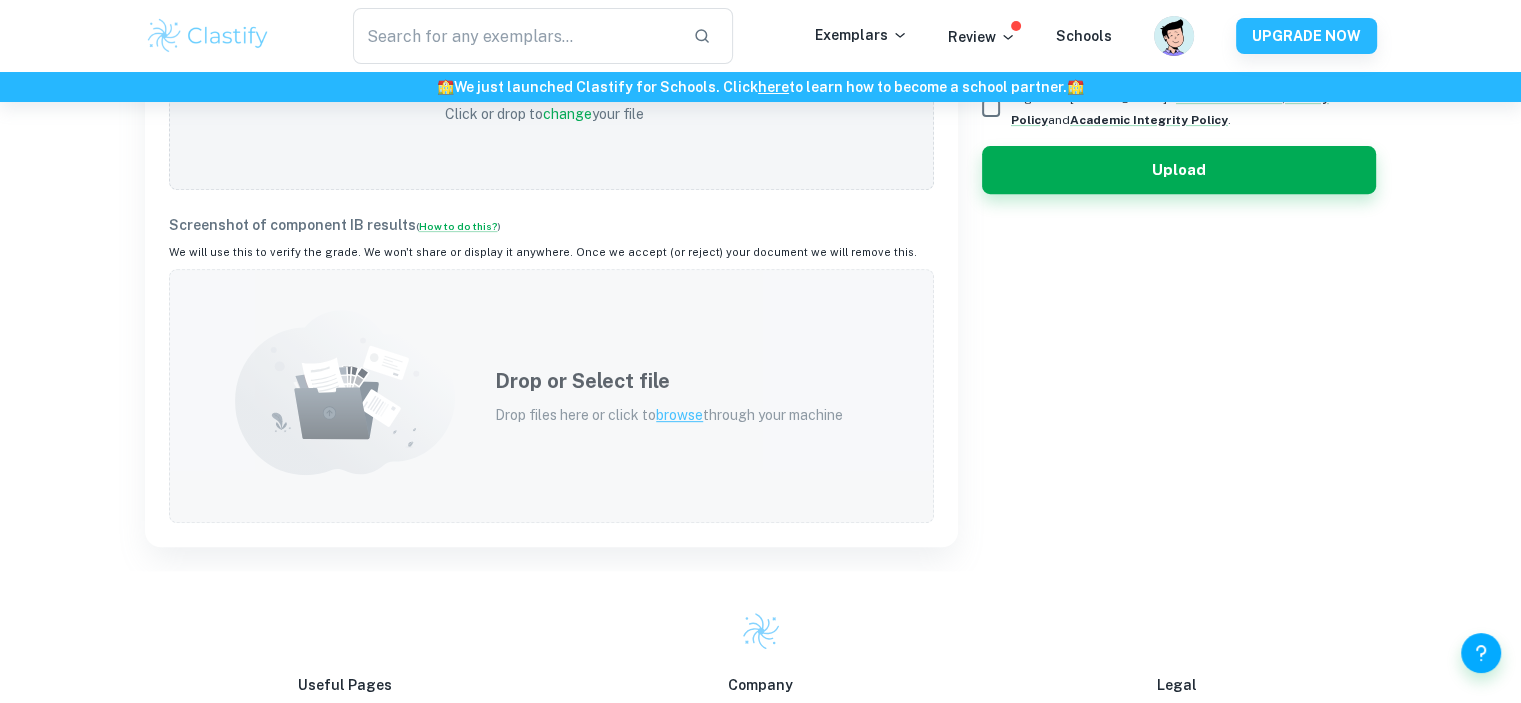 click on "Drop files here or click to  browse  through your machine" at bounding box center [669, 415] 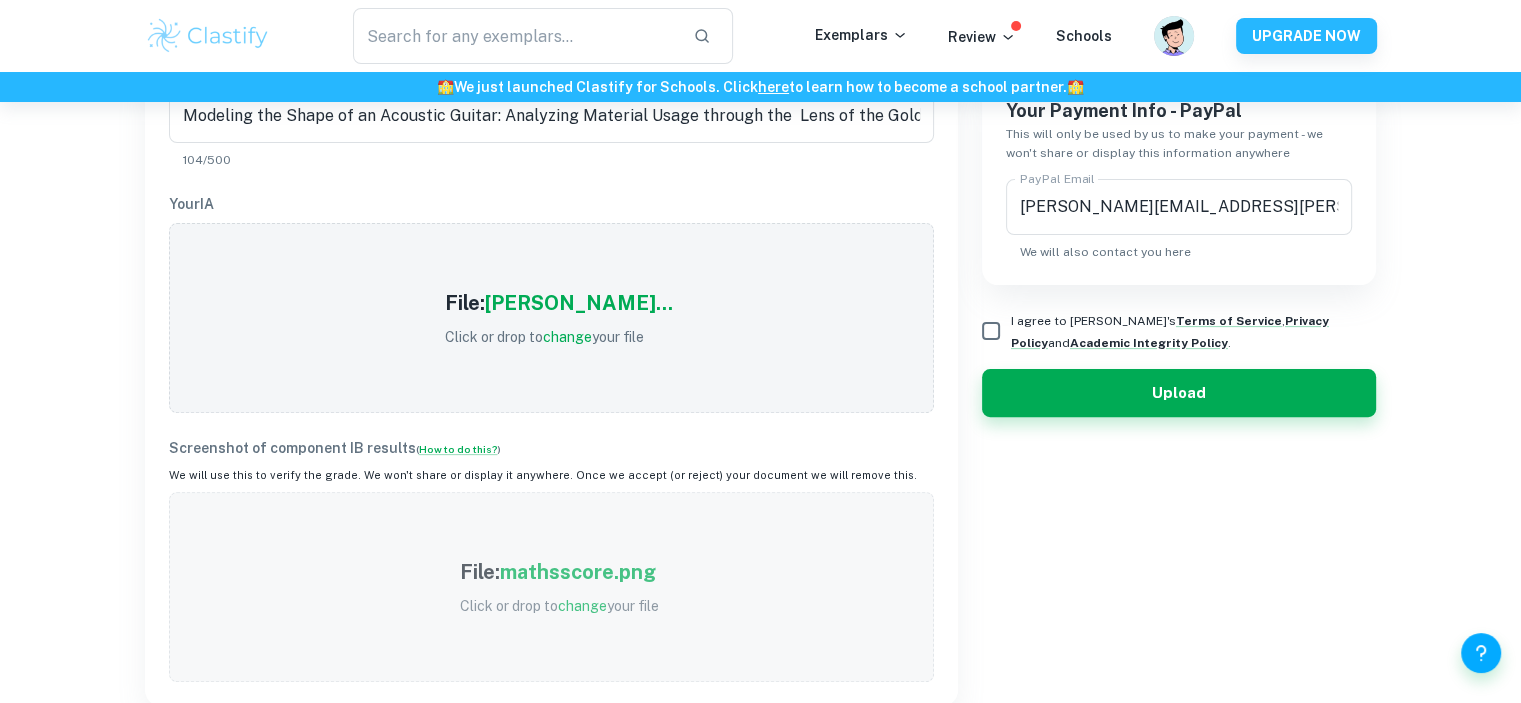scroll, scrollTop: 300, scrollLeft: 0, axis: vertical 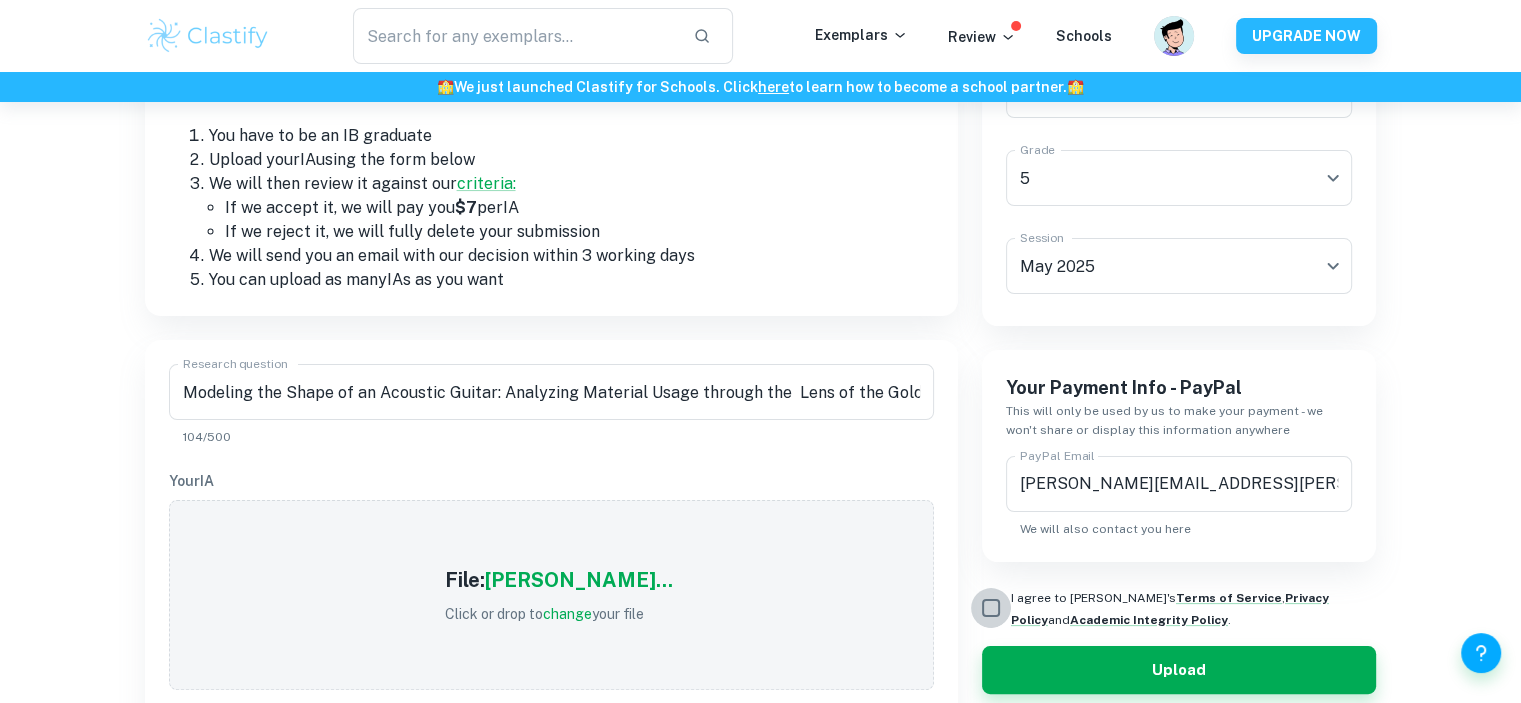 click on "I agree to Clastify's  Terms of Service ,  Privacy Policy  and  Academic Integrity Policy ." at bounding box center (991, 608) 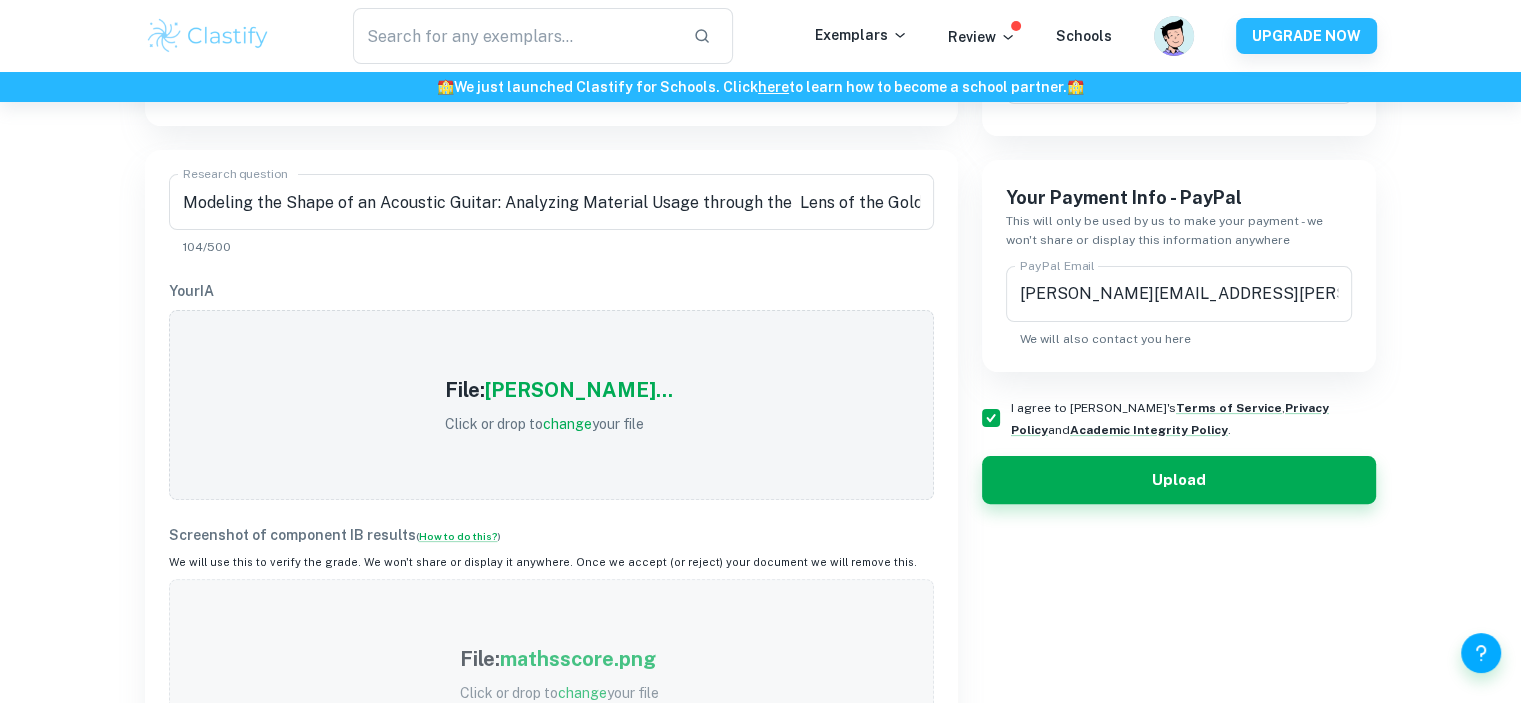scroll, scrollTop: 500, scrollLeft: 0, axis: vertical 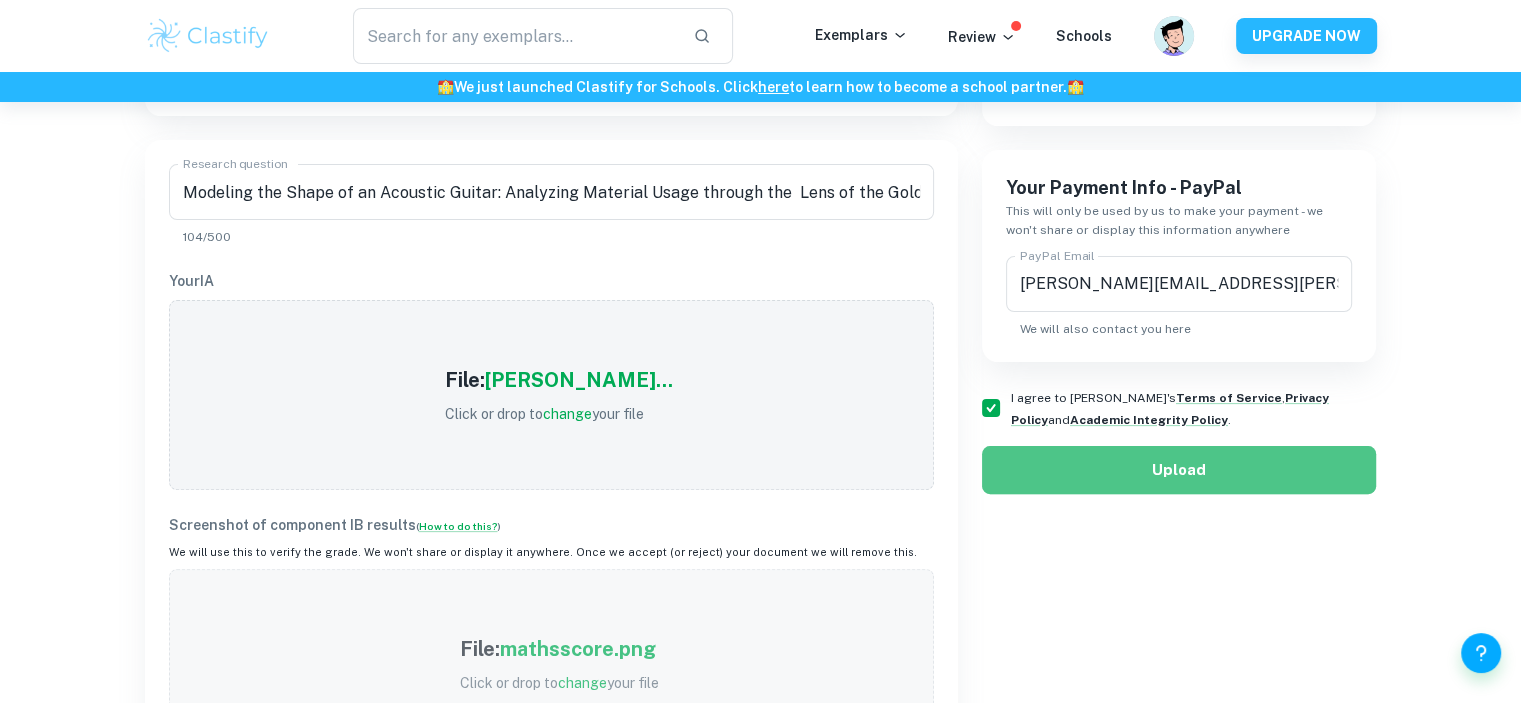 click on "Upload" at bounding box center (1179, 470) 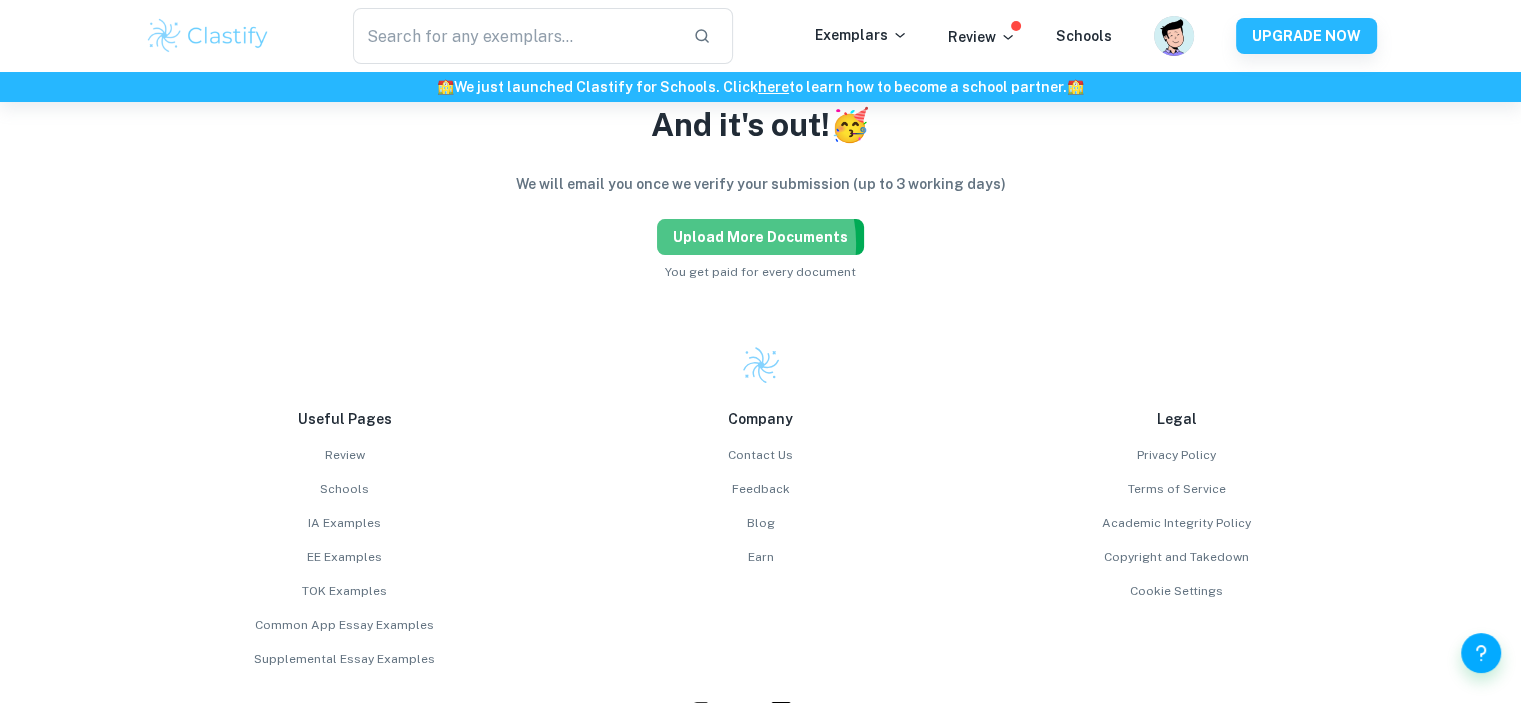 click on "Upload more documents" at bounding box center [760, 237] 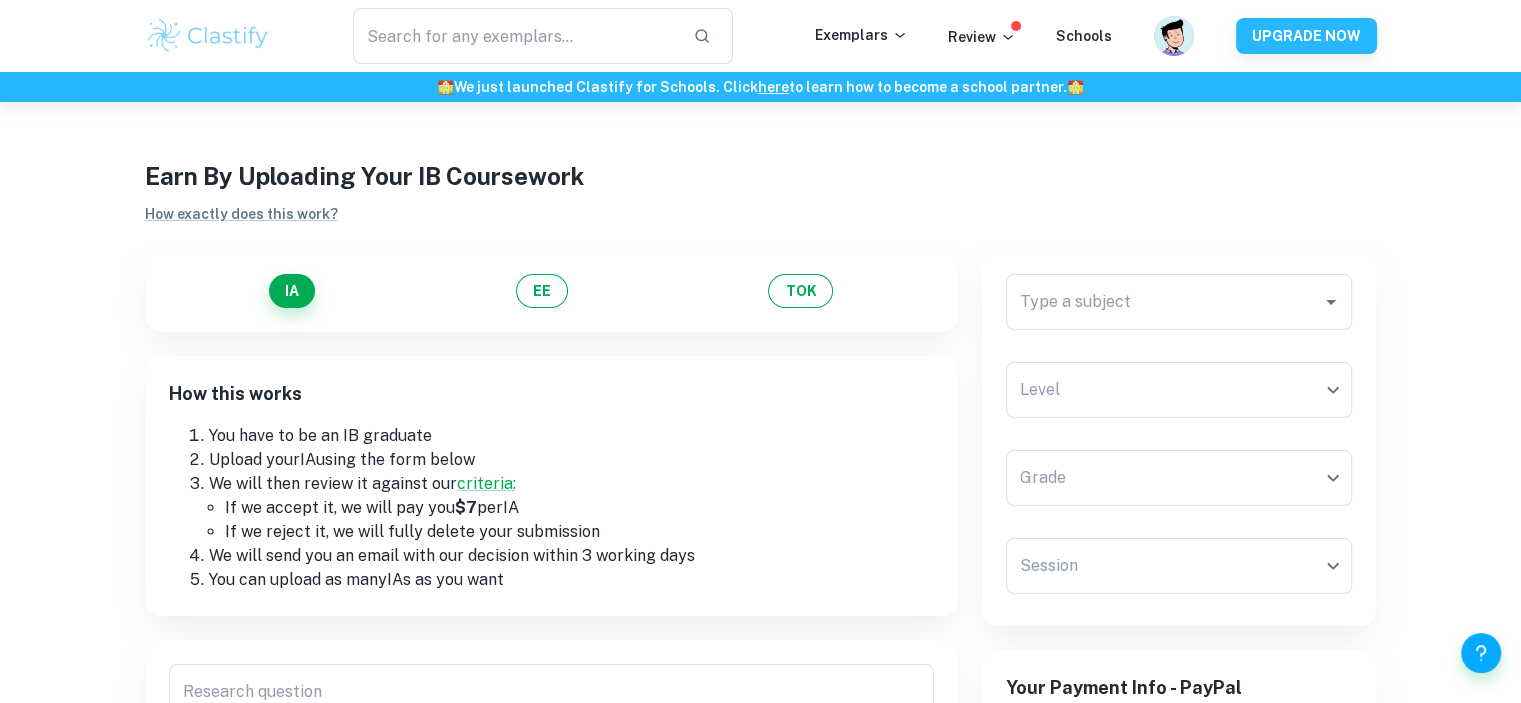 scroll, scrollTop: 400, scrollLeft: 0, axis: vertical 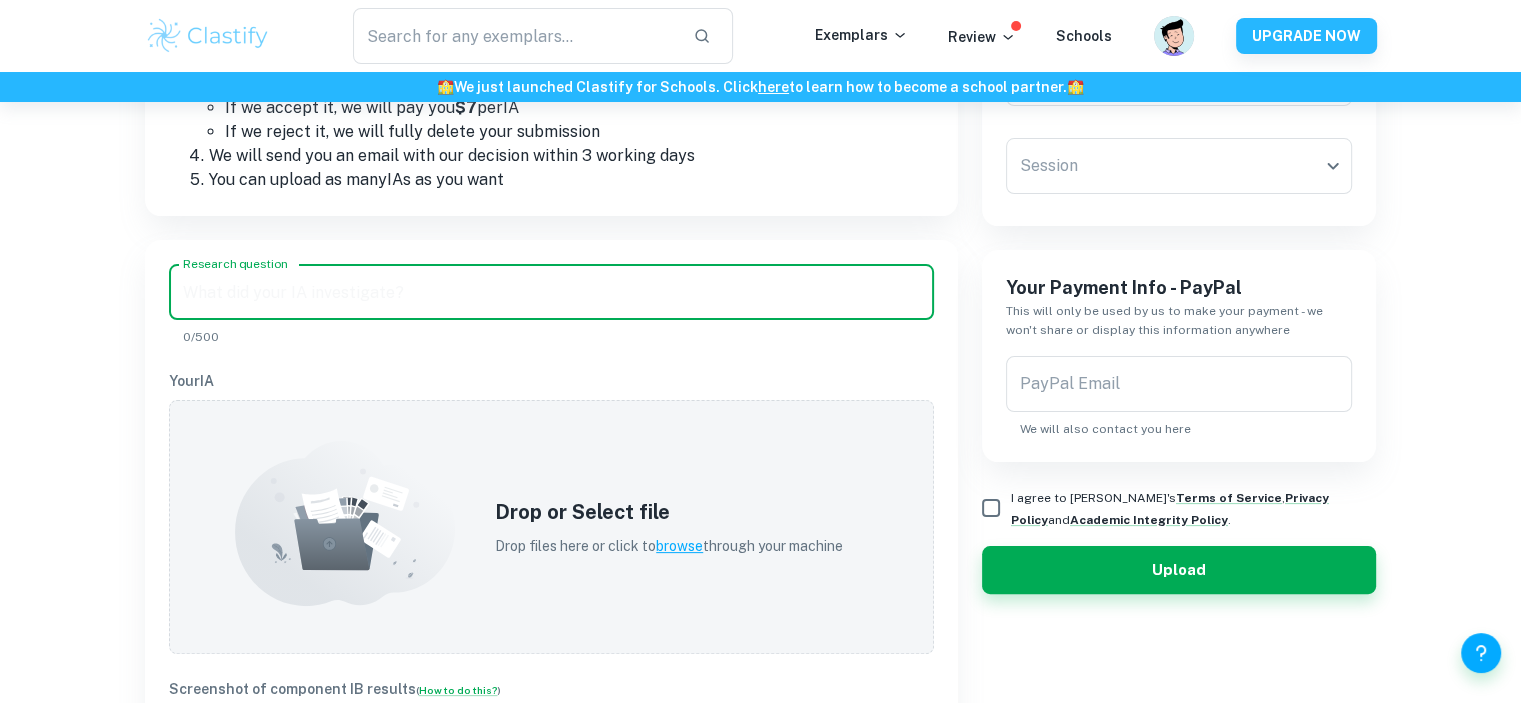click on "Research question" at bounding box center (551, 292) 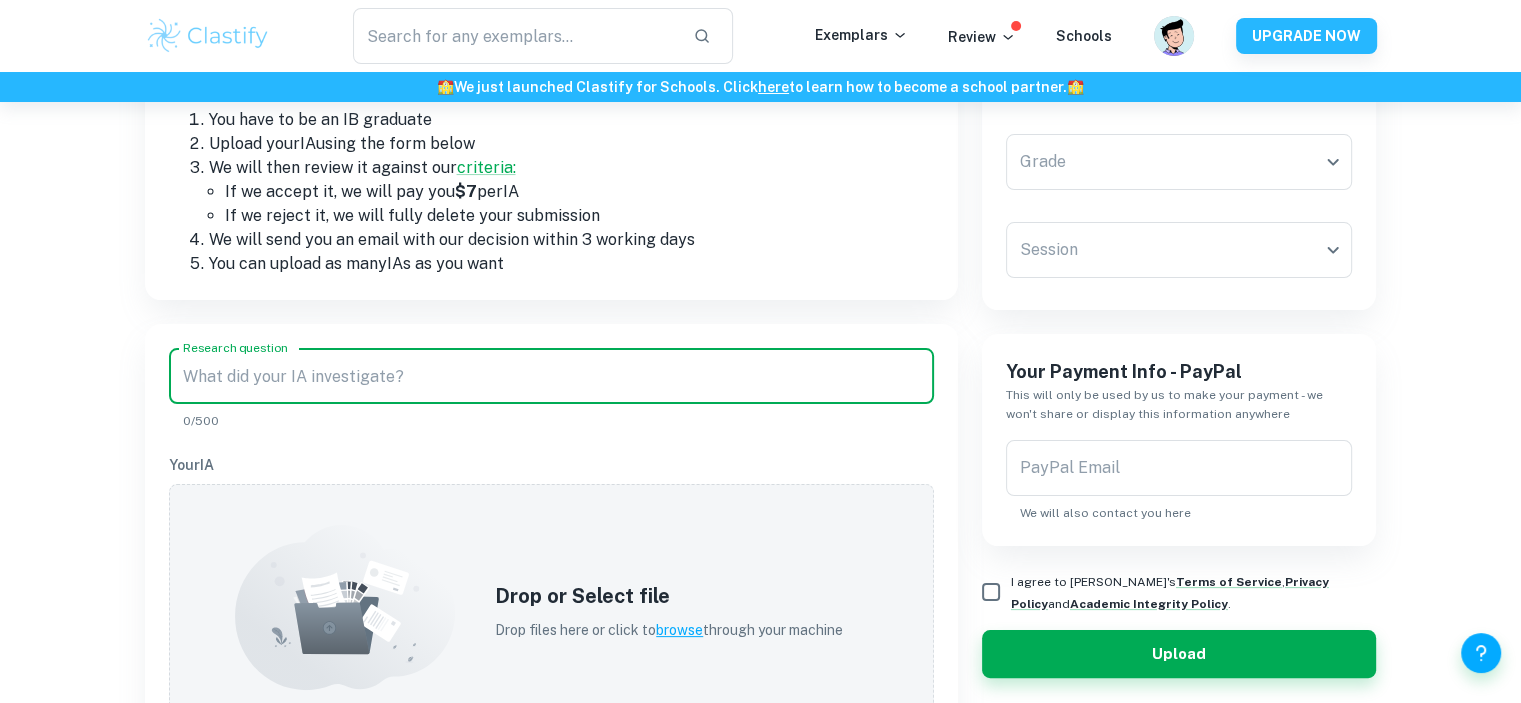 scroll, scrollTop: 0, scrollLeft: 0, axis: both 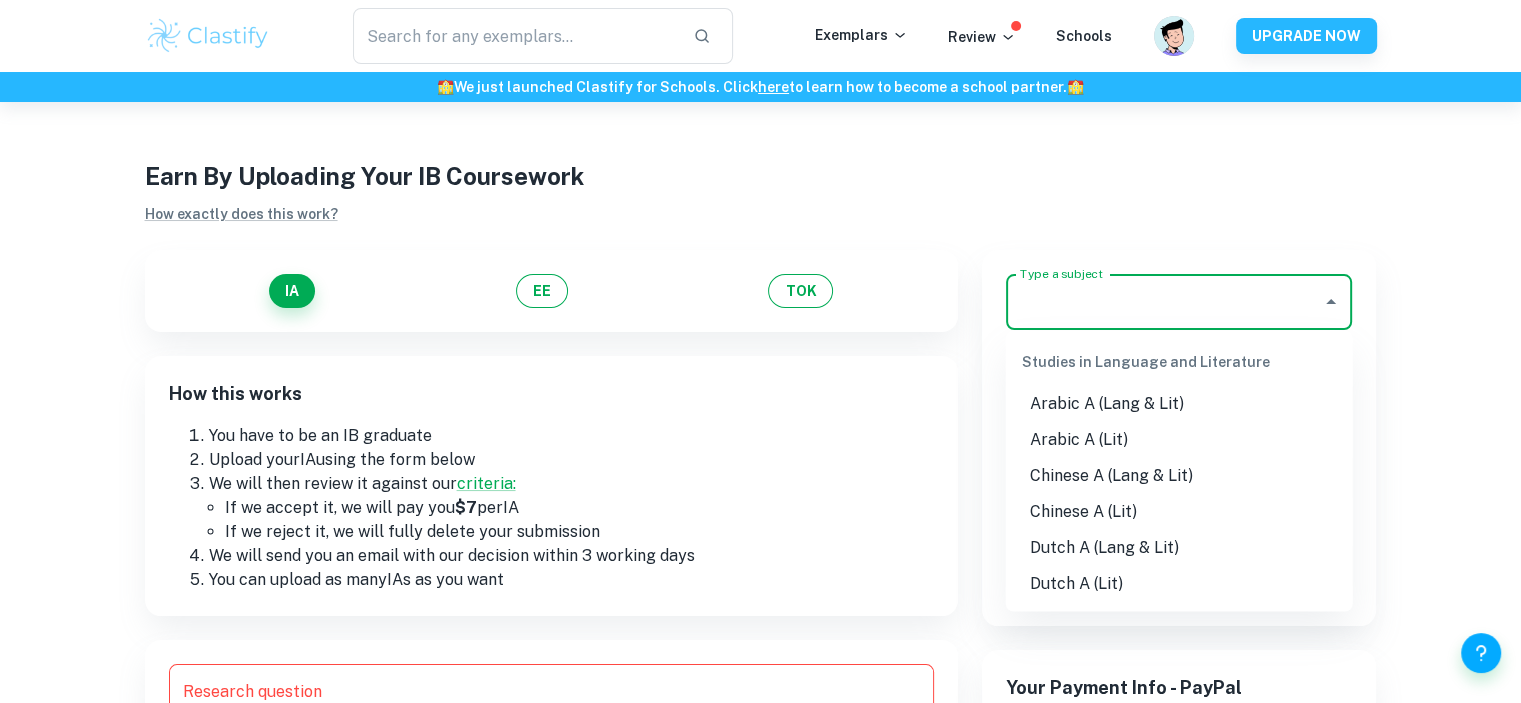 click on "Type a subject" at bounding box center (1164, 302) 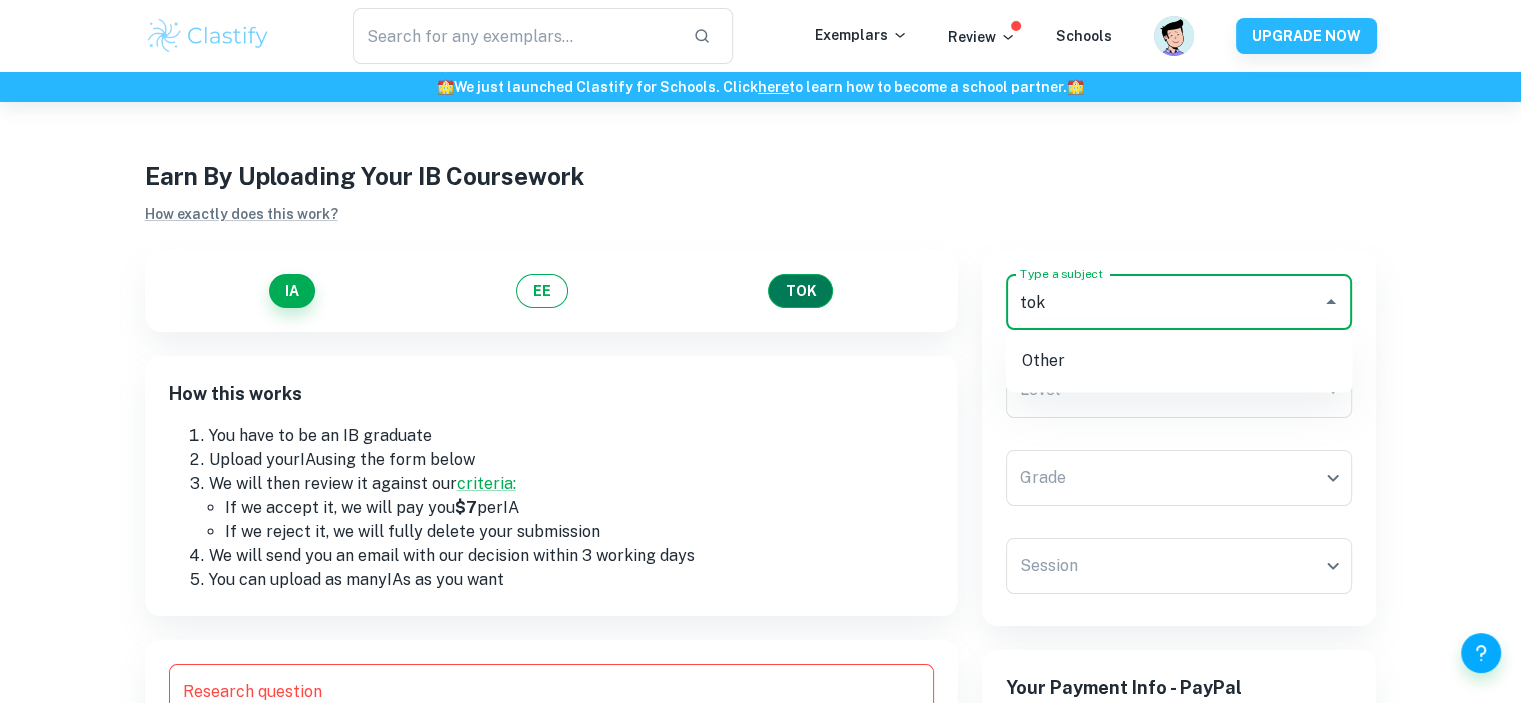 type on "tok" 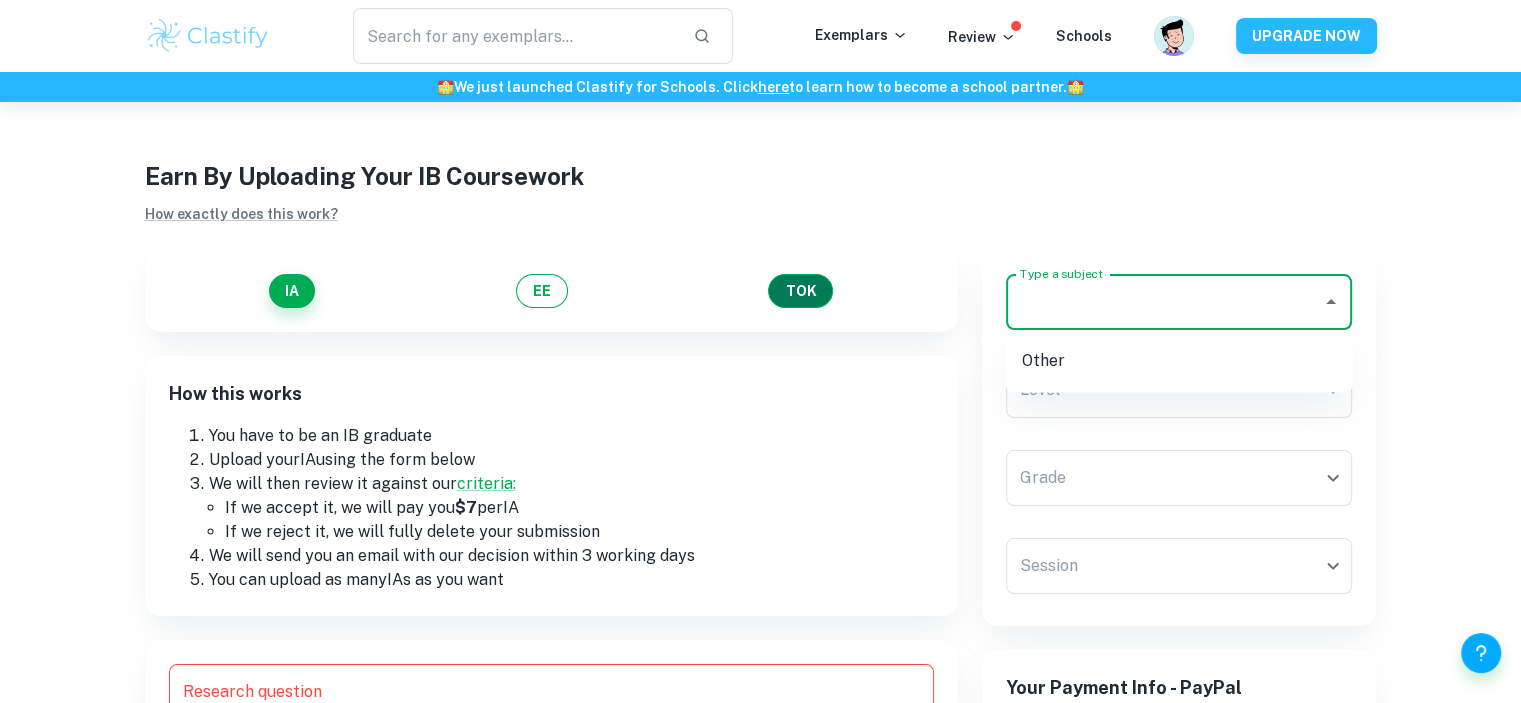 click on "TOK" at bounding box center [800, 291] 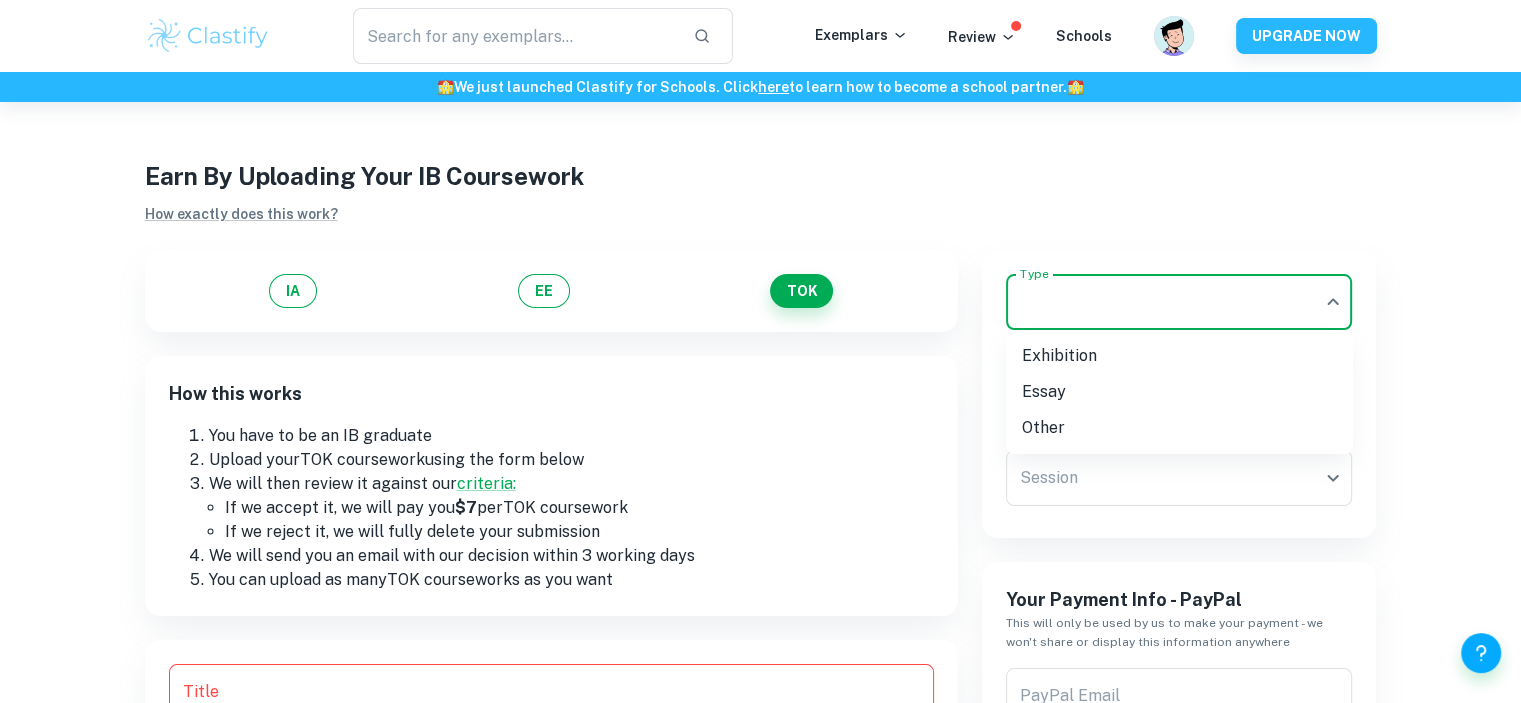 click on "We value your privacy We use cookies to enhance your browsing experience, serve personalised ads or content, and analyse our traffic. By clicking "Accept All", you consent to our use of cookies.   Cookie Policy Customise   Reject All   Accept All   Customise Consent Preferences   We use cookies to help you navigate efficiently and perform certain functions. You will find detailed information about all cookies under each consent category below. The cookies that are categorised as "Necessary" are stored on your browser as they are essential for enabling the basic functionalities of the site. ...  Show more For more information on how Google's third-party cookies operate and handle your data, see:   Google Privacy Policy Necessary Always Active Necessary cookies are required to enable the basic features of this site, such as providing secure log-in or adjusting your consent preferences. These cookies do not store any personally identifiable data. Functional Analytics Performance Advertisement Uncategorised" at bounding box center (760, 453) 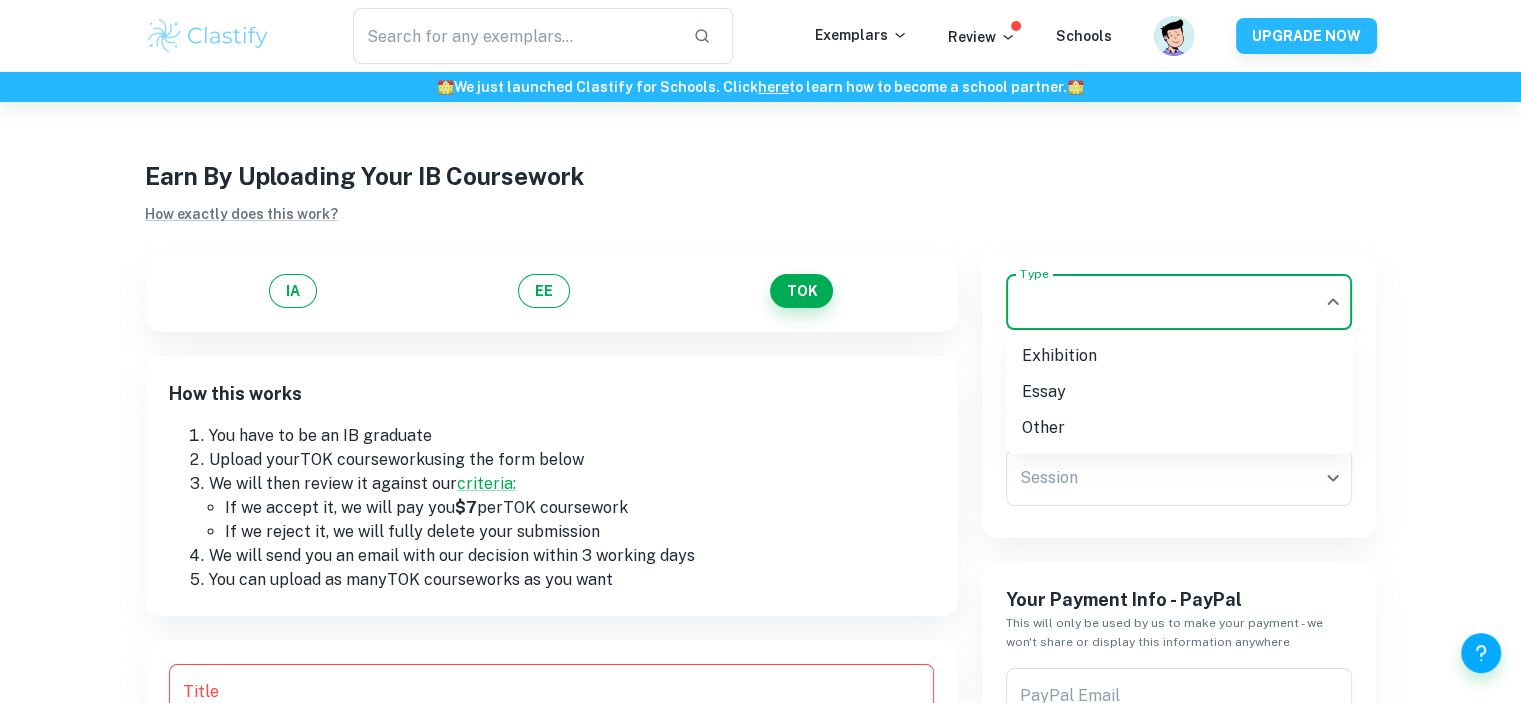 click on "Exhibition" at bounding box center (1179, 356) 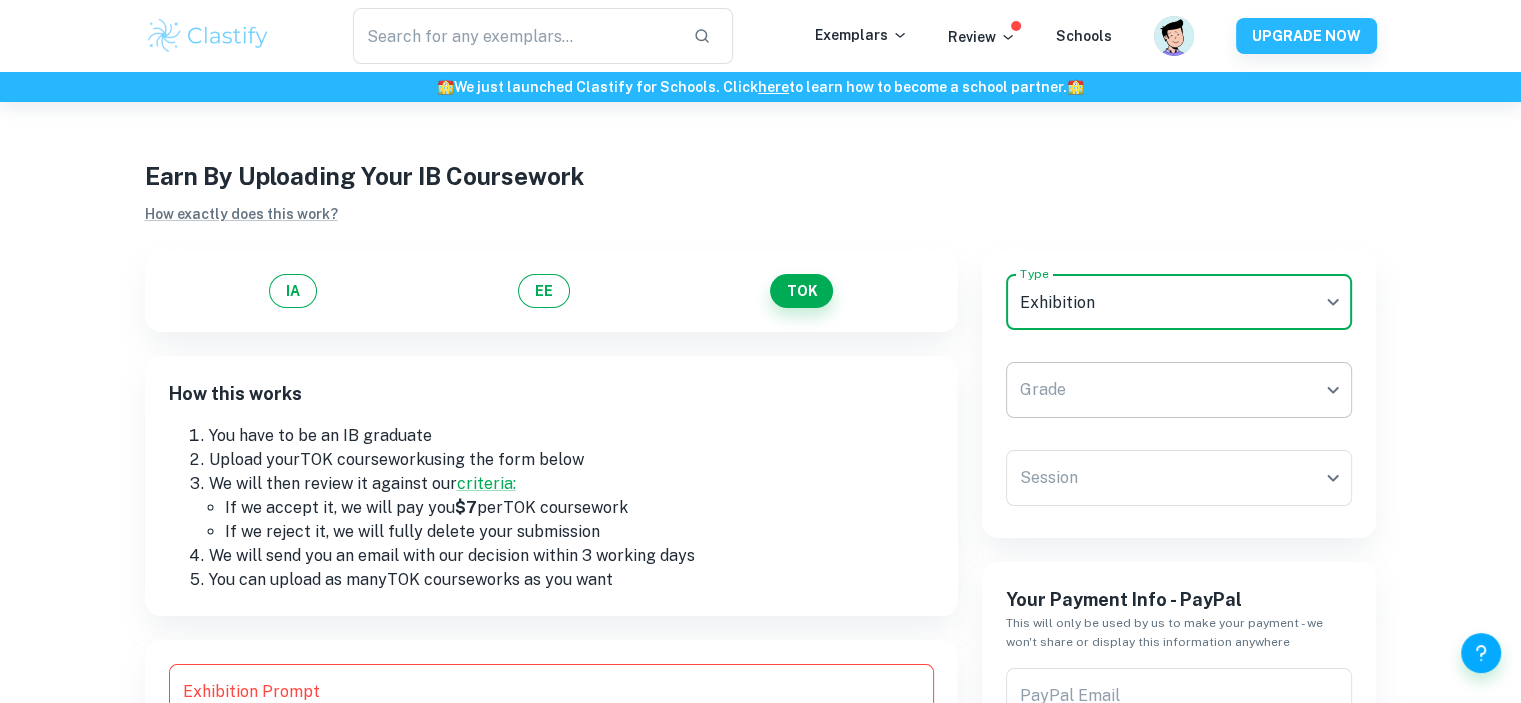 click on "We value your privacy We use cookies to enhance your browsing experience, serve personalised ads or content, and analyse our traffic. By clicking "Accept All", you consent to our use of cookies.   Cookie Policy Customise   Reject All   Accept All   Customise Consent Preferences   We use cookies to help you navigate efficiently and perform certain functions. You will find detailed information about all cookies under each consent category below. The cookies that are categorised as "Necessary" are stored on your browser as they are essential for enabling the basic functionalities of the site. ...  Show more For more information on how Google's third-party cookies operate and handle your data, see:   Google Privacy Policy Necessary Always Active Necessary cookies are required to enable the basic features of this site, such as providing secure log-in or adjusting your consent preferences. These cookies do not store any personally identifiable data. Functional Analytics Performance Advertisement Uncategorised" at bounding box center [760, 453] 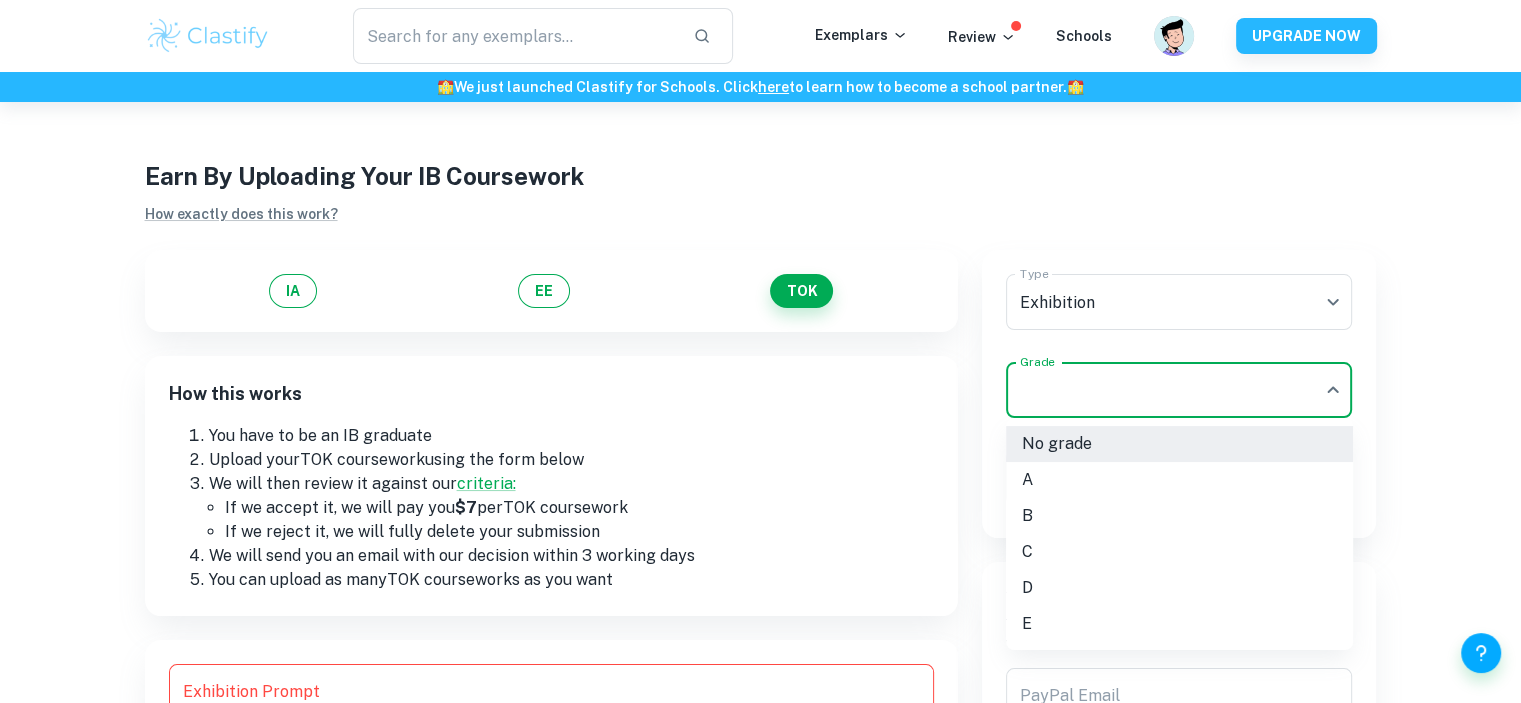 click on "C" at bounding box center (1179, 552) 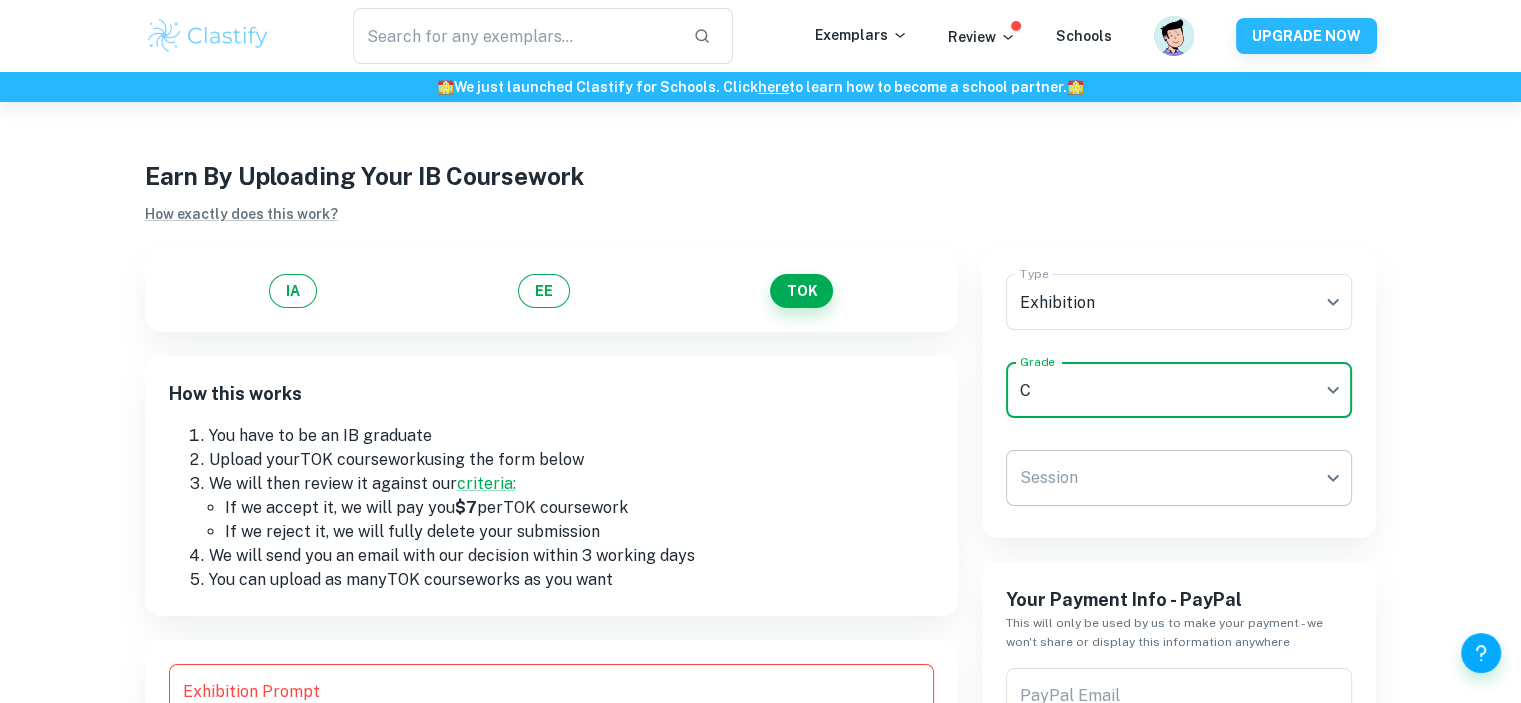 click on "We value your privacy We use cookies to enhance your browsing experience, serve personalised ads or content, and analyse our traffic. By clicking "Accept All", you consent to our use of cookies.   Cookie Policy Customise   Reject All   Accept All   Customise Consent Preferences   We use cookies to help you navigate efficiently and perform certain functions. You will find detailed information about all cookies under each consent category below. The cookies that are categorised as "Necessary" are stored on your browser as they are essential for enabling the basic functionalities of the site. ...  Show more For more information on how Google's third-party cookies operate and handle your data, see:   Google Privacy Policy Necessary Always Active Necessary cookies are required to enable the basic features of this site, such as providing secure log-in or adjusting your consent preferences. These cookies do not store any personally identifiable data. Functional Analytics Performance Advertisement Uncategorised" at bounding box center [760, 453] 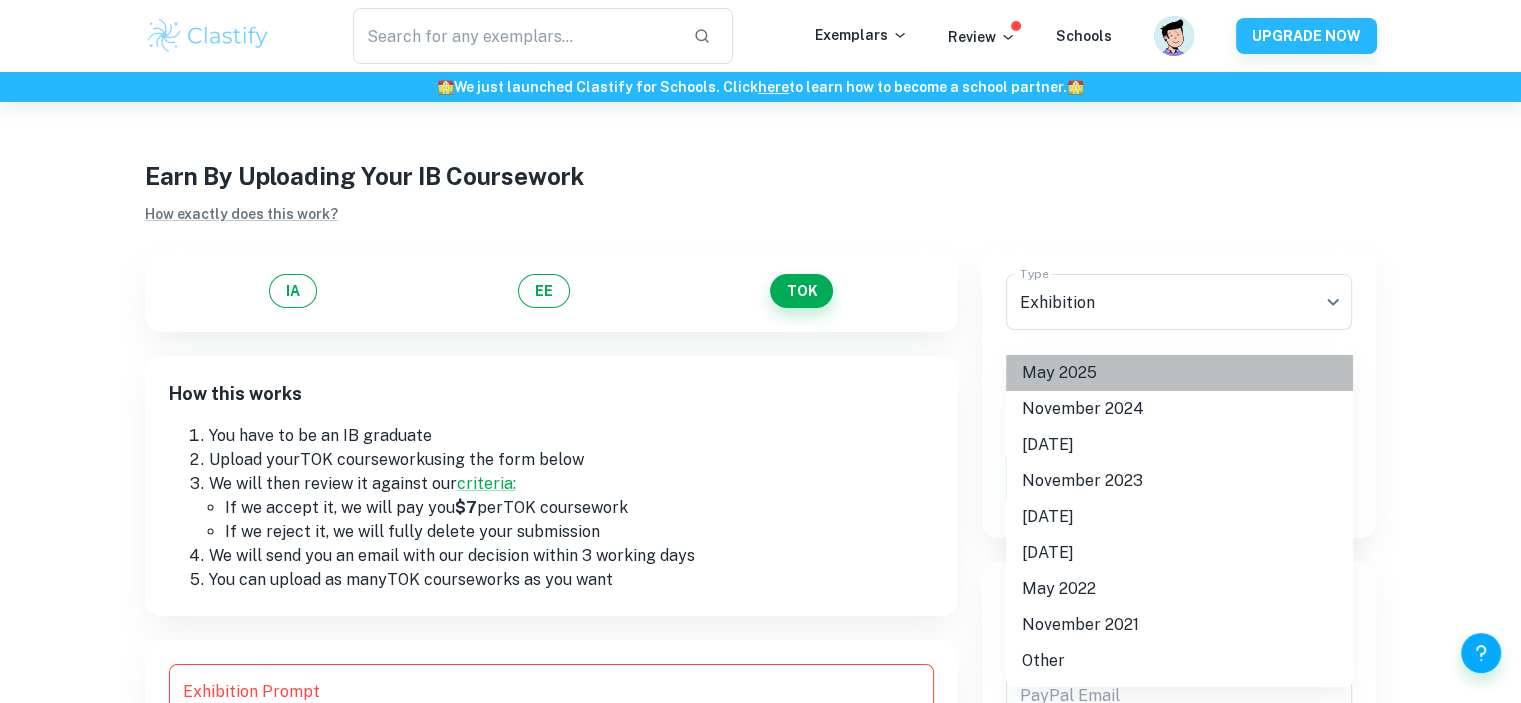 click on "May 2025" at bounding box center [1179, 373] 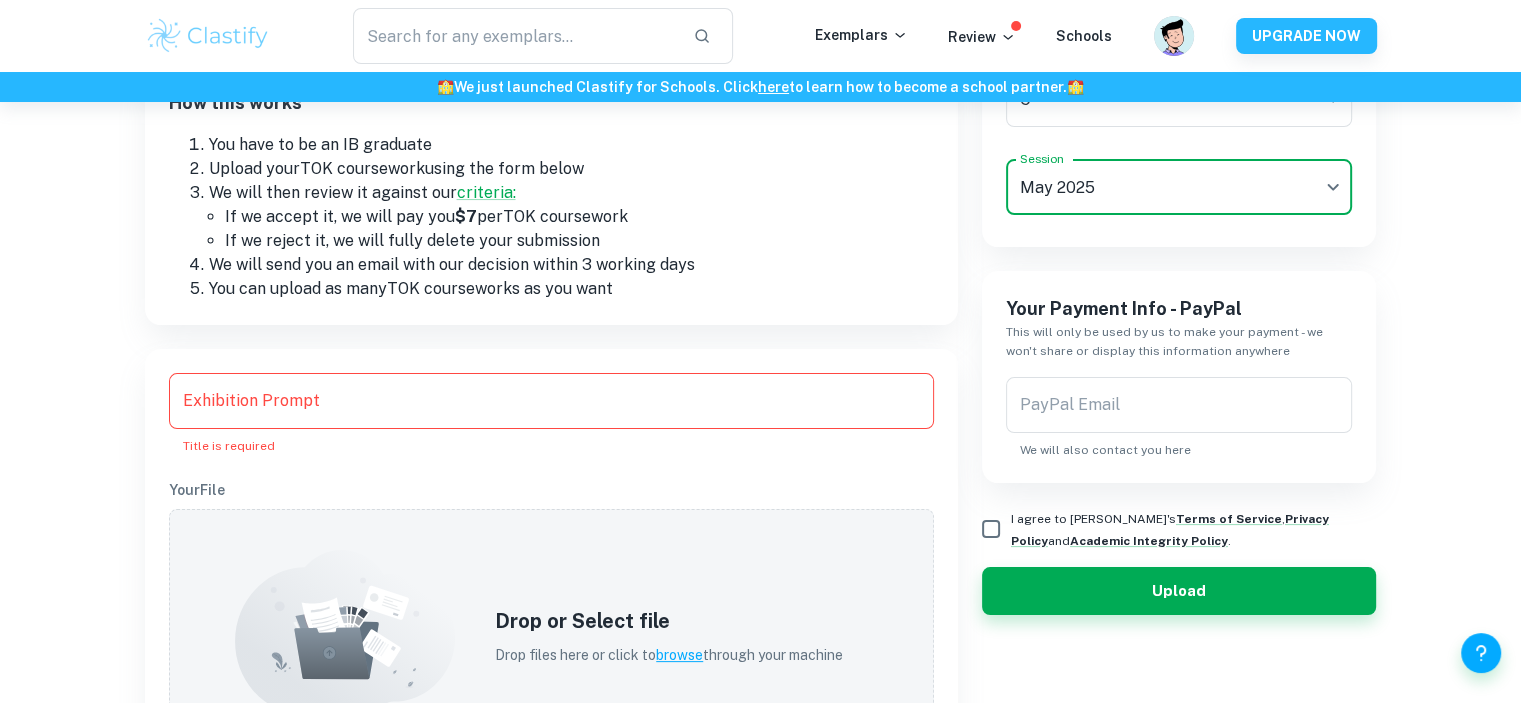 scroll, scrollTop: 300, scrollLeft: 0, axis: vertical 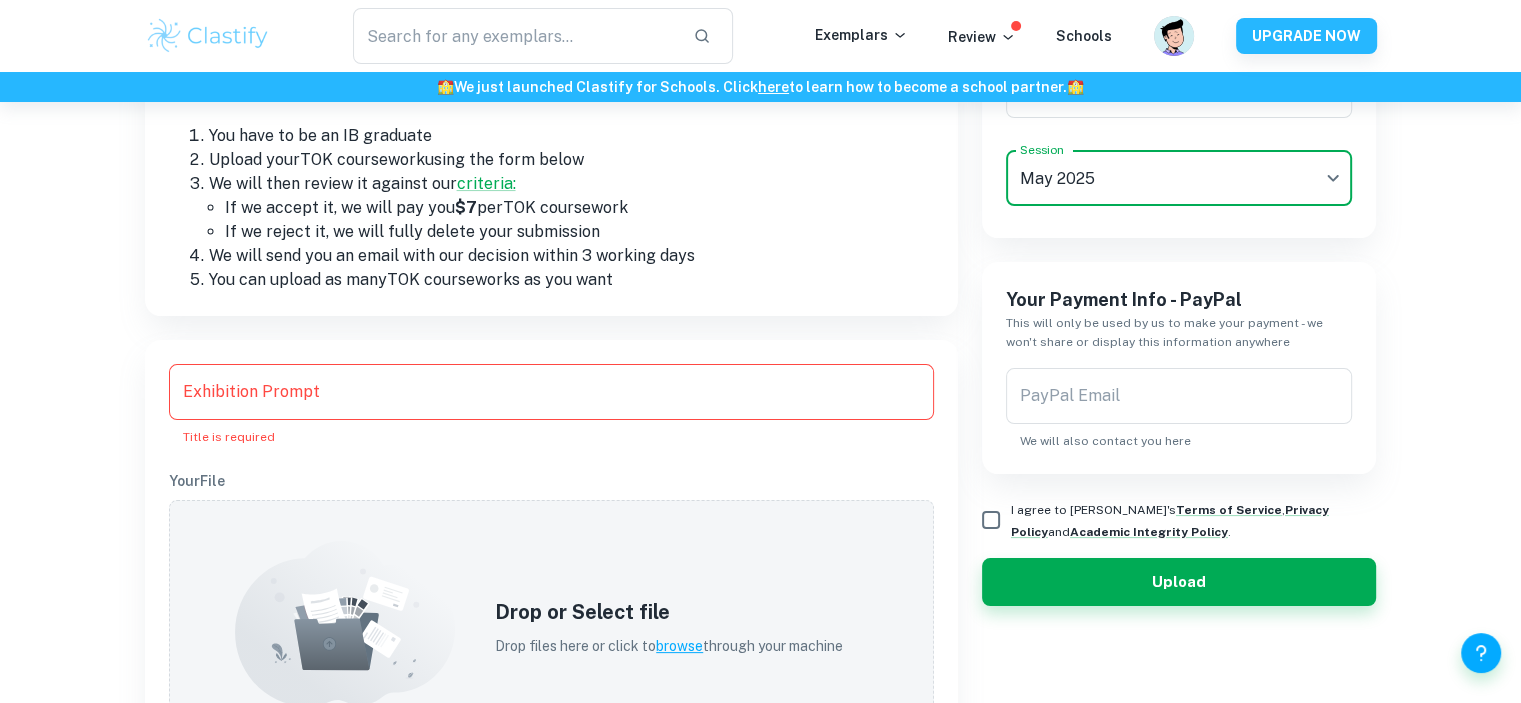 click on "Exhibition Prompt" at bounding box center [551, 392] 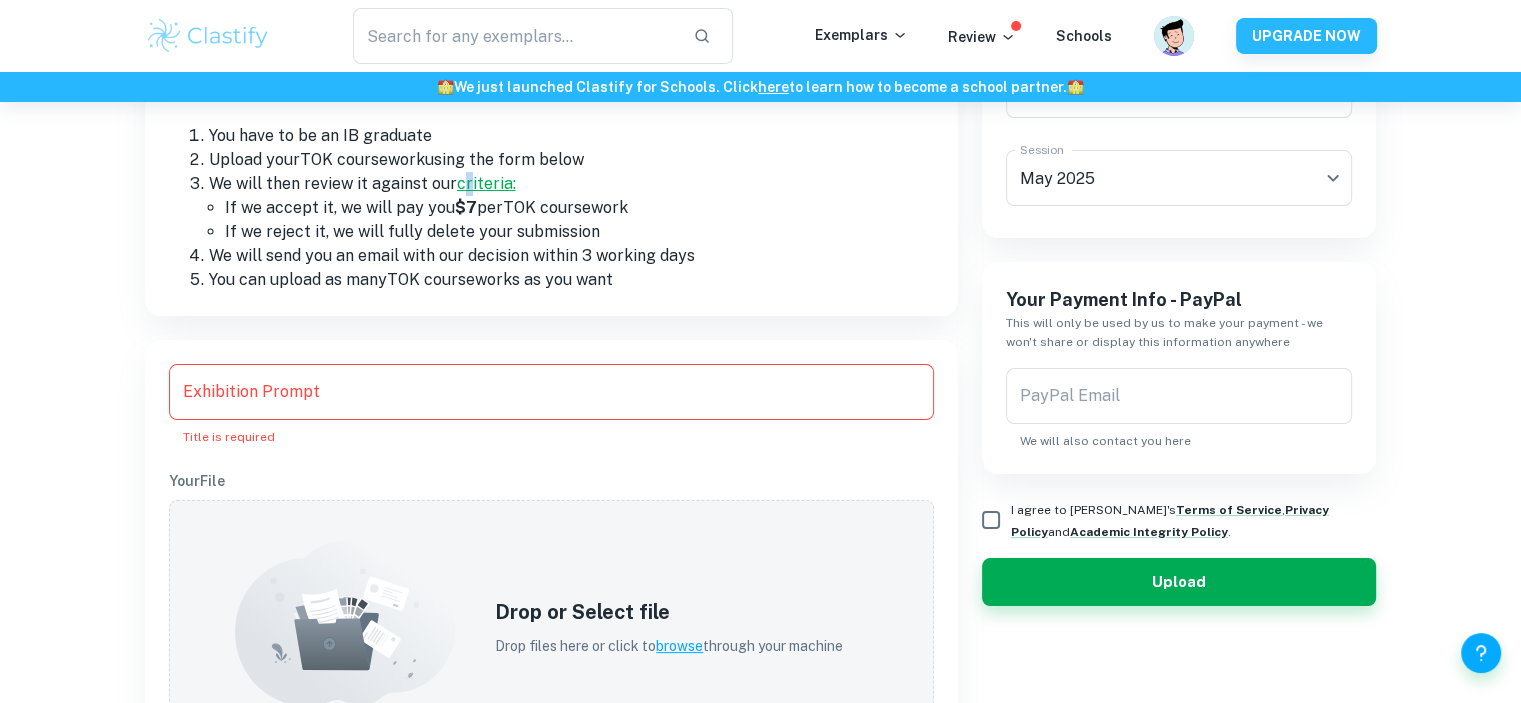 click on "criteria:" at bounding box center (486, 183) 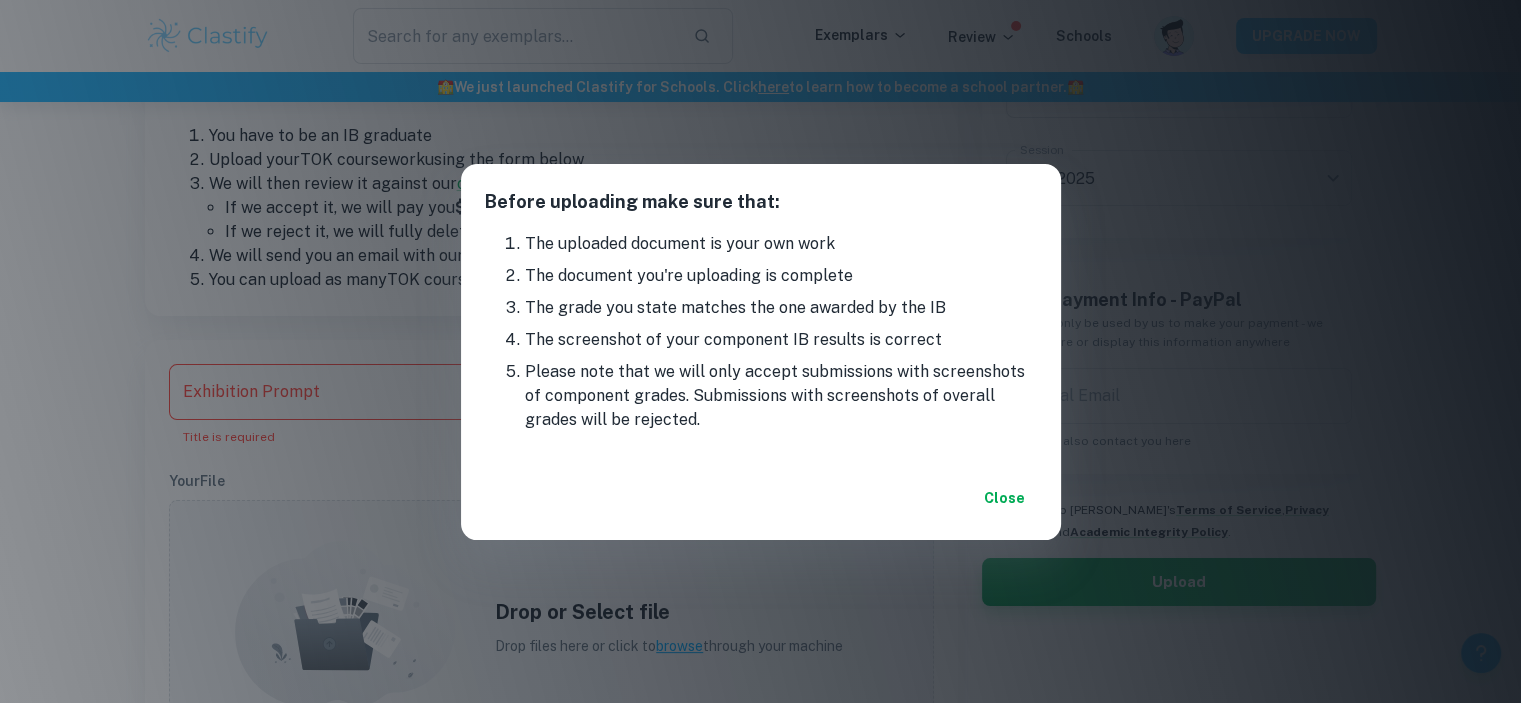 click on "Before uploading make sure that: The uploaded document is your own work The document you're uploading is complete The grade you state matches the one awarded by the IB The screenshot of your component IB results is correct Please note that we will only accept submissions with screenshots of component grades. Submissions with screenshots of overall grades will be rejected. Close" at bounding box center [760, 351] 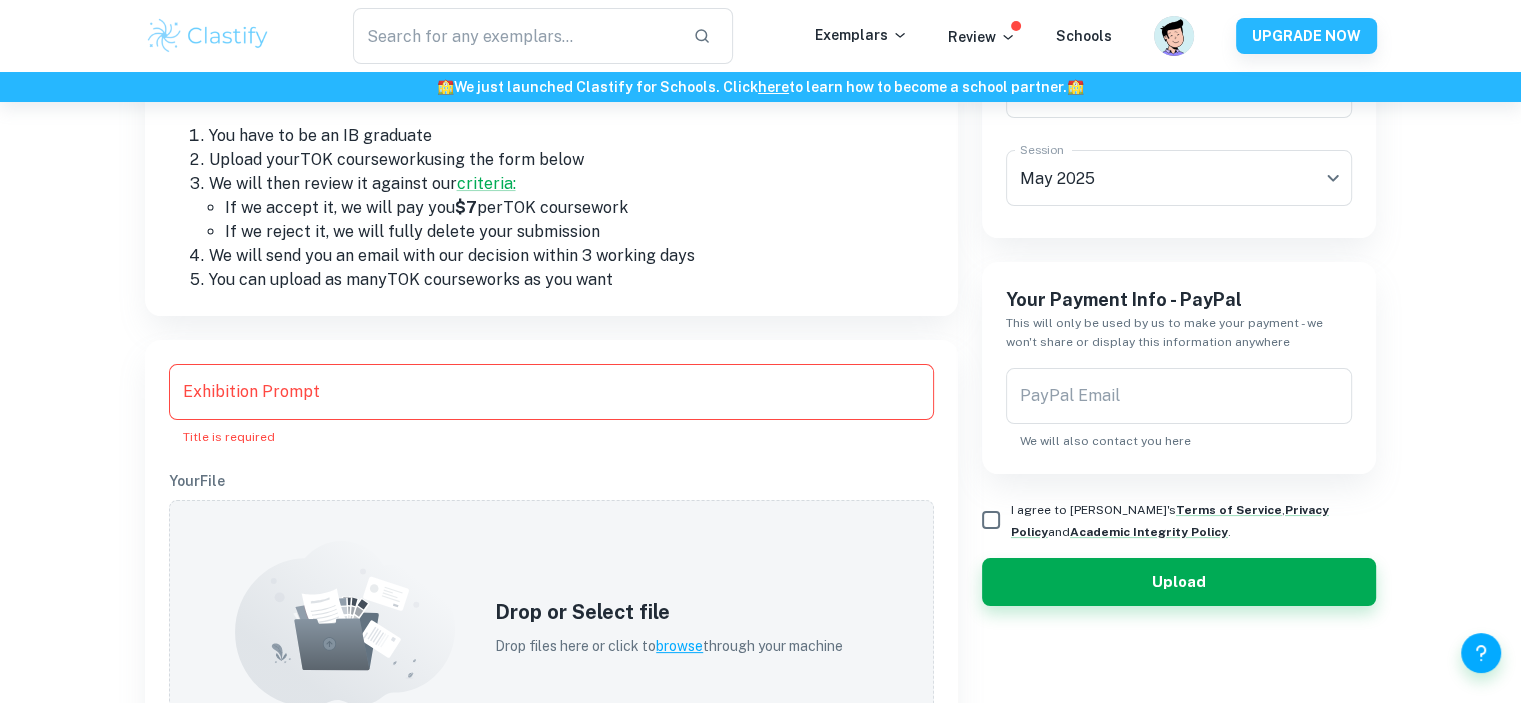 click on "Exhibition Prompt" at bounding box center [551, 392] 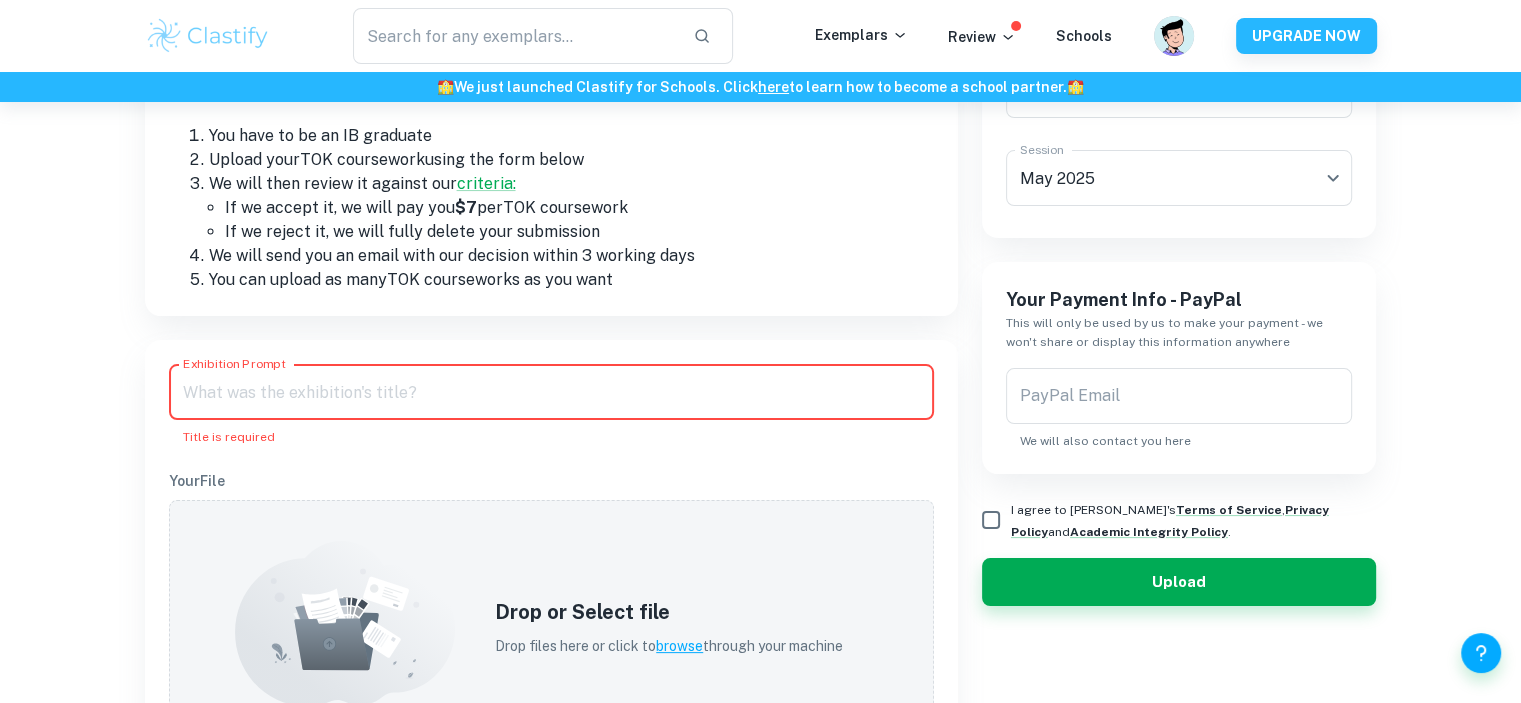 paste on "13.“How can we know if current knowledge is an improvement upon past knowledge?”" 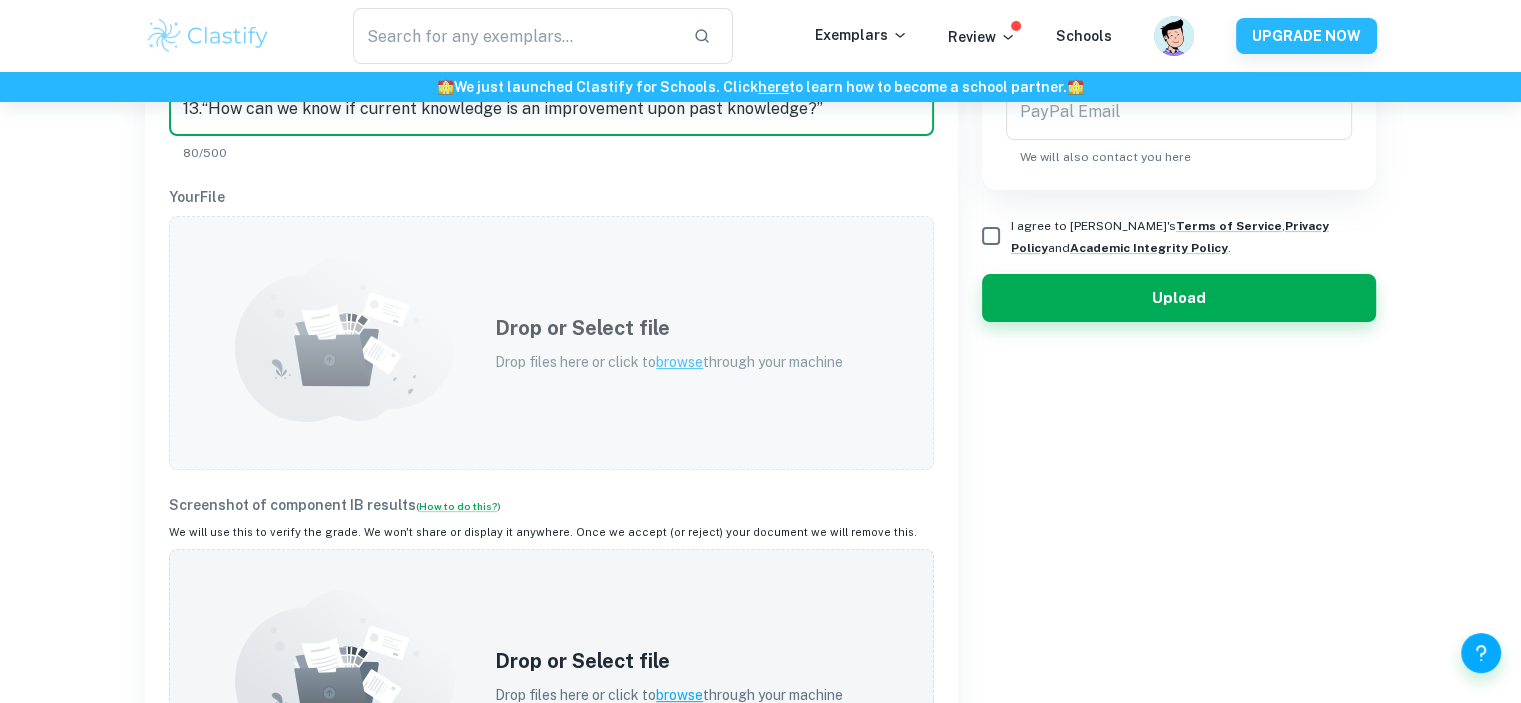 scroll, scrollTop: 600, scrollLeft: 0, axis: vertical 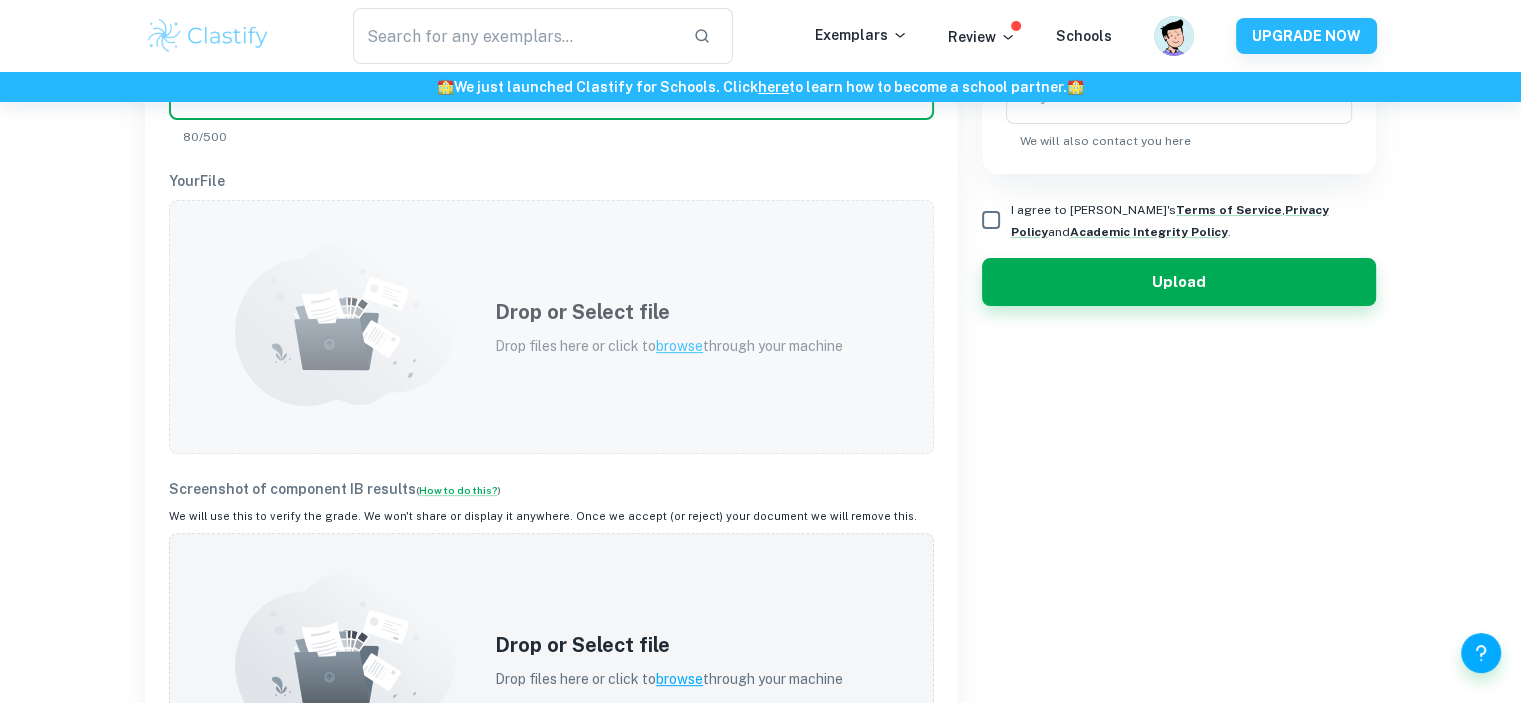 type on "13.“How can we know if current knowledge is an improvement upon past knowledge?”" 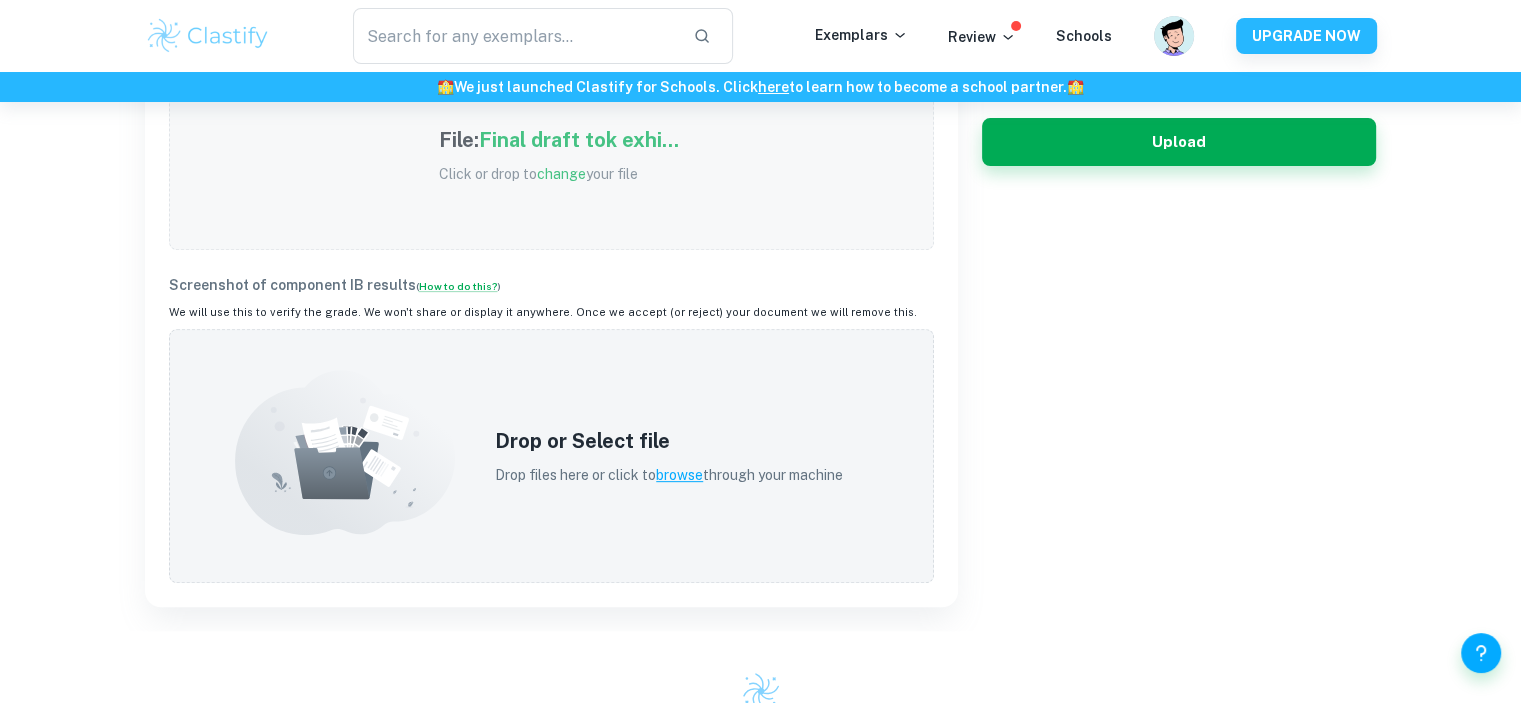 scroll, scrollTop: 1000, scrollLeft: 0, axis: vertical 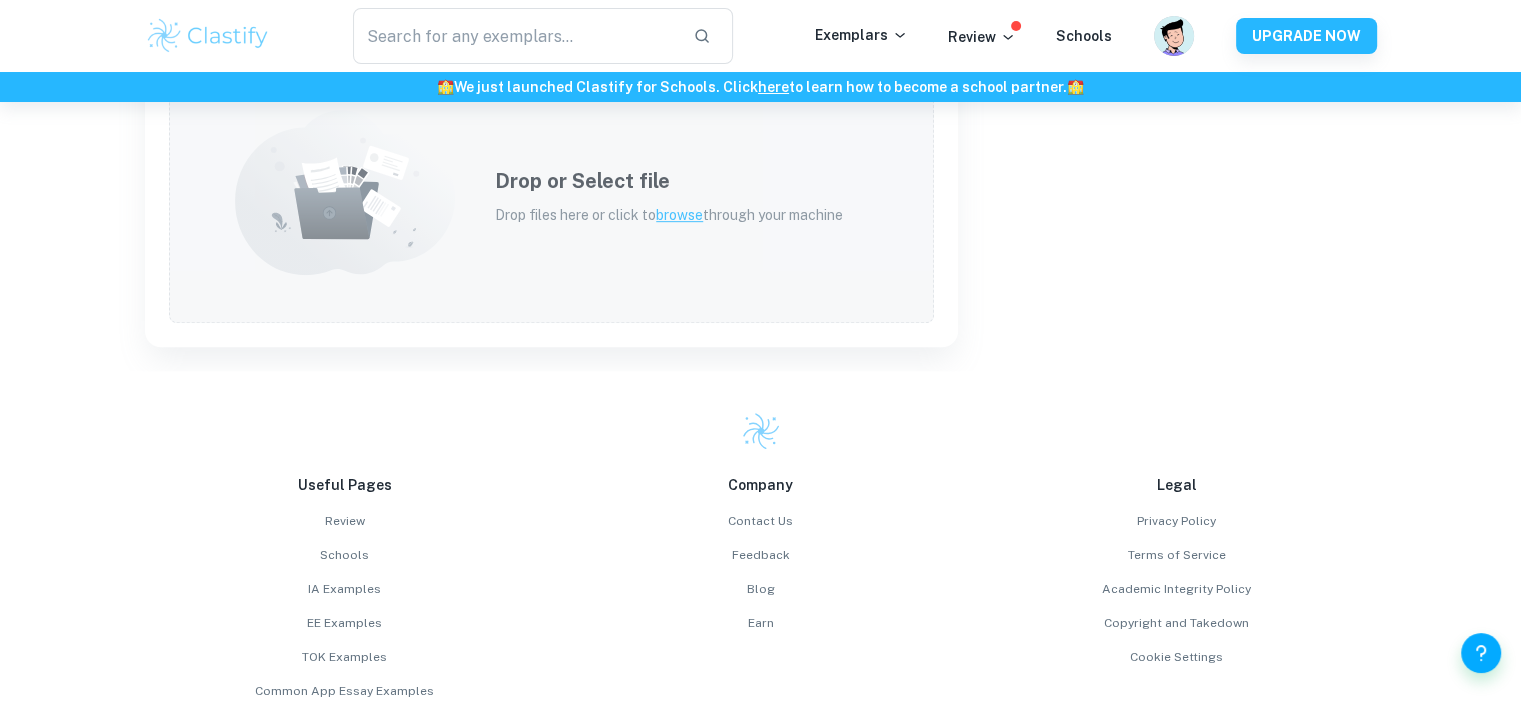 click 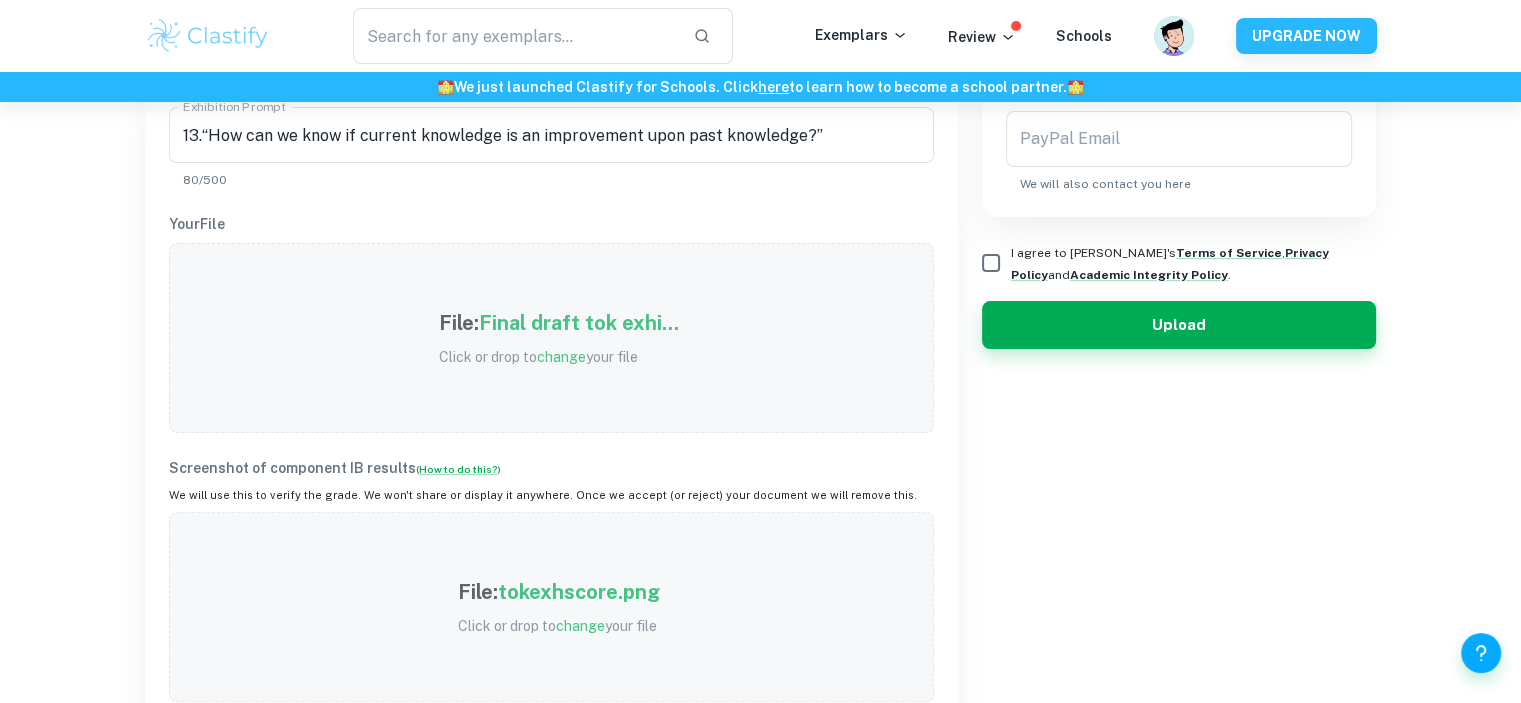 scroll, scrollTop: 500, scrollLeft: 0, axis: vertical 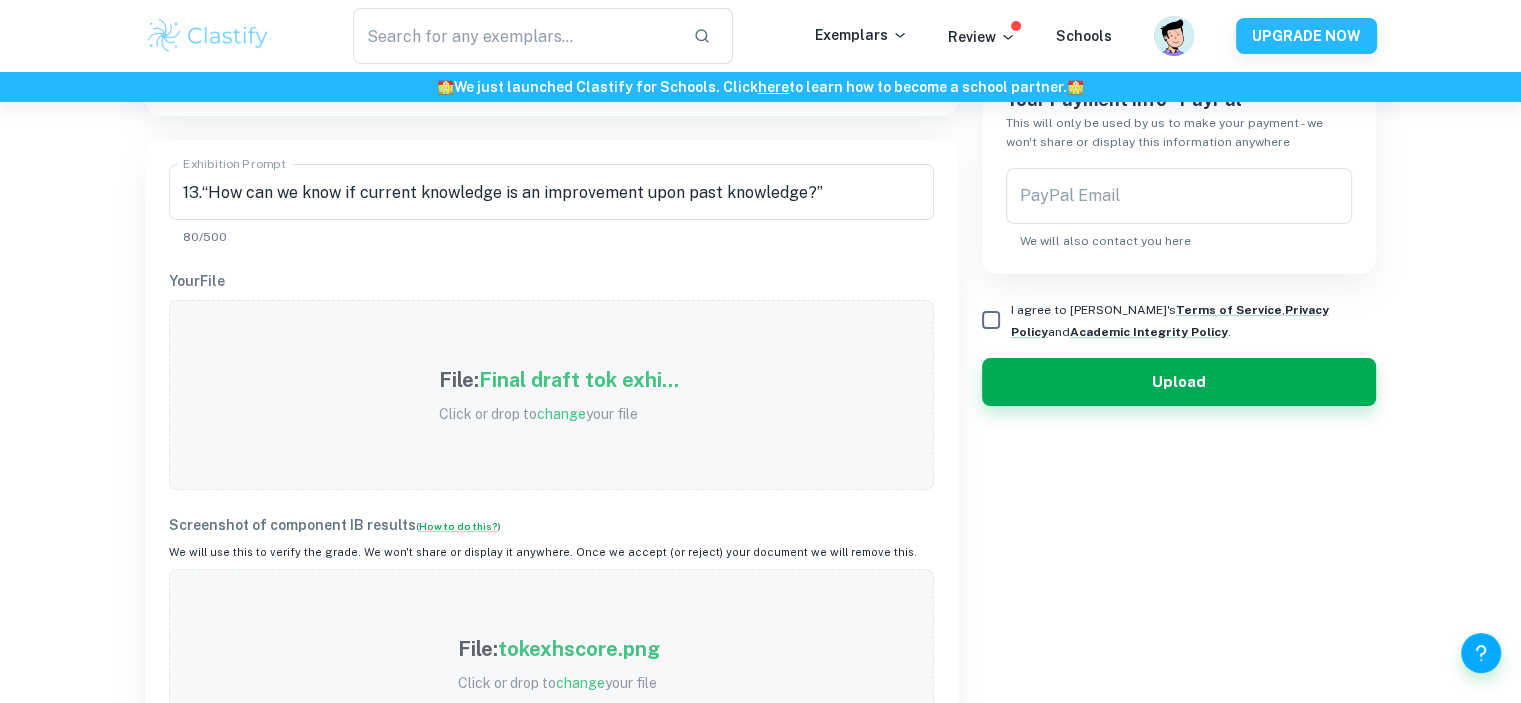 click on "tokexhscore.png" at bounding box center (579, 649) 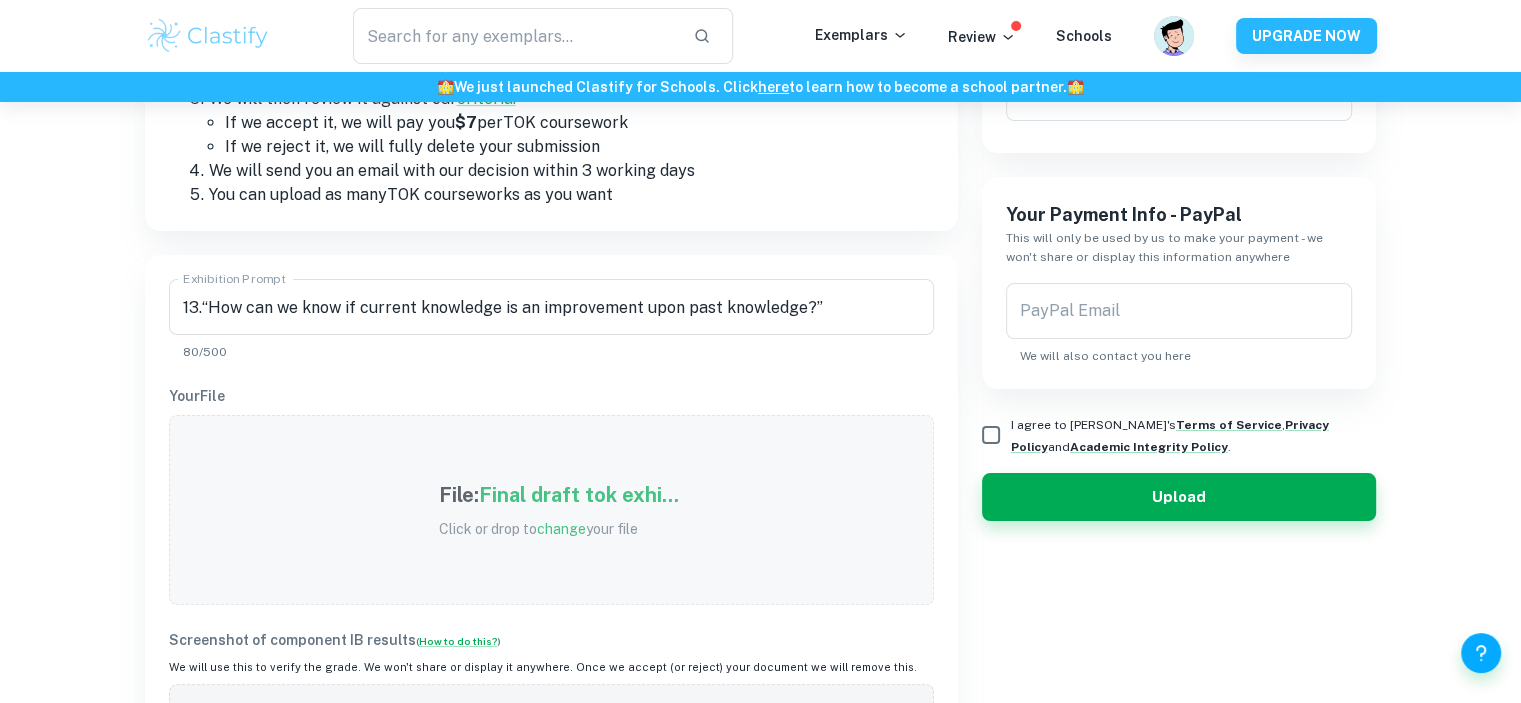 scroll, scrollTop: 200, scrollLeft: 0, axis: vertical 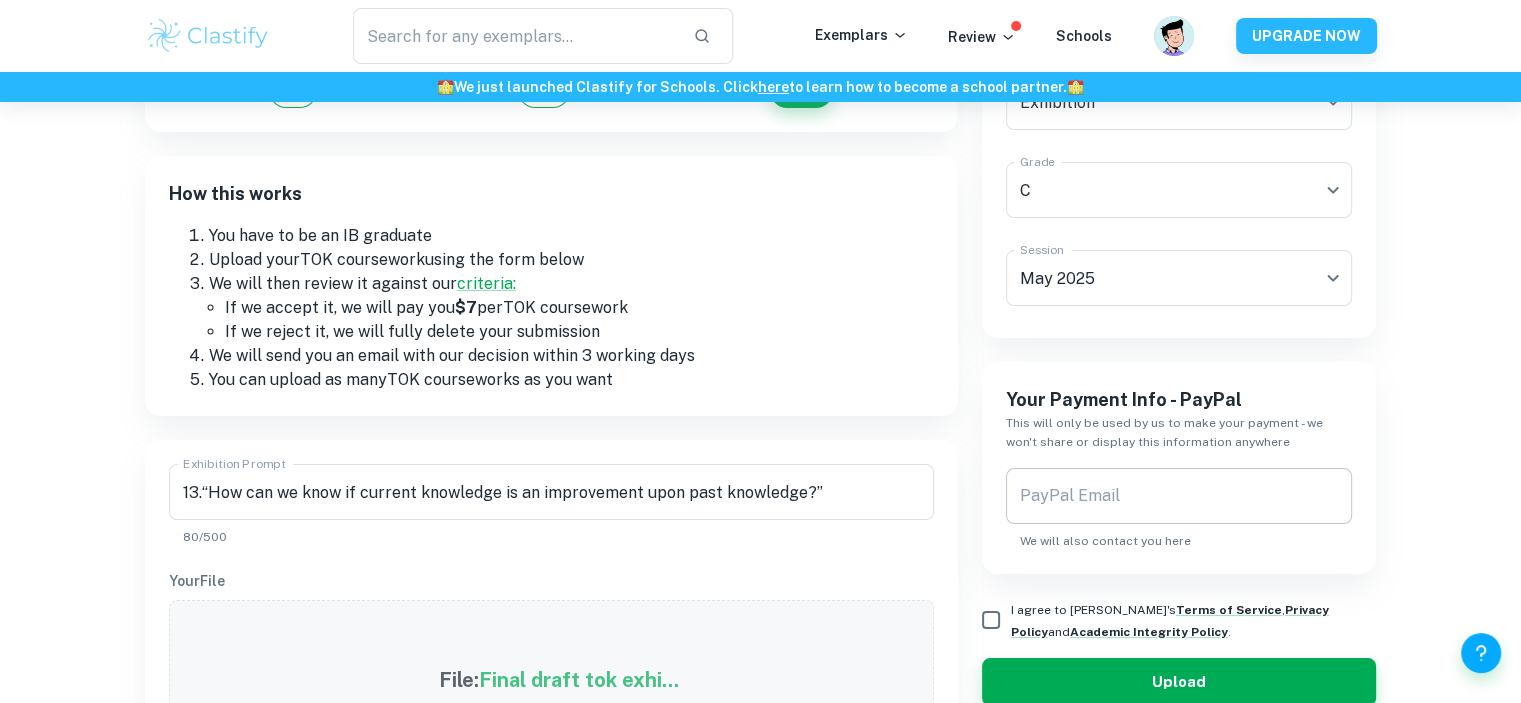click on "PayPal Email" at bounding box center (1179, 496) 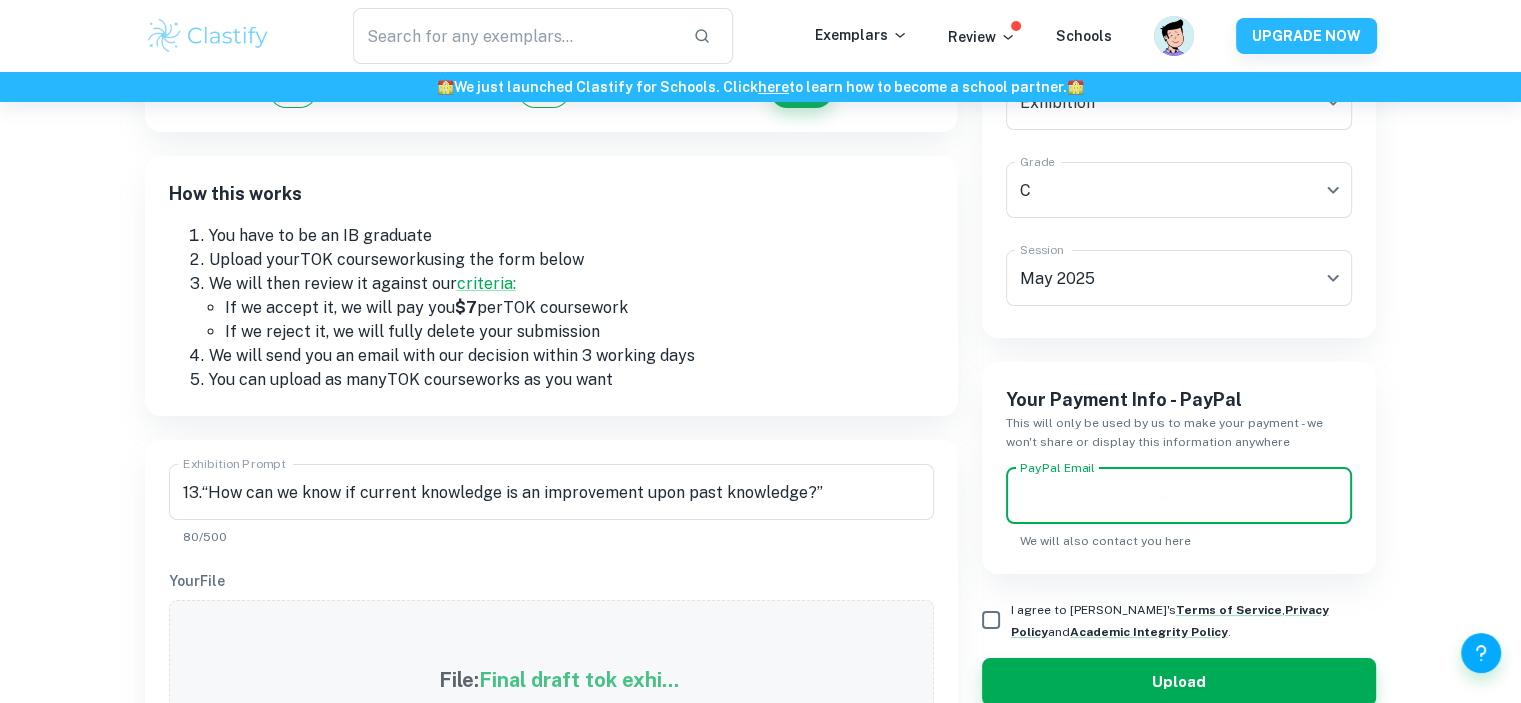 type on "[PERSON_NAME][EMAIL_ADDRESS][PERSON_NAME][DOMAIN_NAME]" 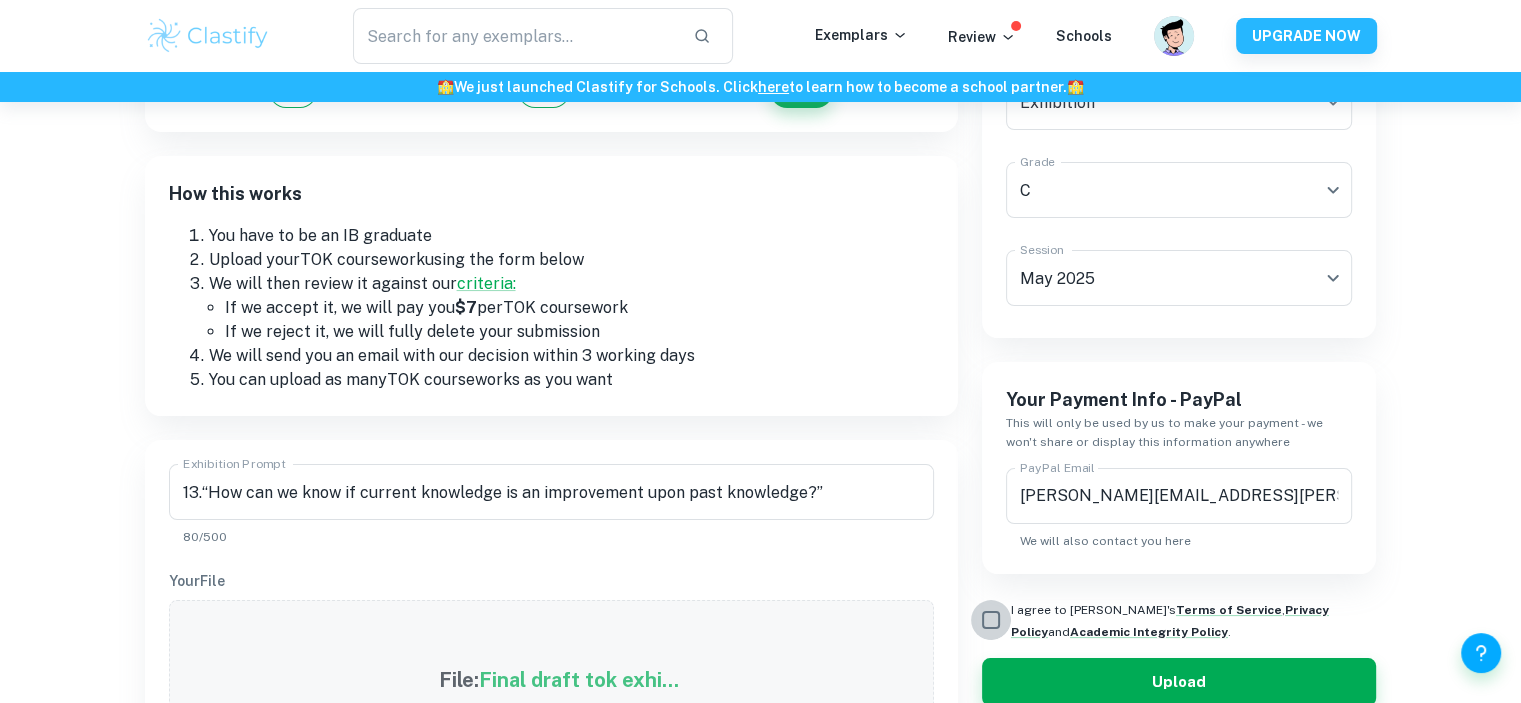 click on "I agree to Clastify's  Terms of Service ,  Privacy Policy  and  Academic Integrity Policy ." at bounding box center (991, 620) 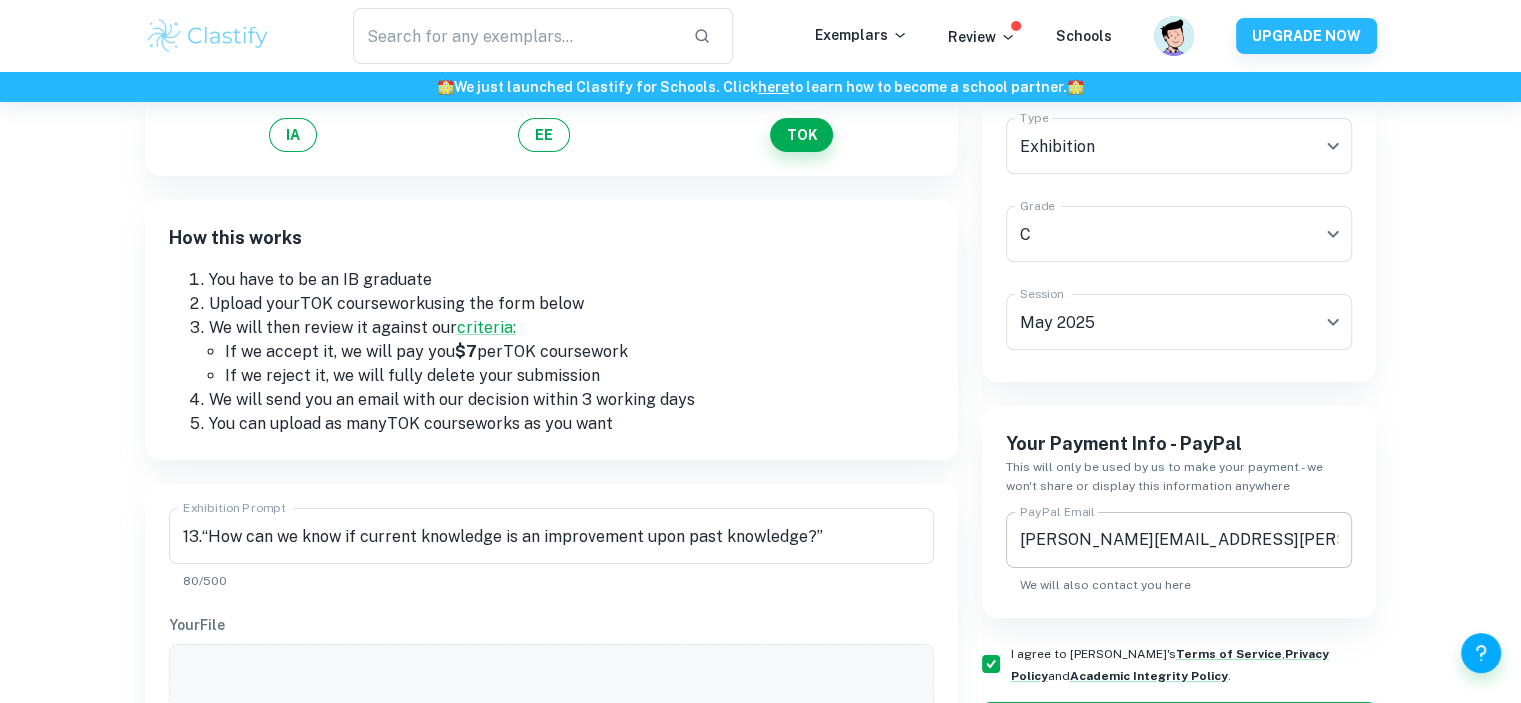 scroll, scrollTop: 600, scrollLeft: 0, axis: vertical 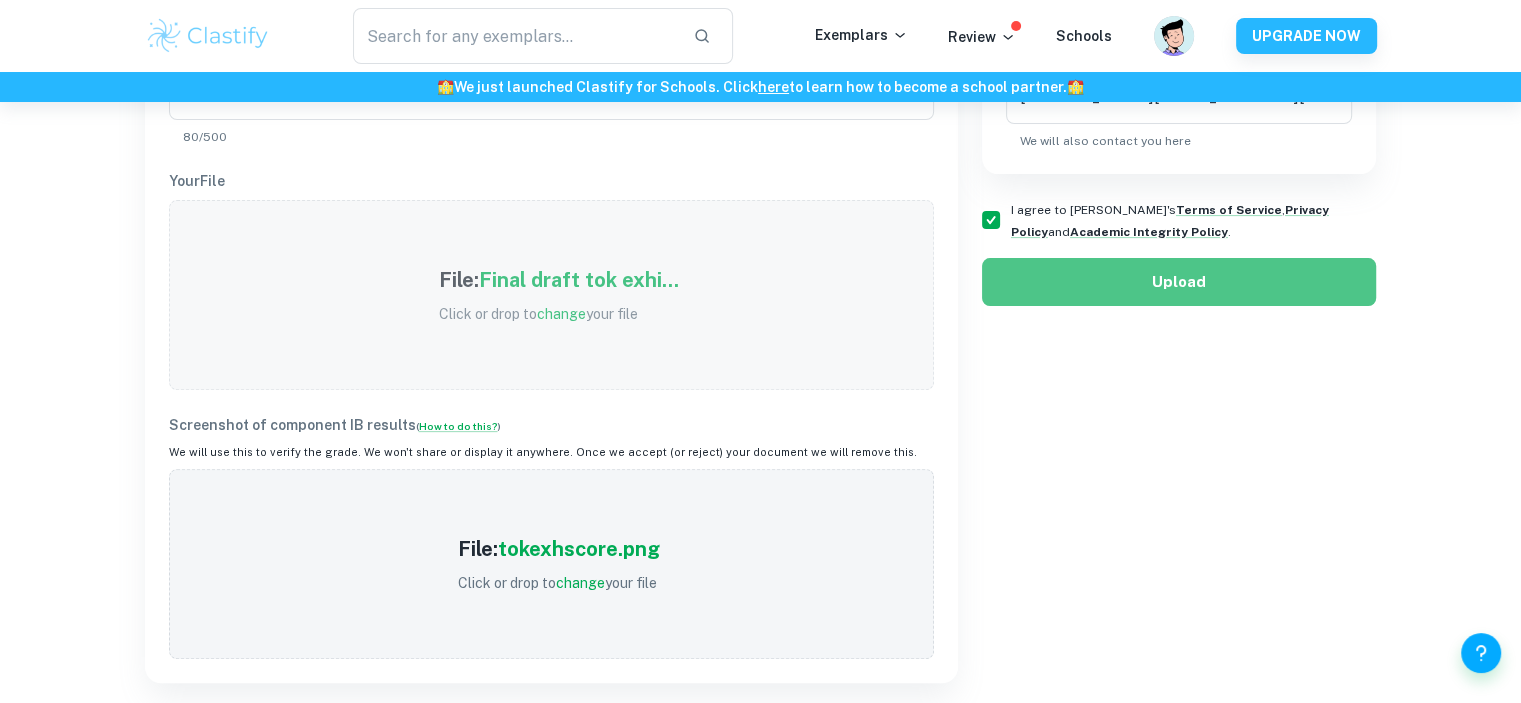 click on "Upload" at bounding box center [1179, 282] 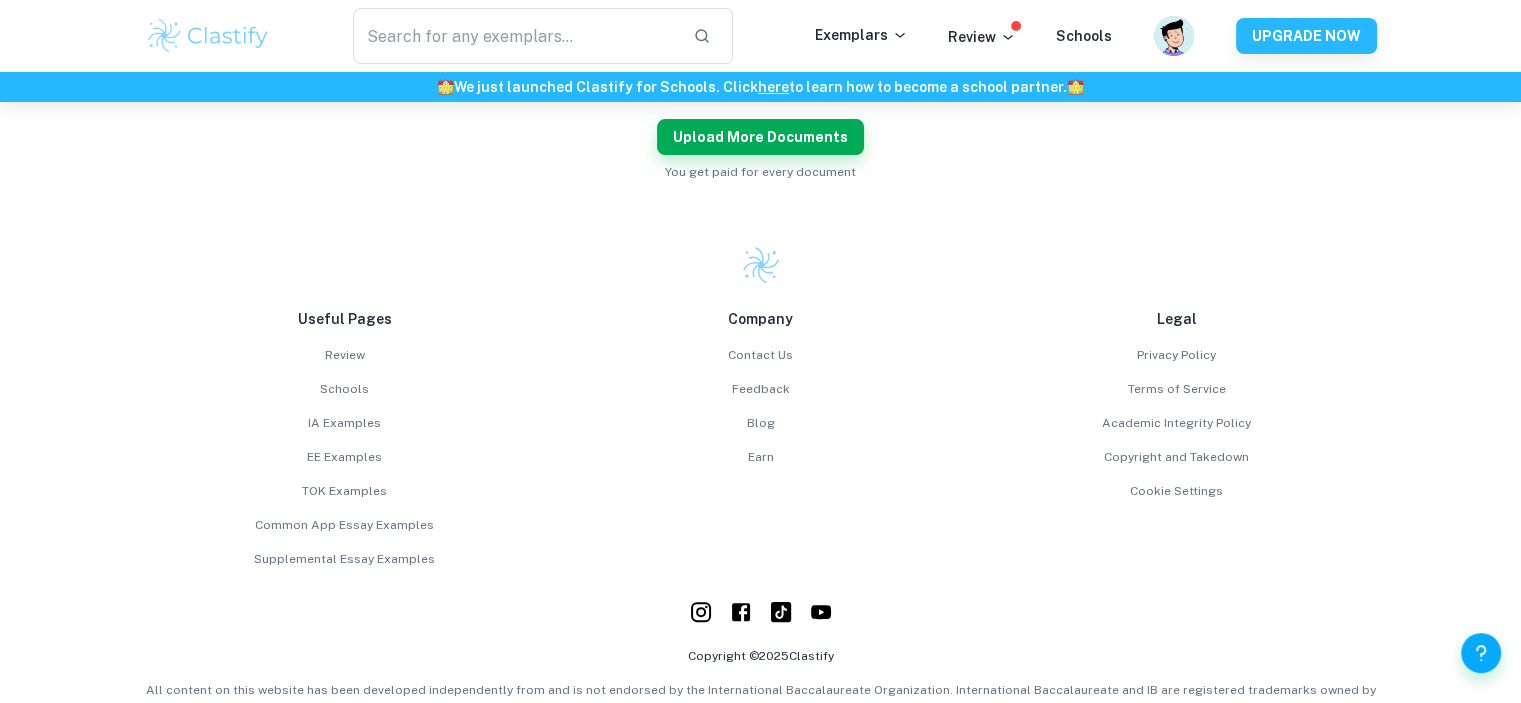 scroll, scrollTop: 200, scrollLeft: 0, axis: vertical 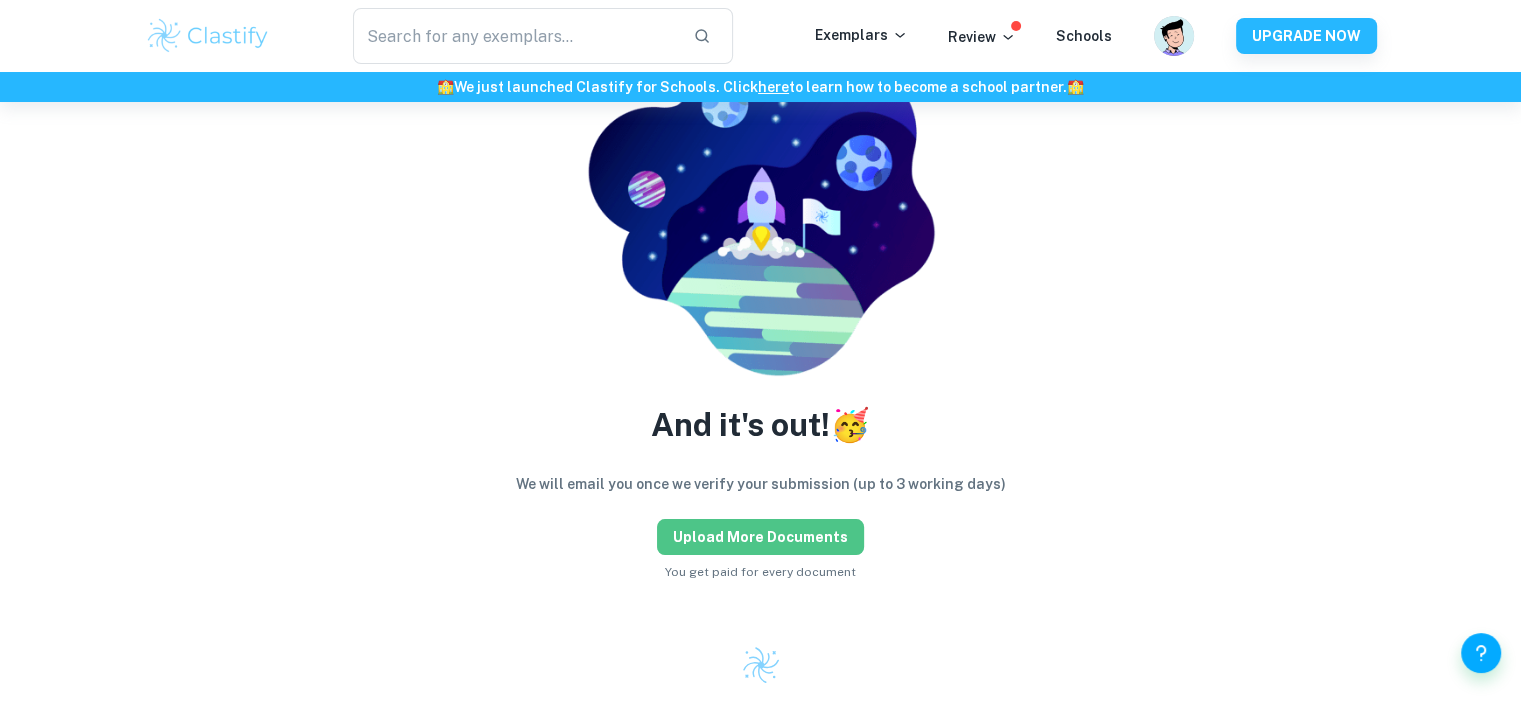 click on "Upload more documents" at bounding box center [760, 537] 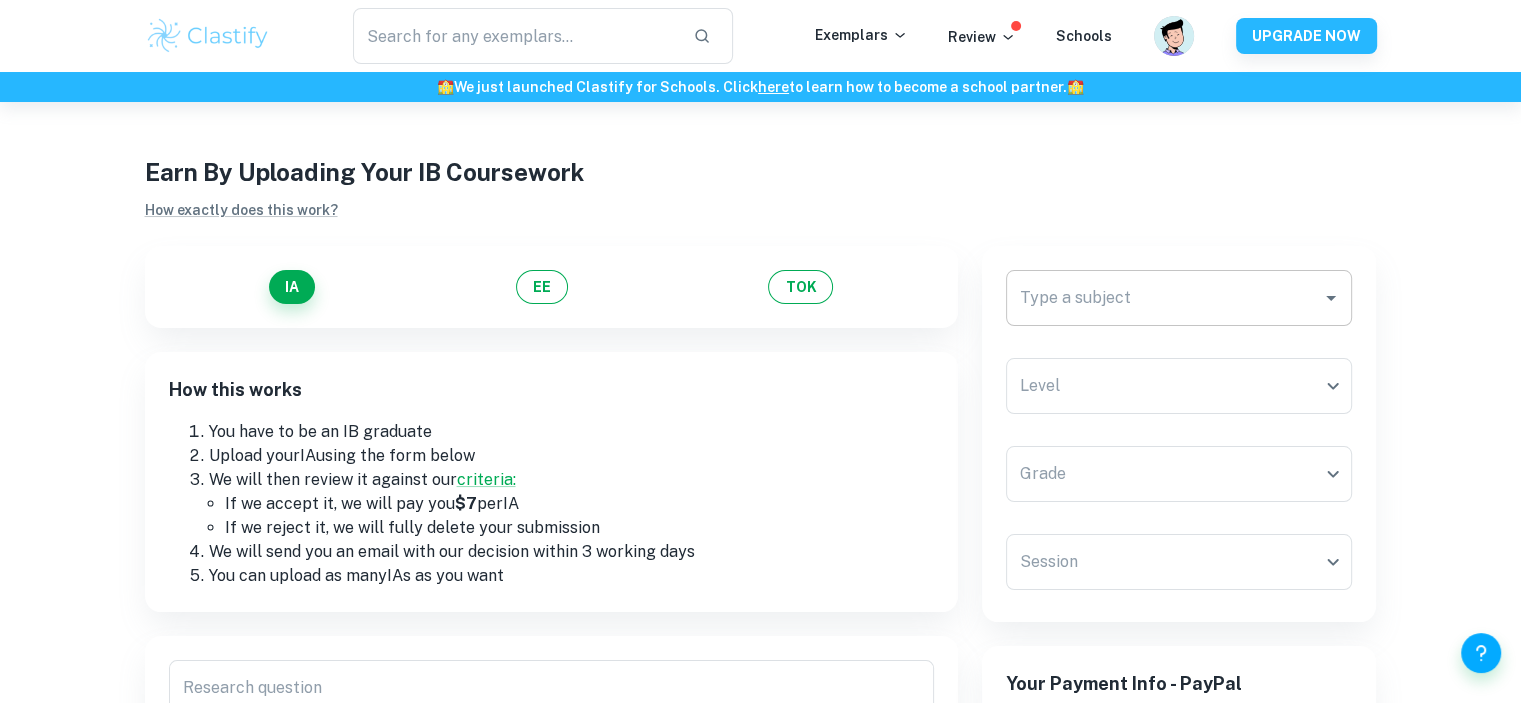 scroll, scrollTop: 0, scrollLeft: 0, axis: both 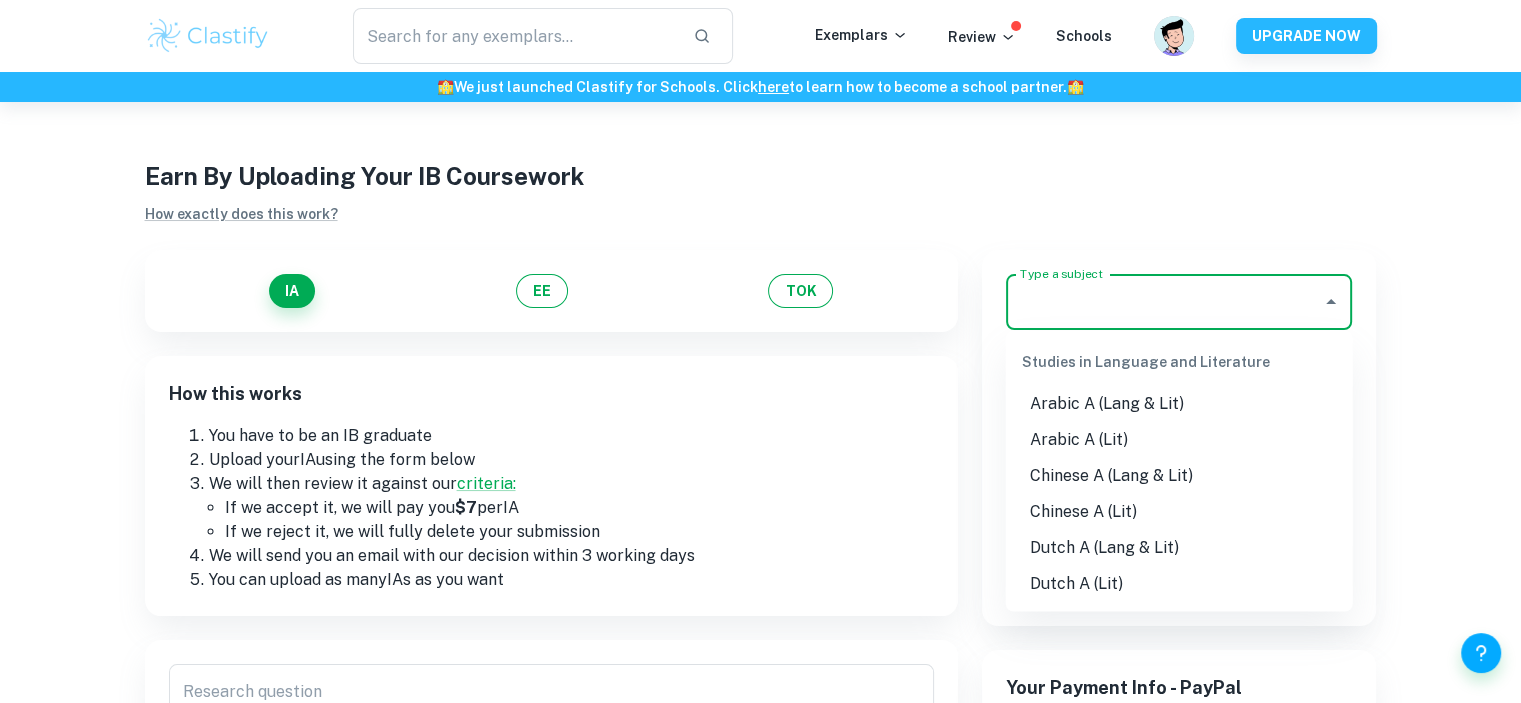 click on "Type a subject" at bounding box center [1164, 302] 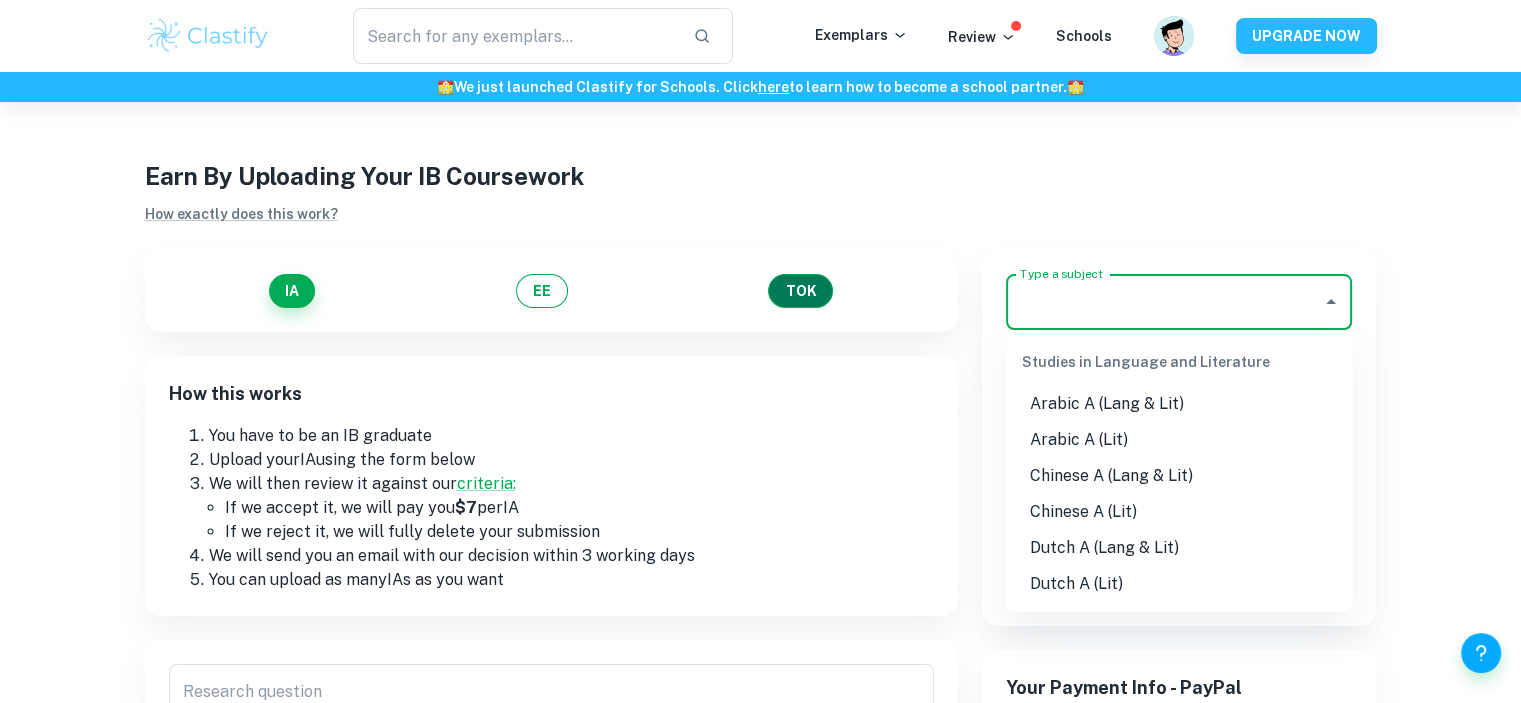 click on "TOK" at bounding box center (800, 291) 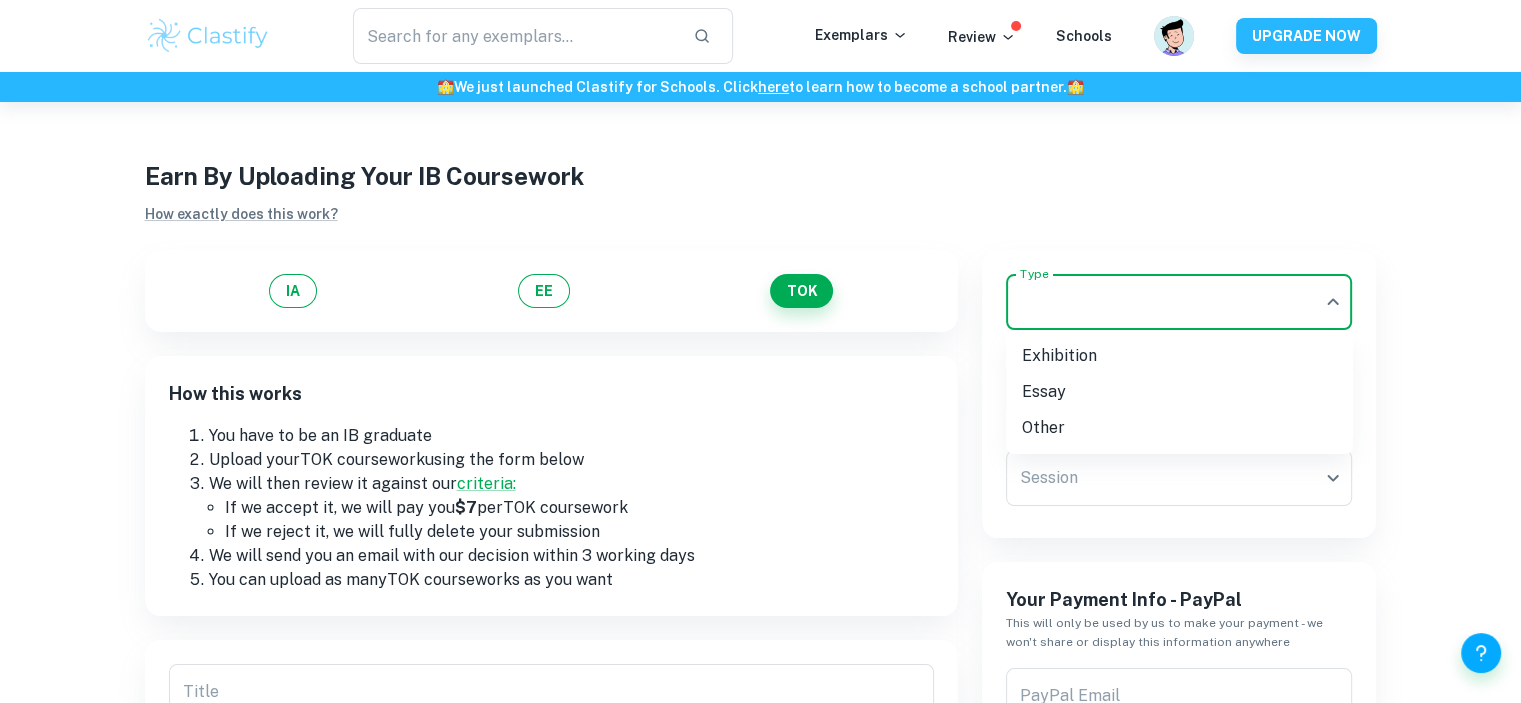 click on "We value your privacy We use cookies to enhance your browsing experience, serve personalised ads or content, and analyse our traffic. By clicking "Accept All", you consent to our use of cookies.   Cookie Policy Customise   Reject All   Accept All   Customise Consent Preferences   We use cookies to help you navigate efficiently and perform certain functions. You will find detailed information about all cookies under each consent category below. The cookies that are categorised as "Necessary" are stored on your browser as they are essential for enabling the basic functionalities of the site. ...  Show more For more information on how Google's third-party cookies operate and handle your data, see:   Google Privacy Policy Necessary Always Active Necessary cookies are required to enable the basic features of this site, such as providing secure log-in or adjusting your consent preferences. These cookies do not store any personally identifiable data. Functional Analytics Performance Advertisement Uncategorised" at bounding box center [760, 453] 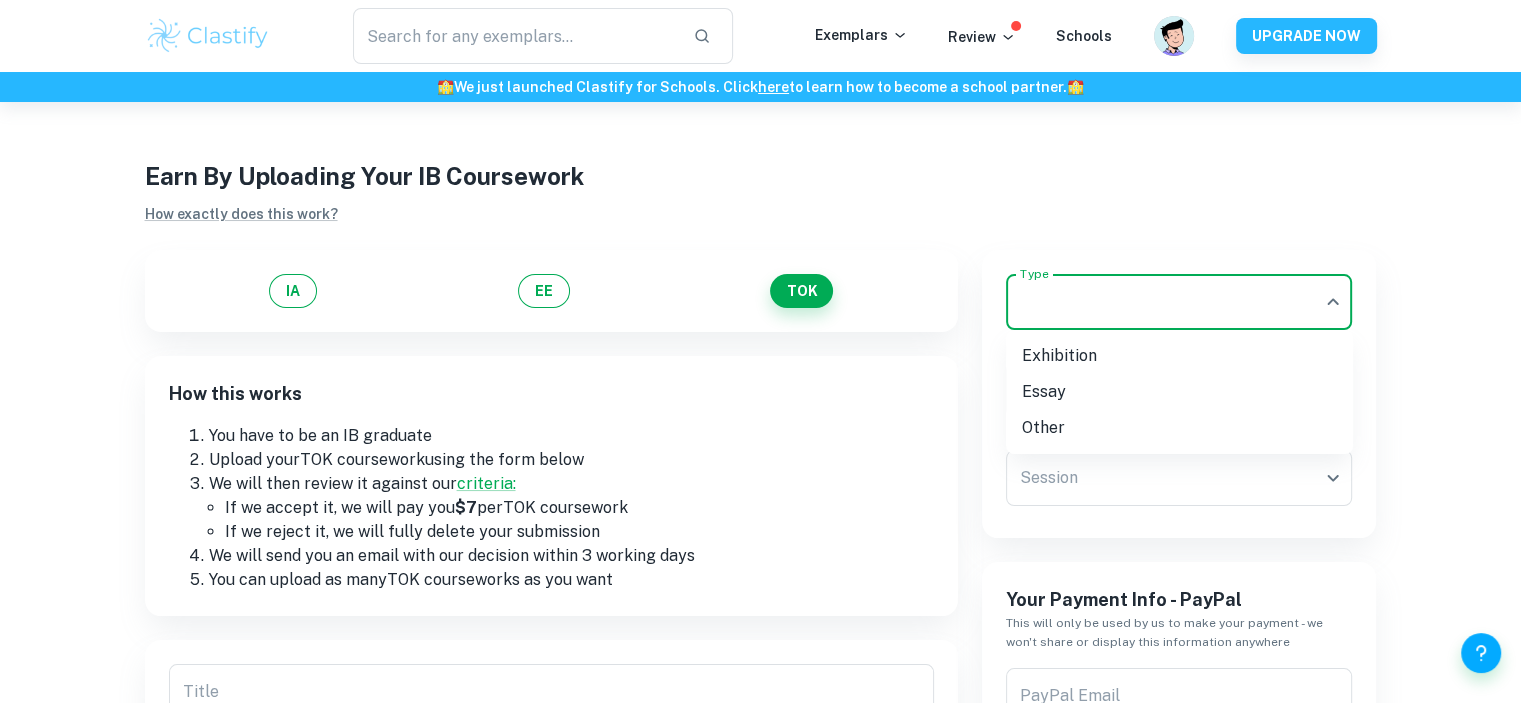 click on "Essay" at bounding box center [1179, 392] 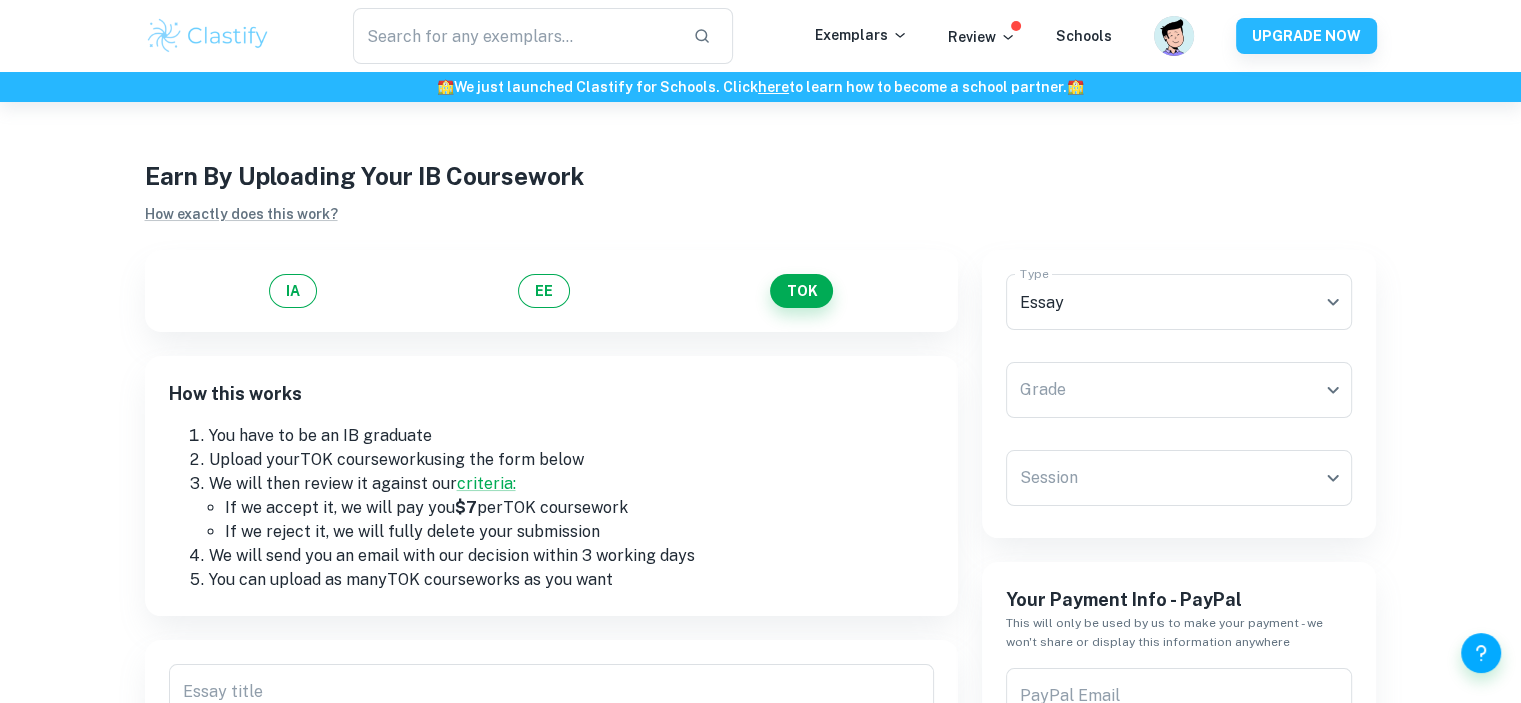 click on "We value your privacy We use cookies to enhance your browsing experience, serve personalised ads or content, and analyse our traffic. By clicking "Accept All", you consent to our use of cookies.   Cookie Policy Customise   Reject All   Accept All   Customise Consent Preferences   We use cookies to help you navigate efficiently and perform certain functions. You will find detailed information about all cookies under each consent category below. The cookies that are categorised as "Necessary" are stored on your browser as they are essential for enabling the basic functionalities of the site. ...  Show more For more information on how Google's third-party cookies operate and handle your data, see:   Google Privacy Policy Necessary Always Active Necessary cookies are required to enable the basic features of this site, such as providing secure log-in or adjusting your consent preferences. These cookies do not store any personally identifiable data. Functional Analytics Performance Advertisement Uncategorised" at bounding box center (760, 453) 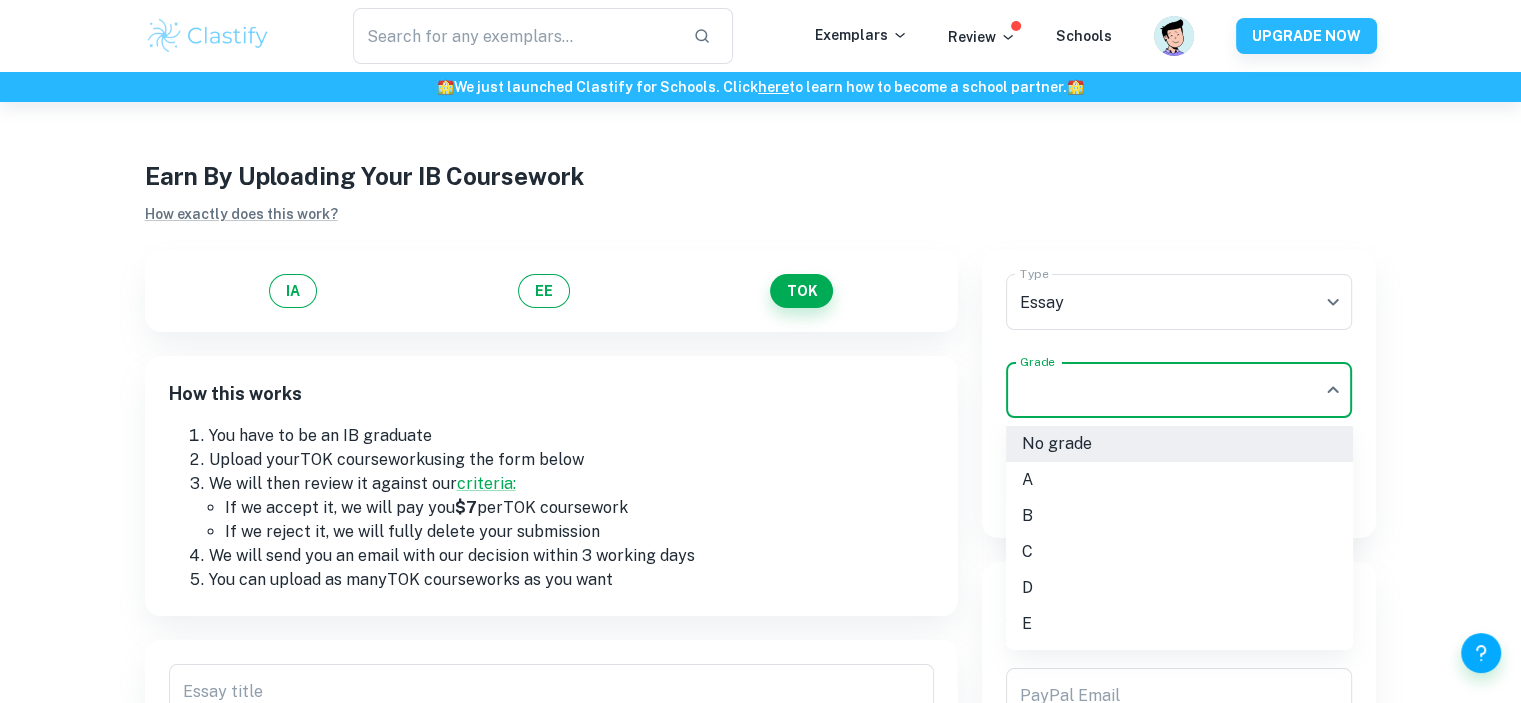 click on "B" at bounding box center (1179, 516) 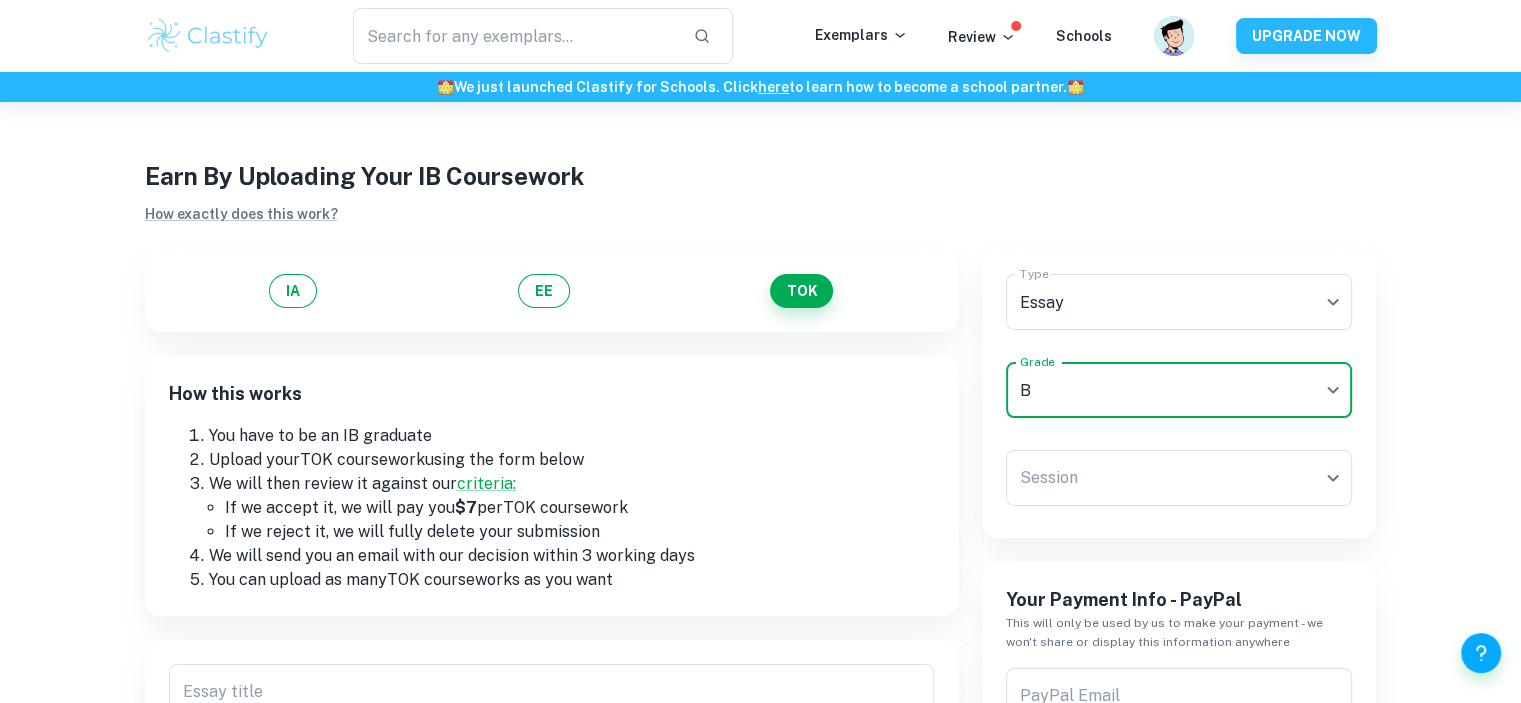 click on "We value your privacy We use cookies to enhance your browsing experience, serve personalised ads or content, and analyse our traffic. By clicking "Accept All", you consent to our use of cookies.   Cookie Policy Customise   Reject All   Accept All   Customise Consent Preferences   We use cookies to help you navigate efficiently and perform certain functions. You will find detailed information about all cookies under each consent category below. The cookies that are categorised as "Necessary" are stored on your browser as they are essential for enabling the basic functionalities of the site. ...  Show more For more information on how Google's third-party cookies operate and handle your data, see:   Google Privacy Policy Necessary Always Active Necessary cookies are required to enable the basic features of this site, such as providing secure log-in or adjusting your consent preferences. These cookies do not store any personally identifiable data. Functional Analytics Performance Advertisement Uncategorised" at bounding box center [760, 453] 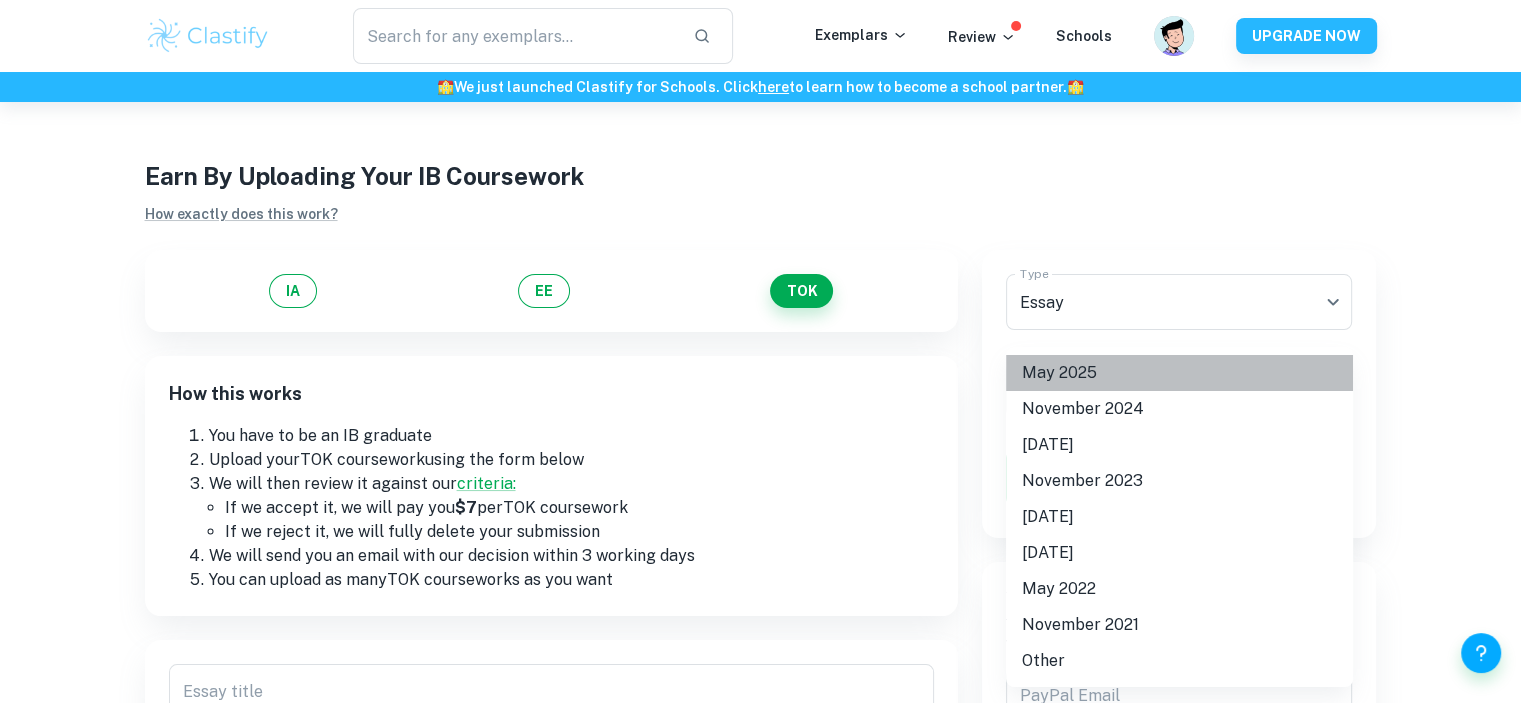 click on "May 2025" at bounding box center [1179, 373] 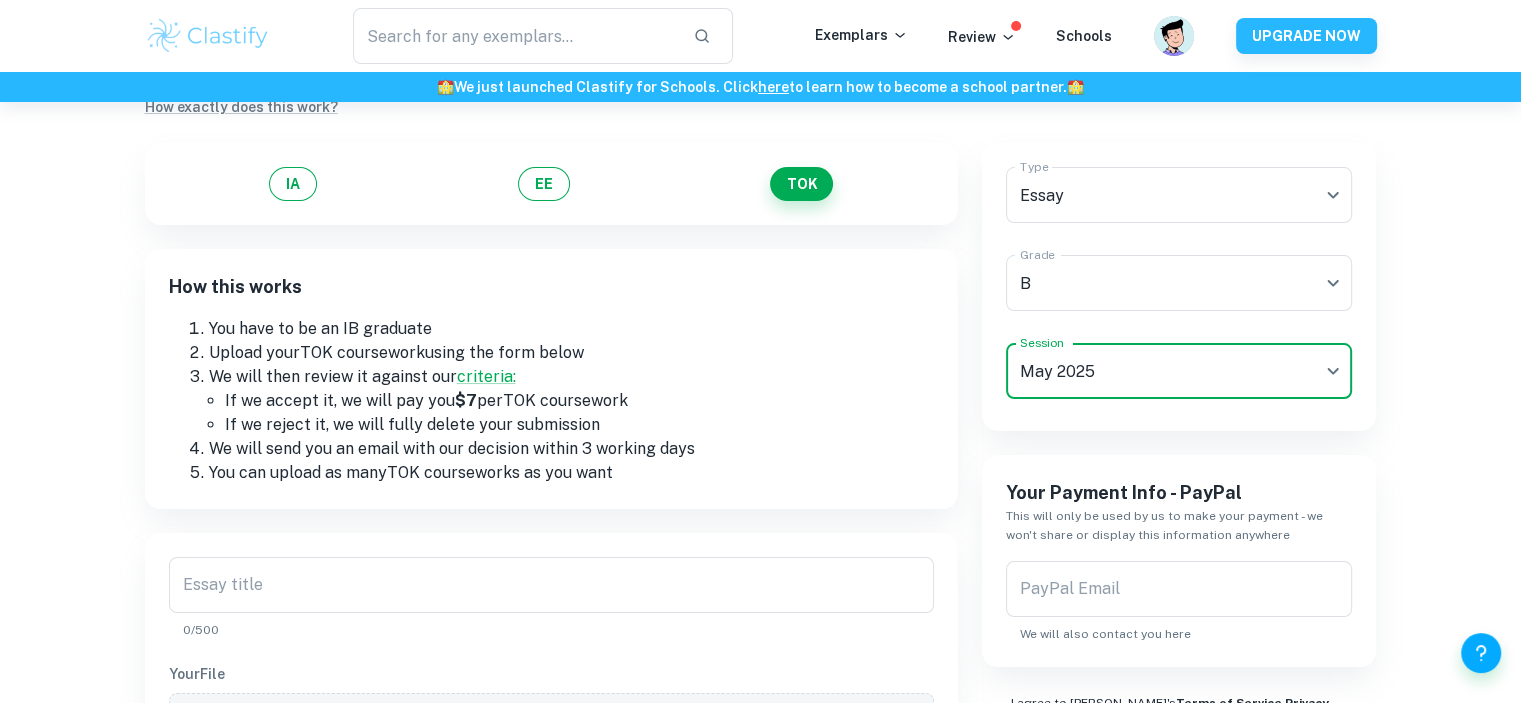scroll, scrollTop: 400, scrollLeft: 0, axis: vertical 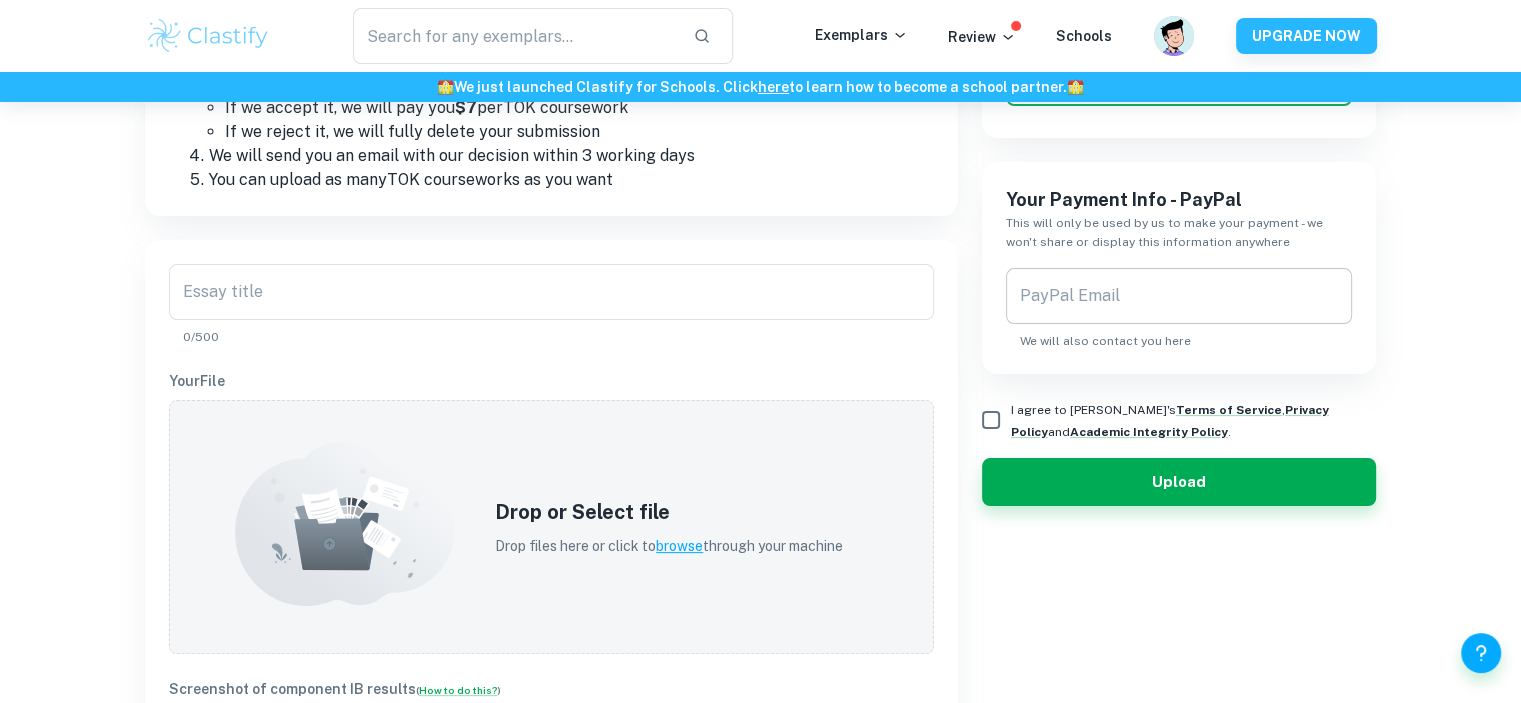 click on "PayPal Email" at bounding box center (1179, 296) 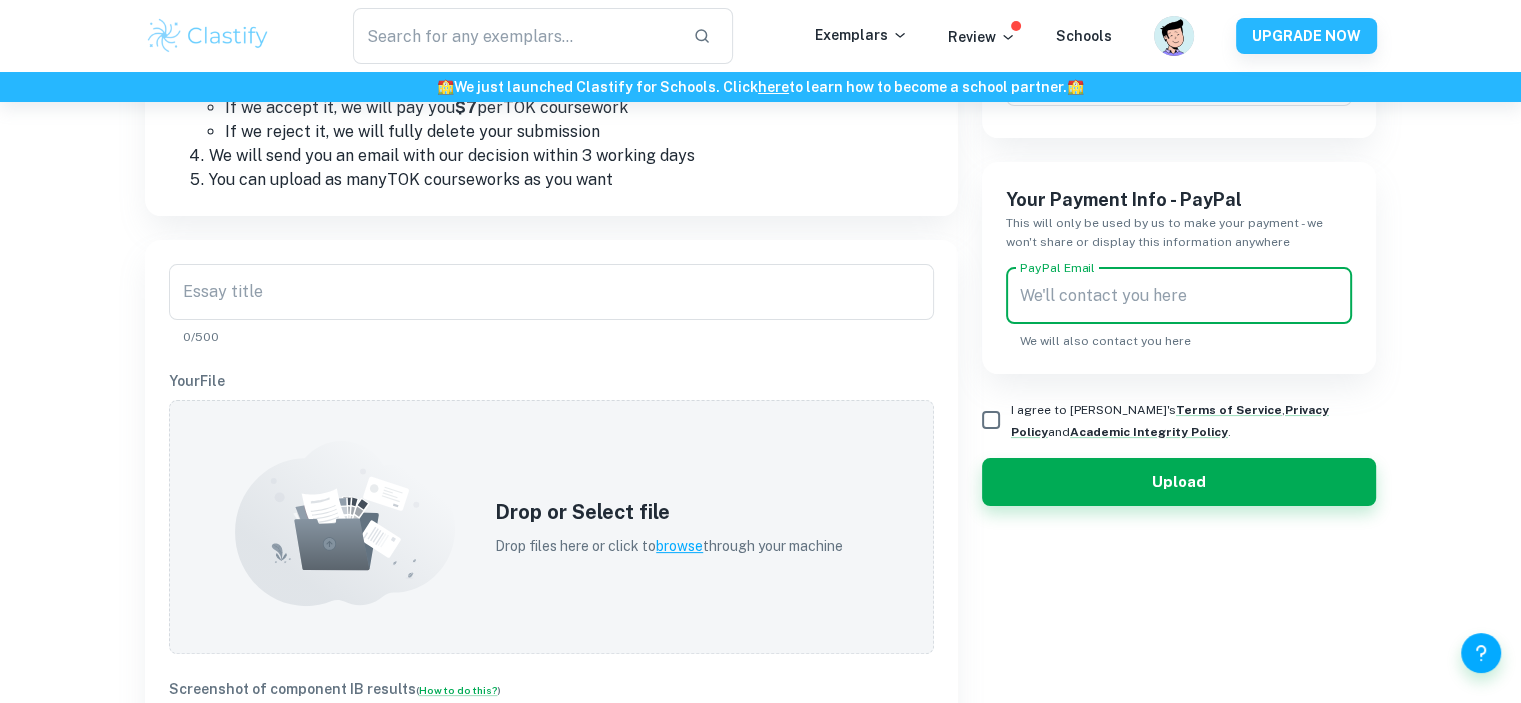 type on "[PERSON_NAME][EMAIL_ADDRESS][PERSON_NAME][DOMAIN_NAME]" 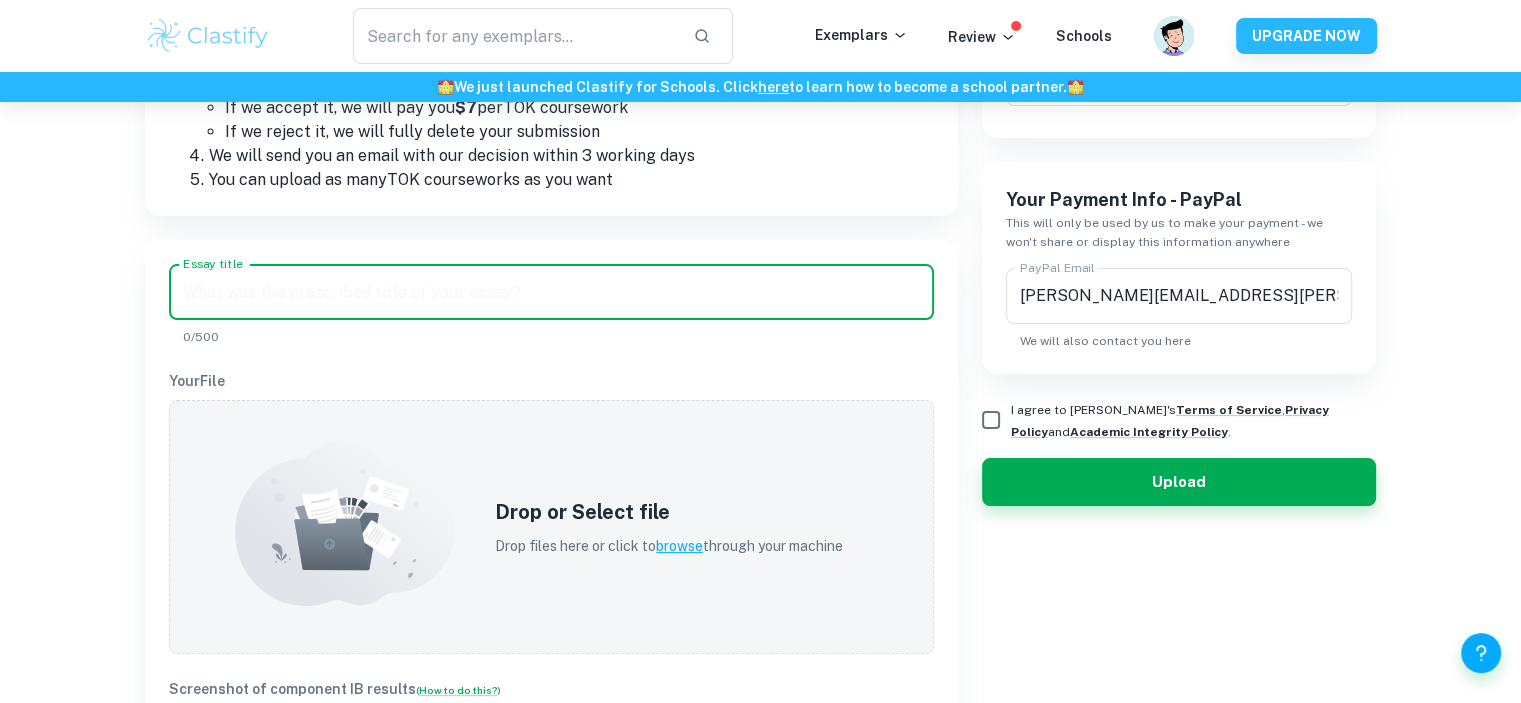 click on "Essay title" at bounding box center (551, 292) 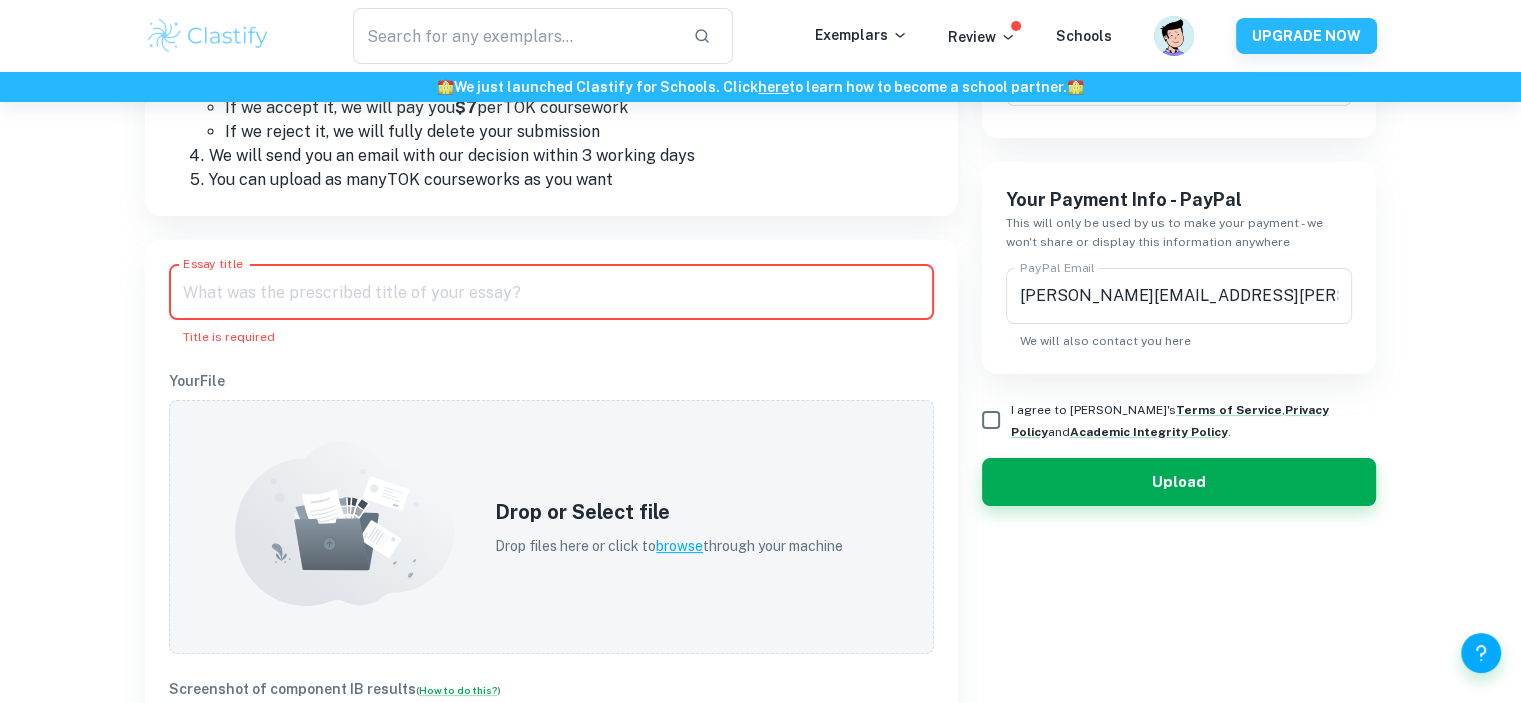 paste on "4.Do the ever-improving tools of an area of knowledge always result in improved knowledge? Discuss with reference to two areas of knowledge." 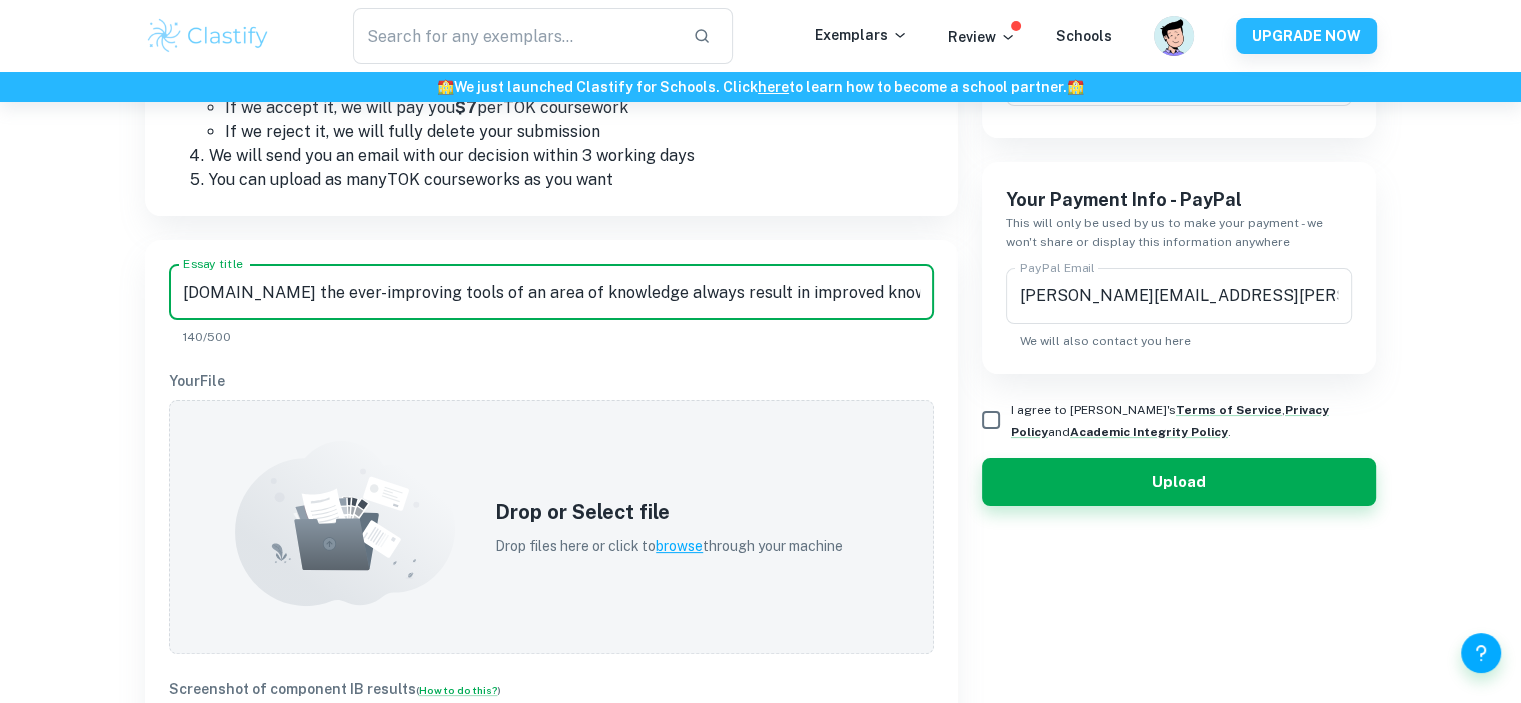 scroll, scrollTop: 0, scrollLeft: 321, axis: horizontal 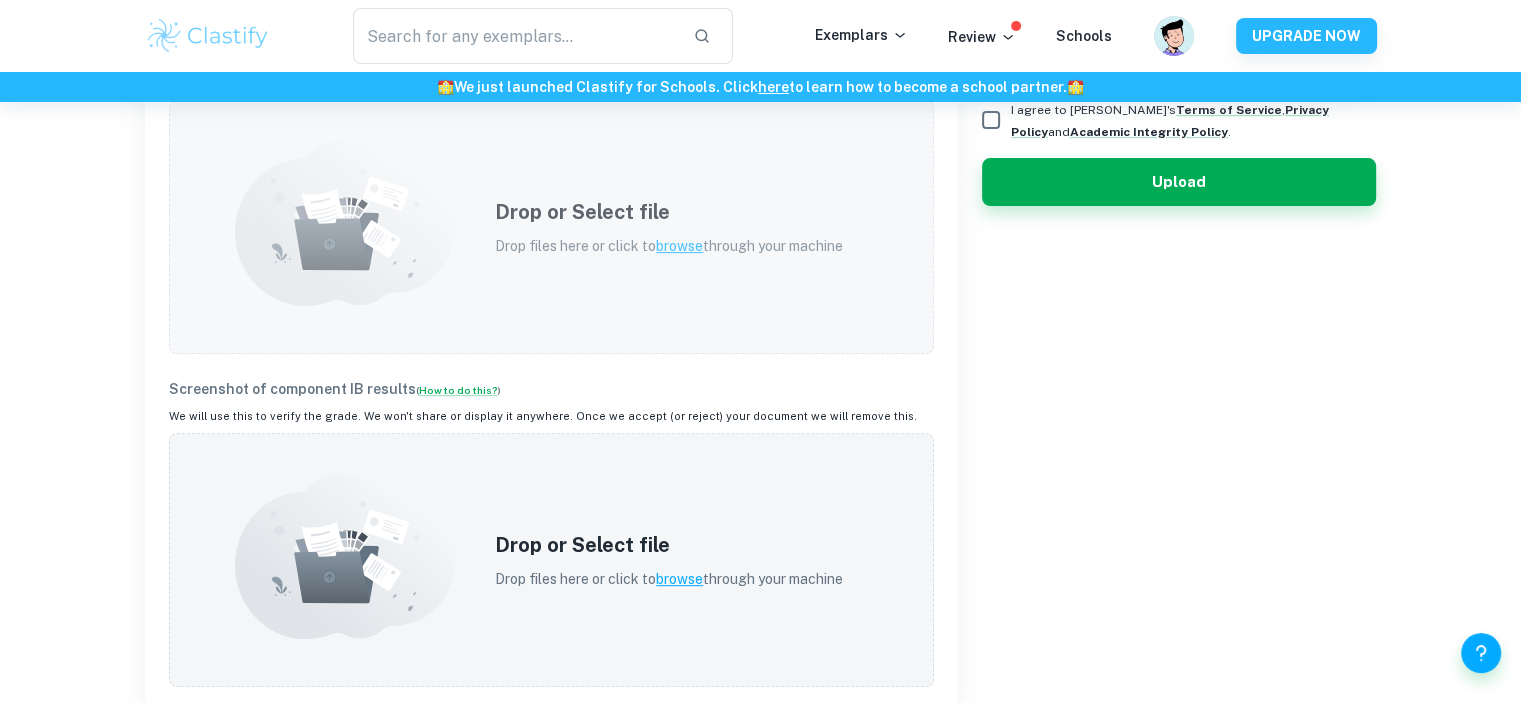 type on "4.Do the ever-improving tools of an area of knowledge always result in improved knowledge? Discuss with reference to two areas of knowledge." 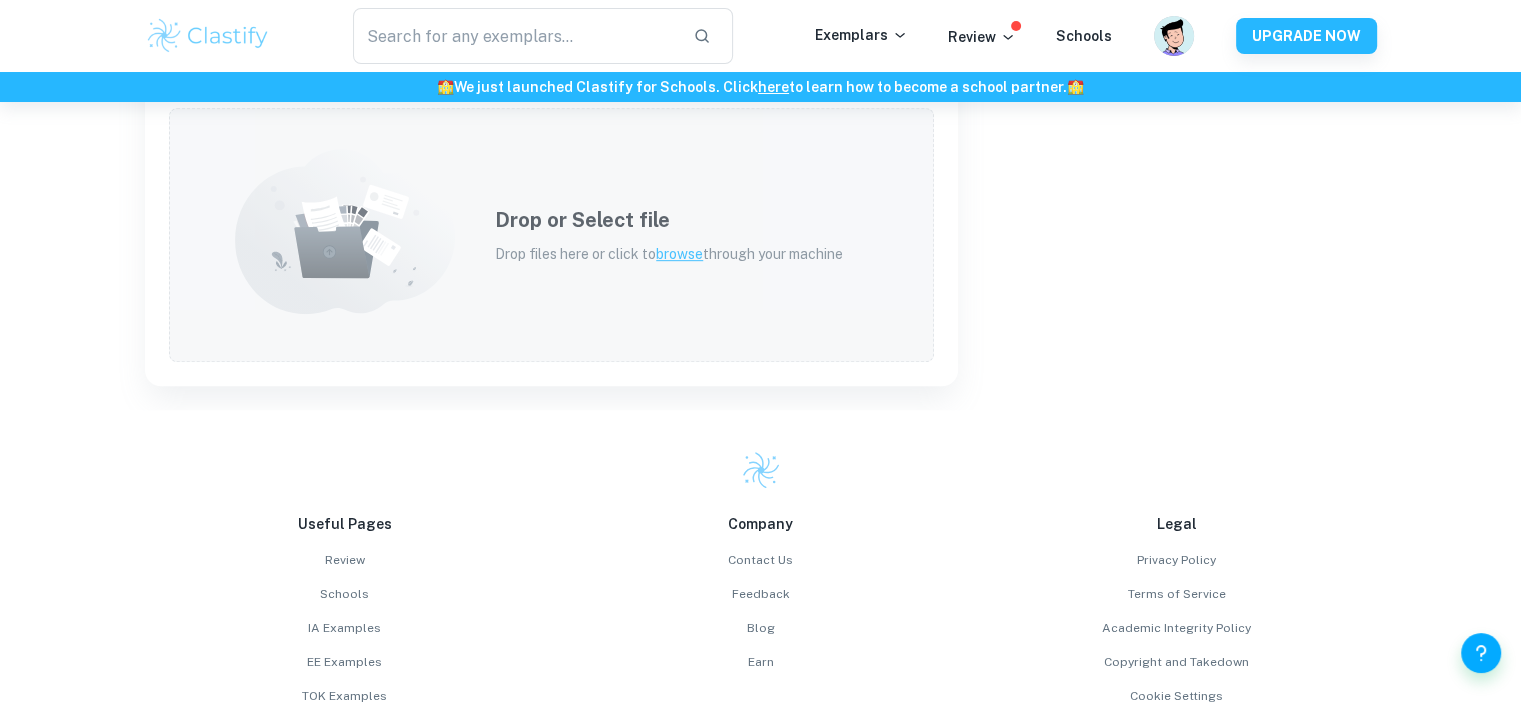 scroll, scrollTop: 1000, scrollLeft: 0, axis: vertical 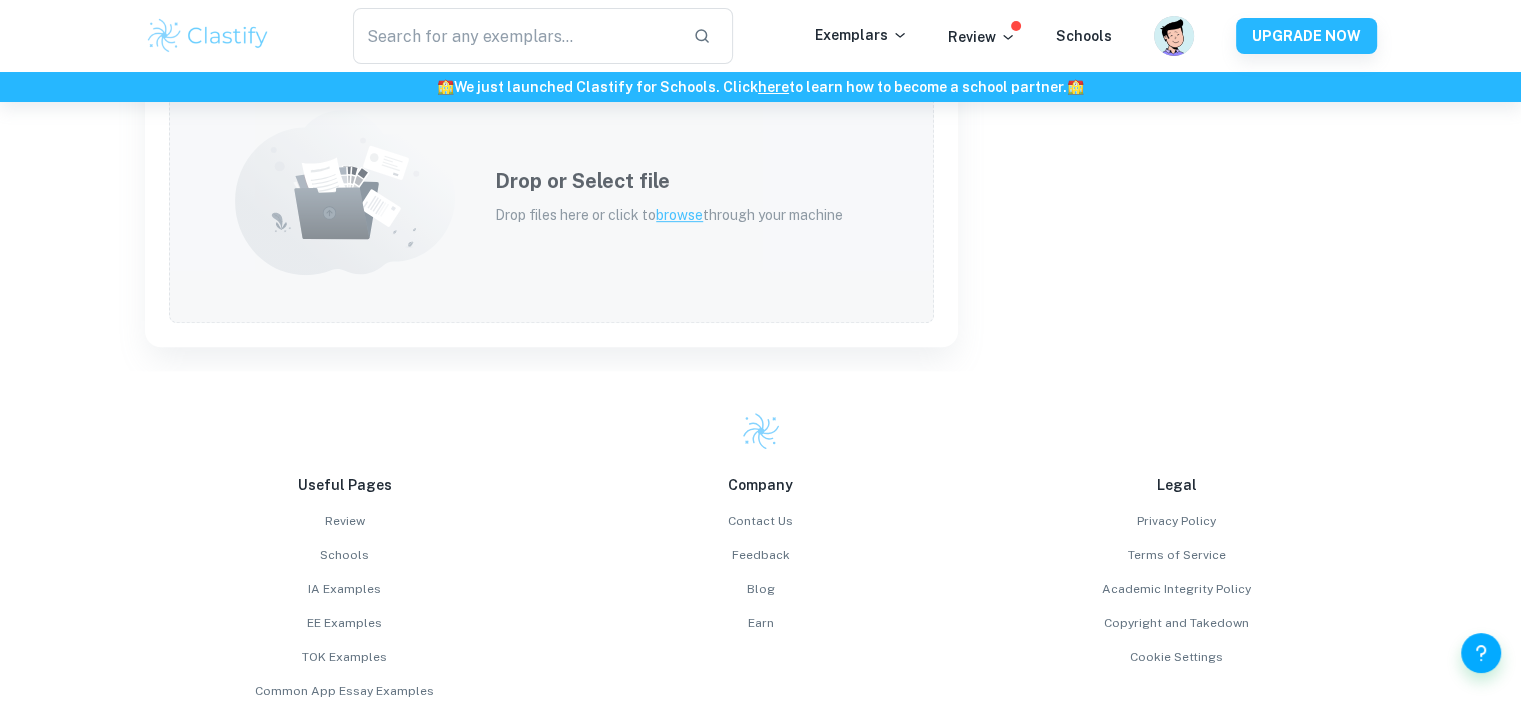click on "Drop or Select file Drop files here or click to  browse  through your machine" at bounding box center [551, 196] 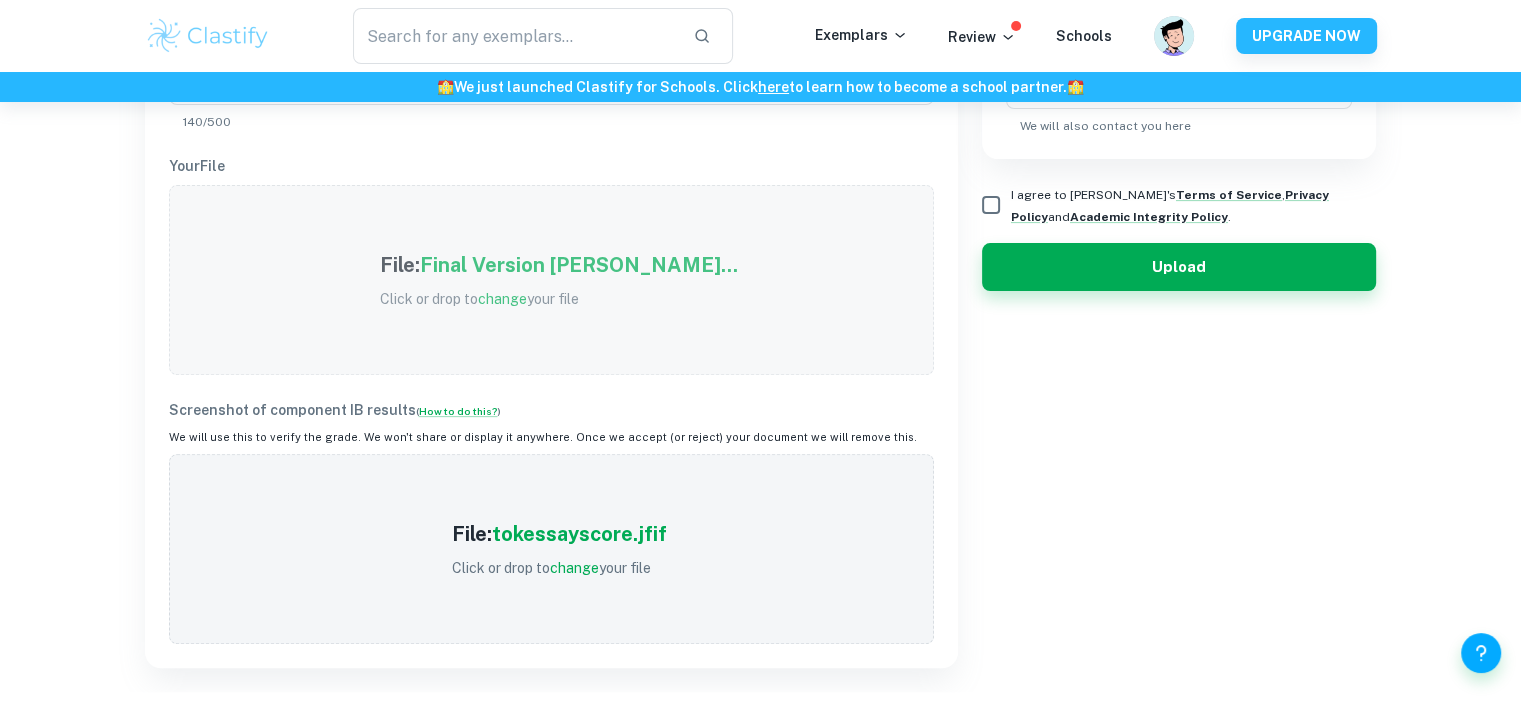 scroll, scrollTop: 600, scrollLeft: 0, axis: vertical 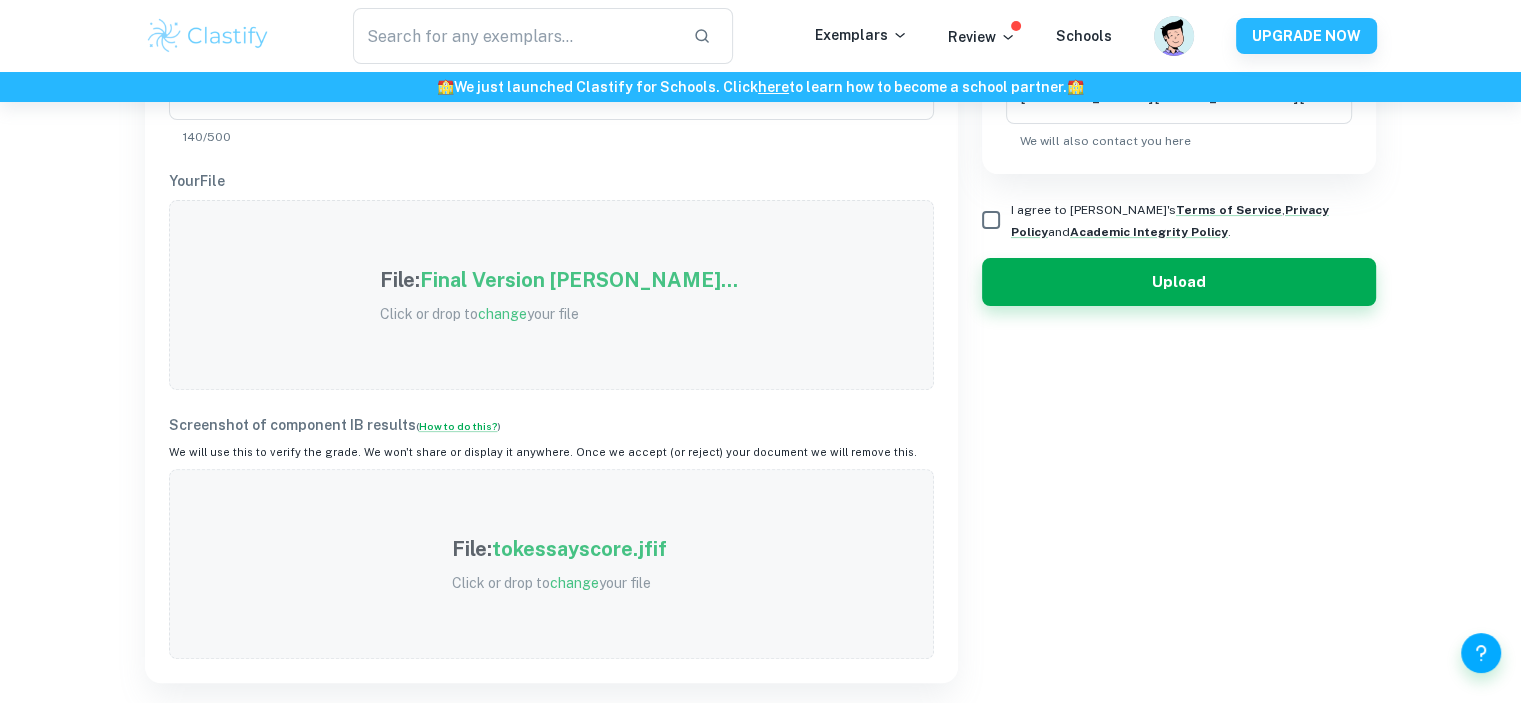 click on "tokessayscore.jfif" at bounding box center [579, 549] 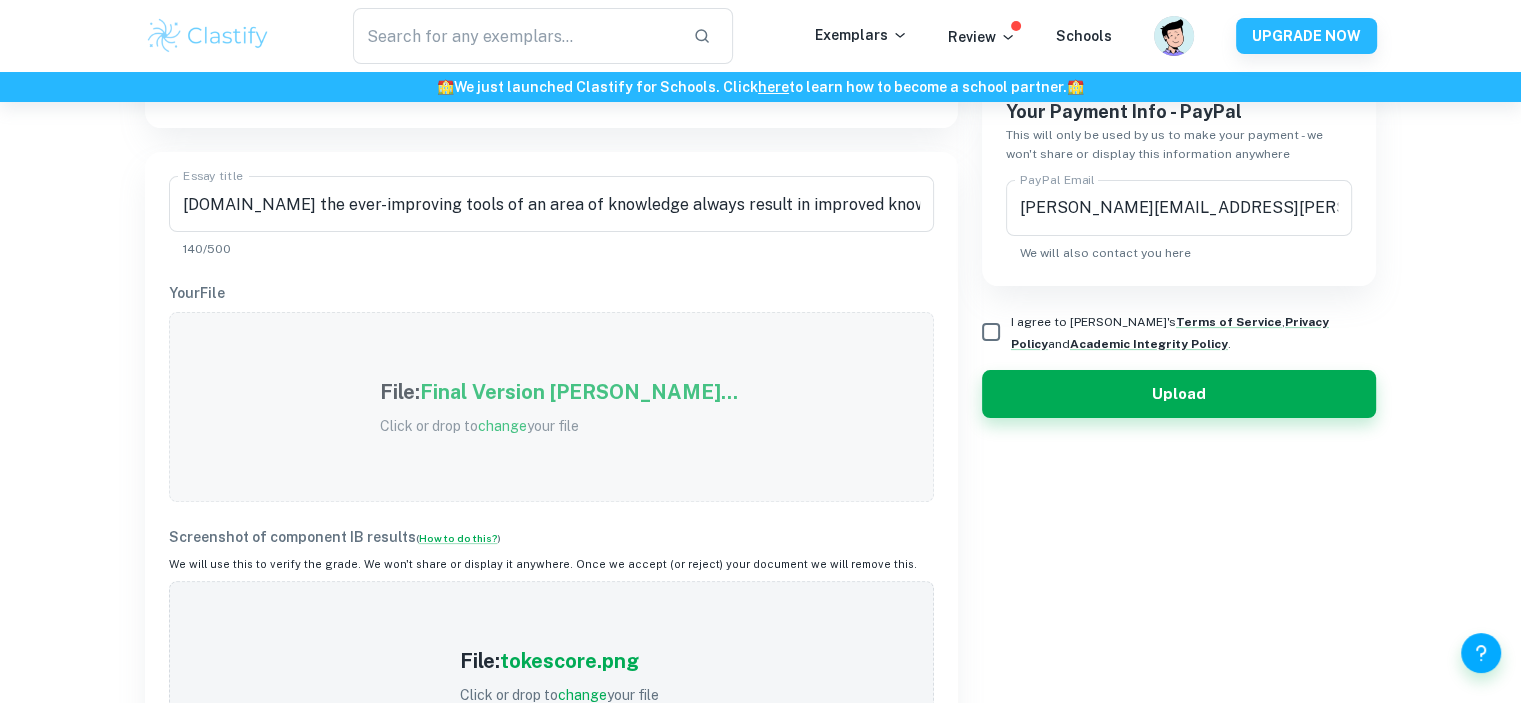 scroll, scrollTop: 300, scrollLeft: 0, axis: vertical 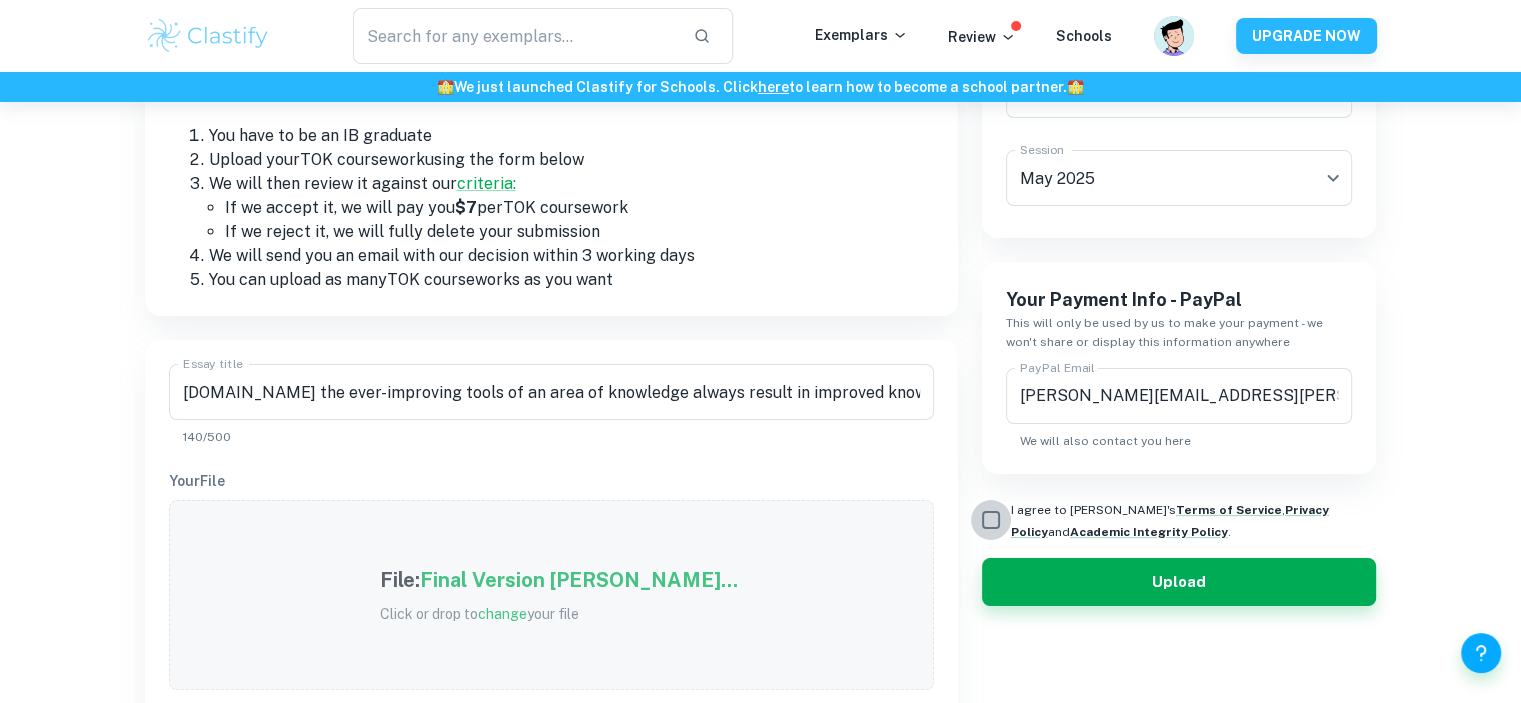 click on "I agree to Clastify's  Terms of Service ,  Privacy Policy  and  Academic Integrity Policy ." at bounding box center [991, 520] 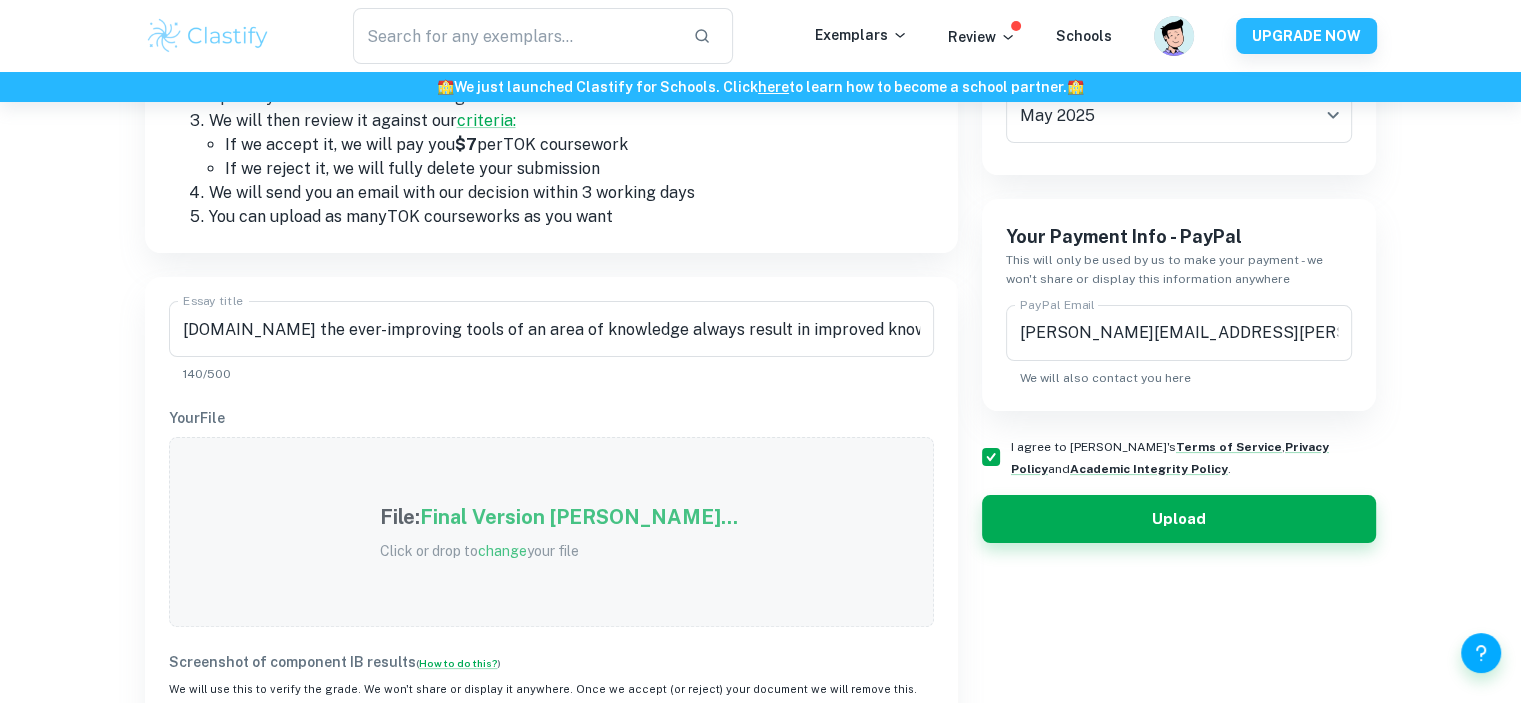 scroll, scrollTop: 400, scrollLeft: 0, axis: vertical 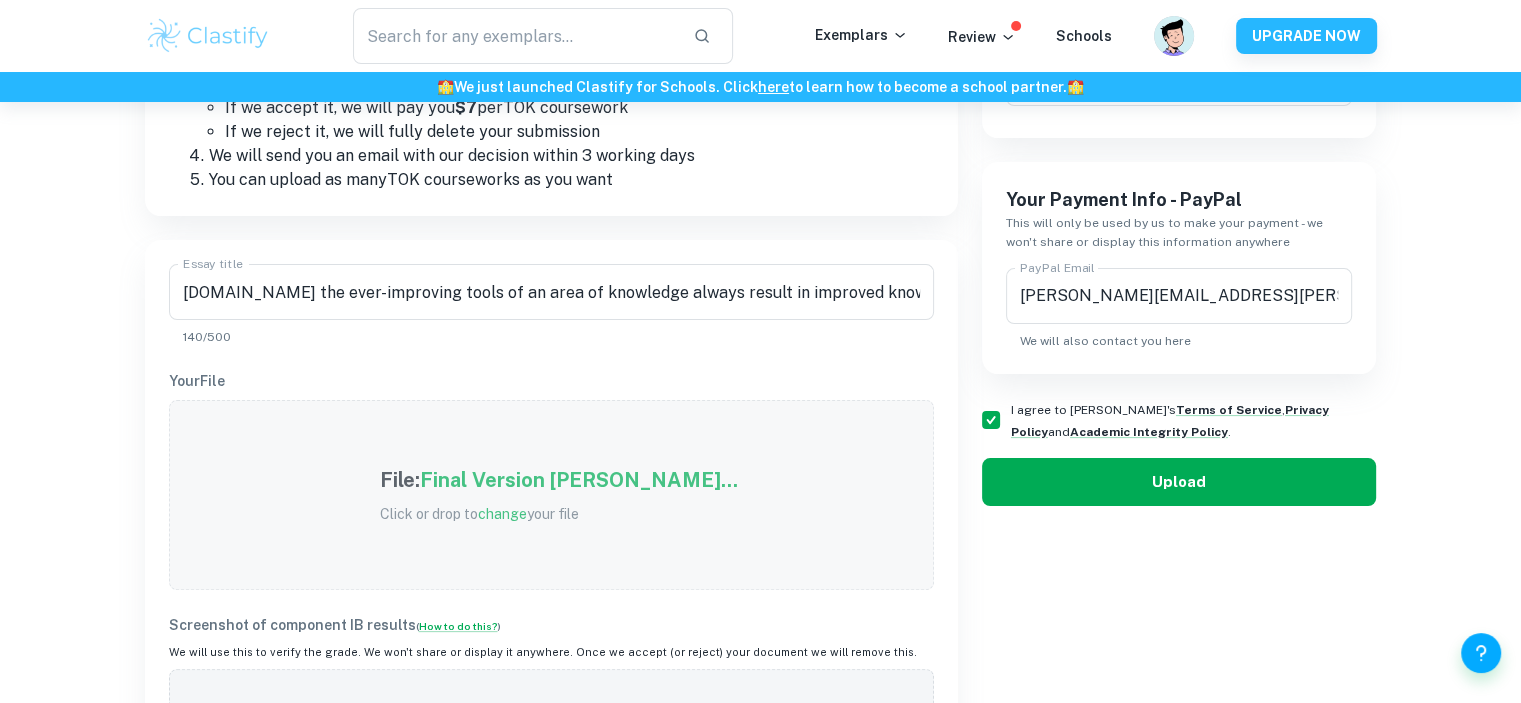 click on "Upload" at bounding box center [1179, 482] 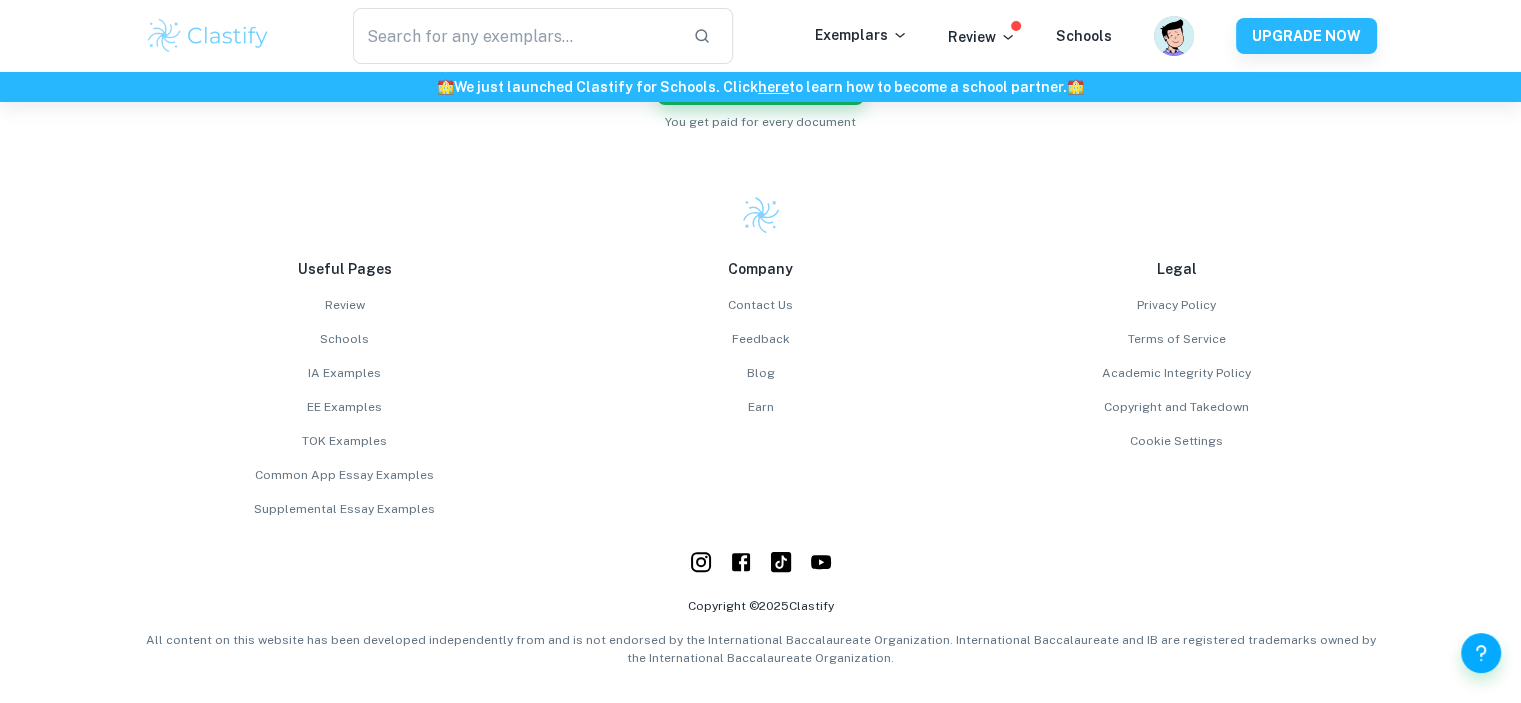 scroll, scrollTop: 652, scrollLeft: 0, axis: vertical 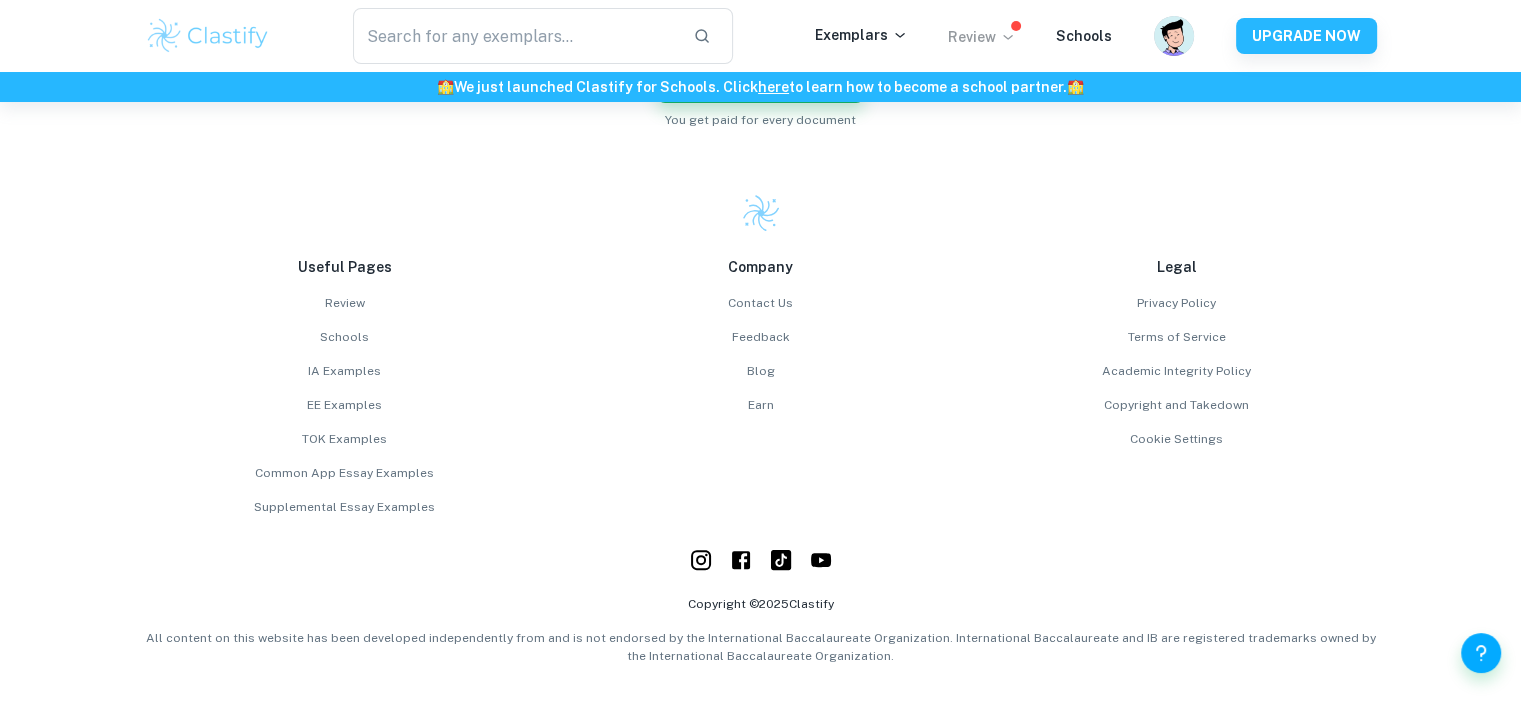 click on "Review" at bounding box center [982, 37] 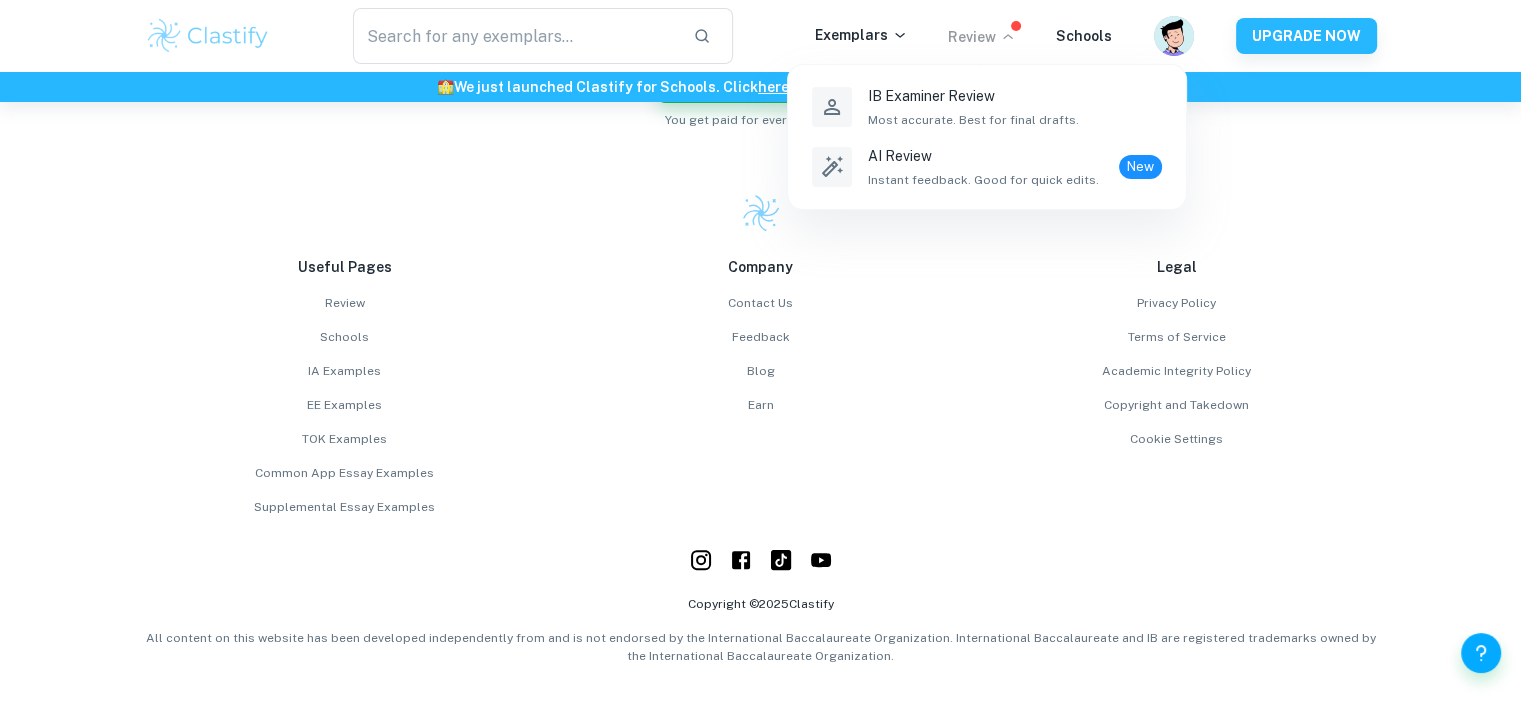 click at bounding box center (760, 351) 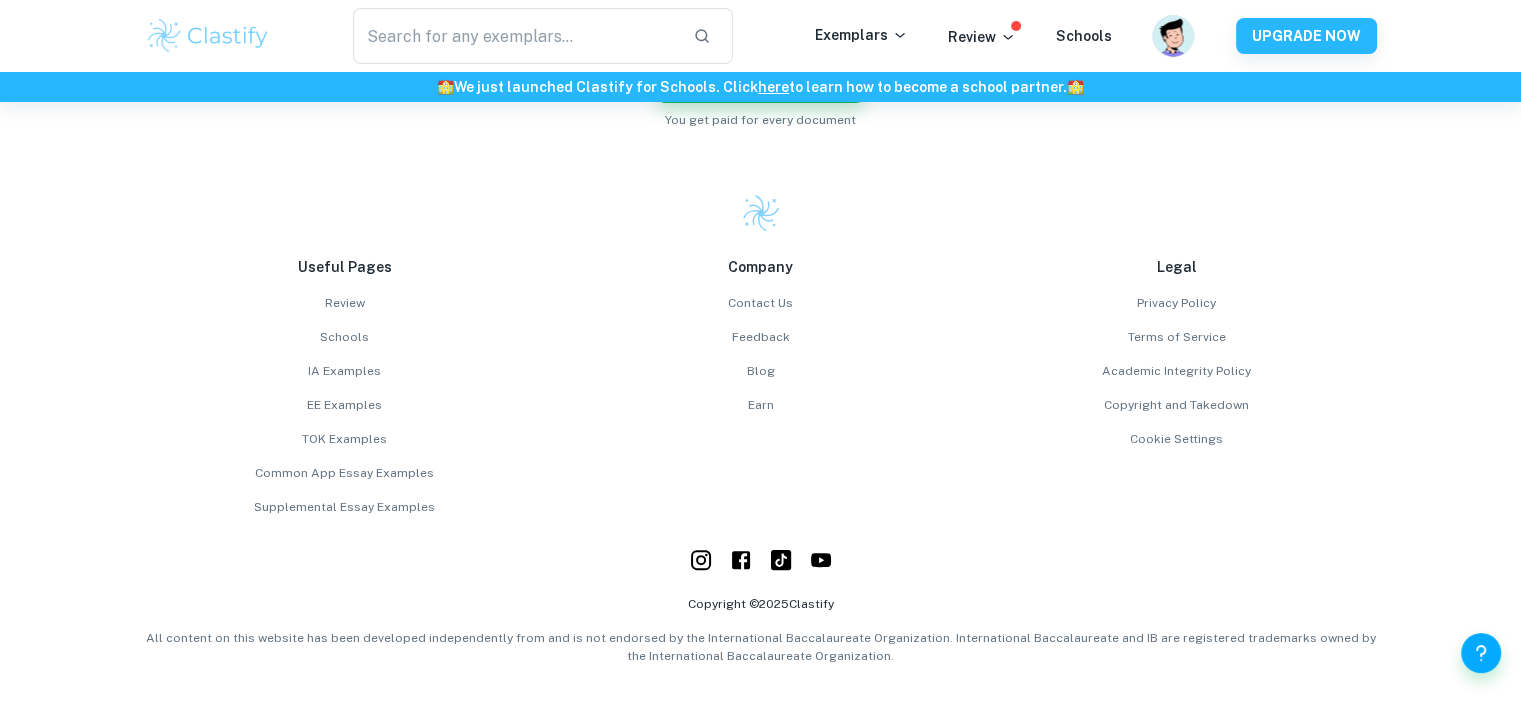 click at bounding box center [1173, 37] 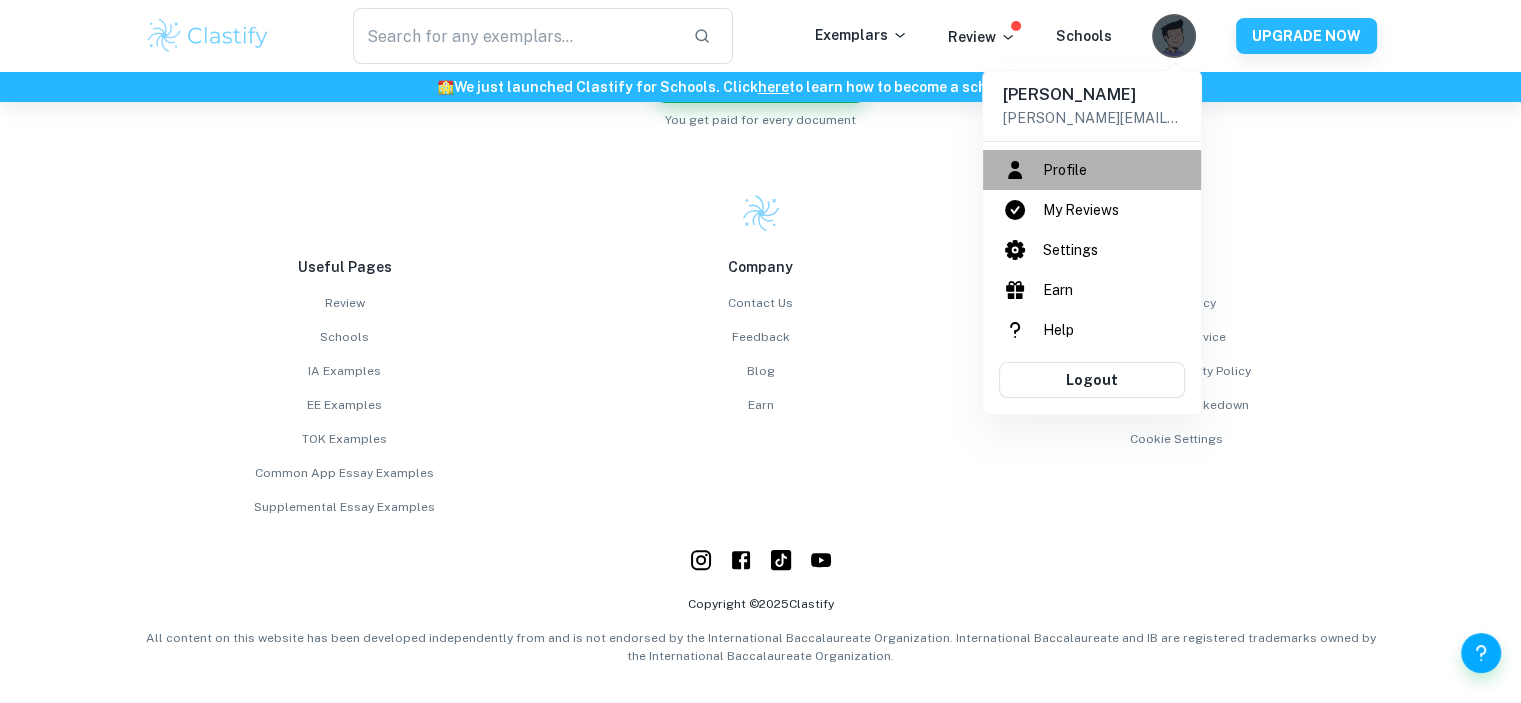 click on "Profile" at bounding box center (1092, 170) 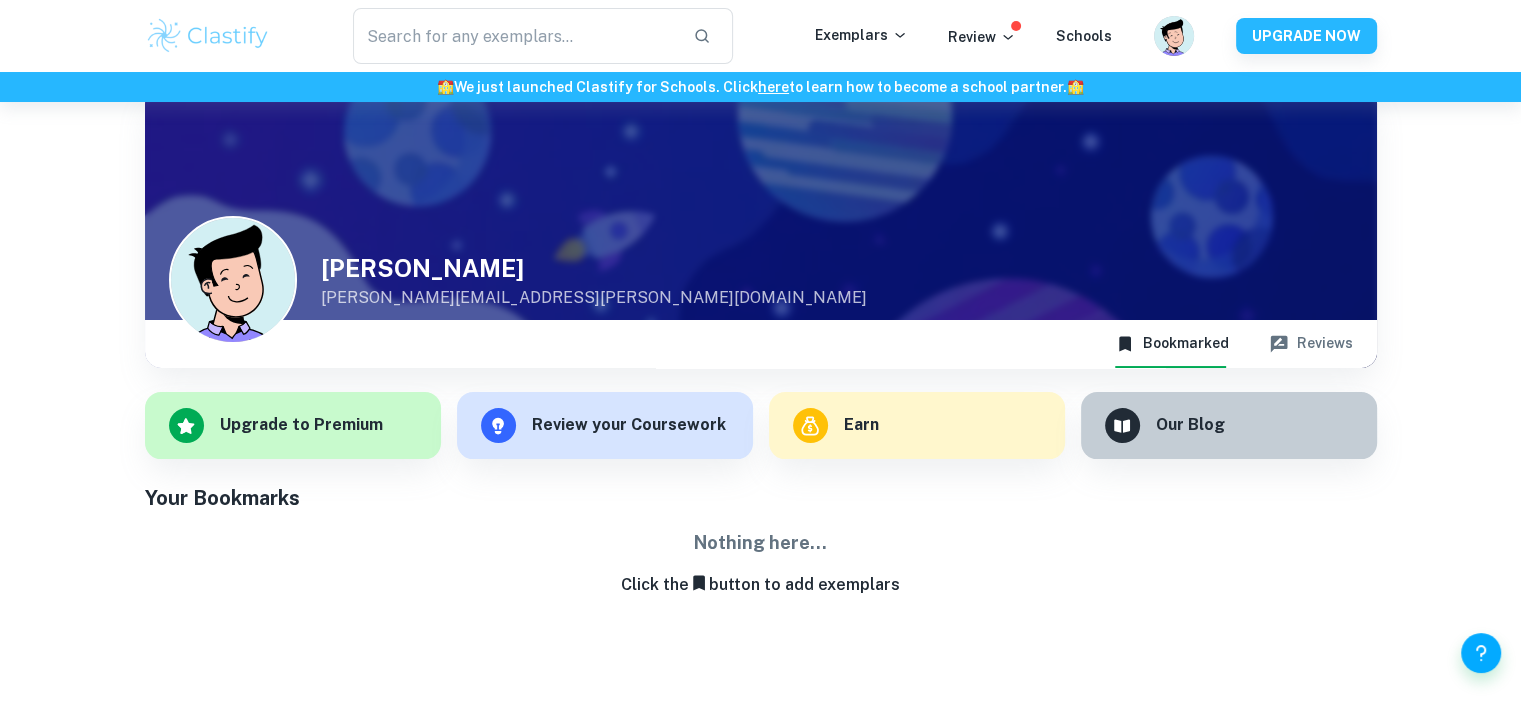 scroll, scrollTop: 102, scrollLeft: 0, axis: vertical 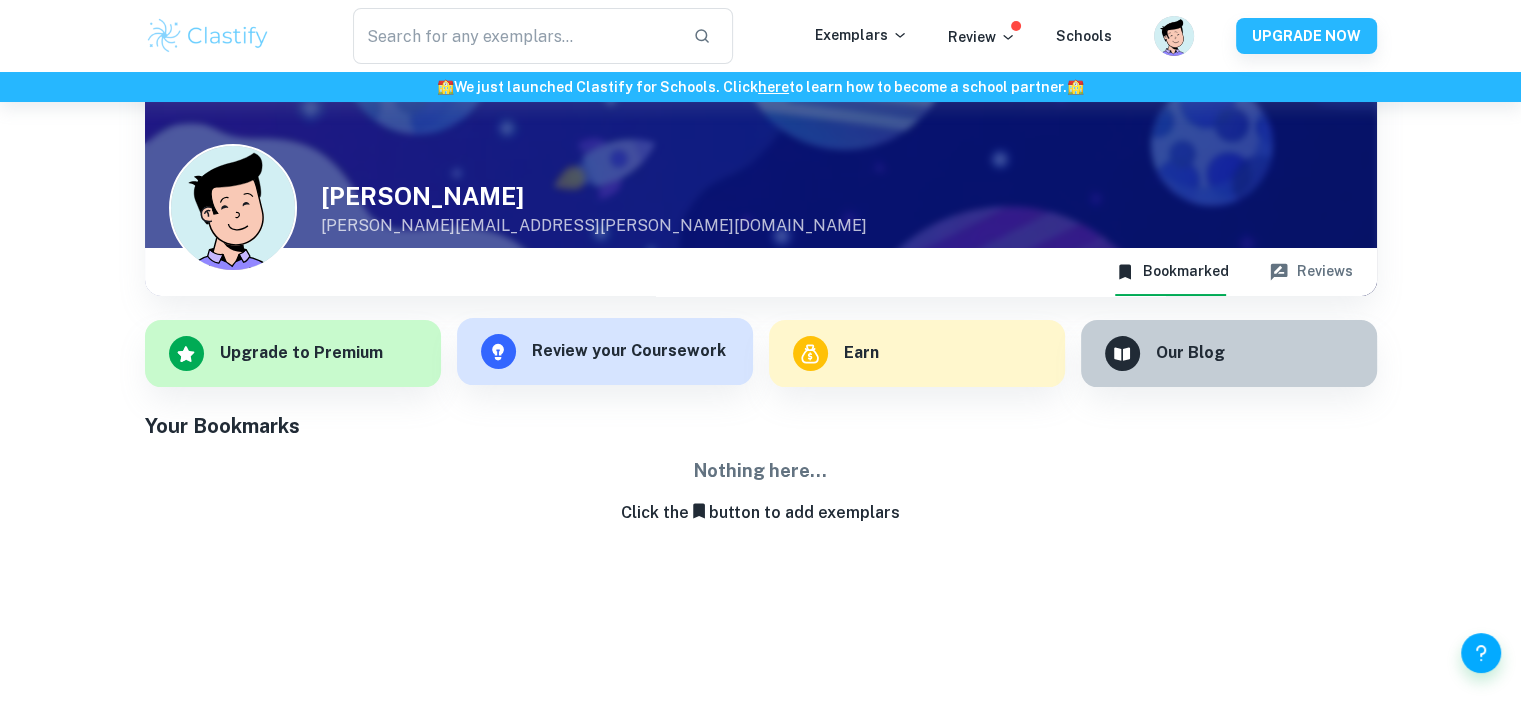 click on "Review your Coursework" at bounding box center [629, 351] 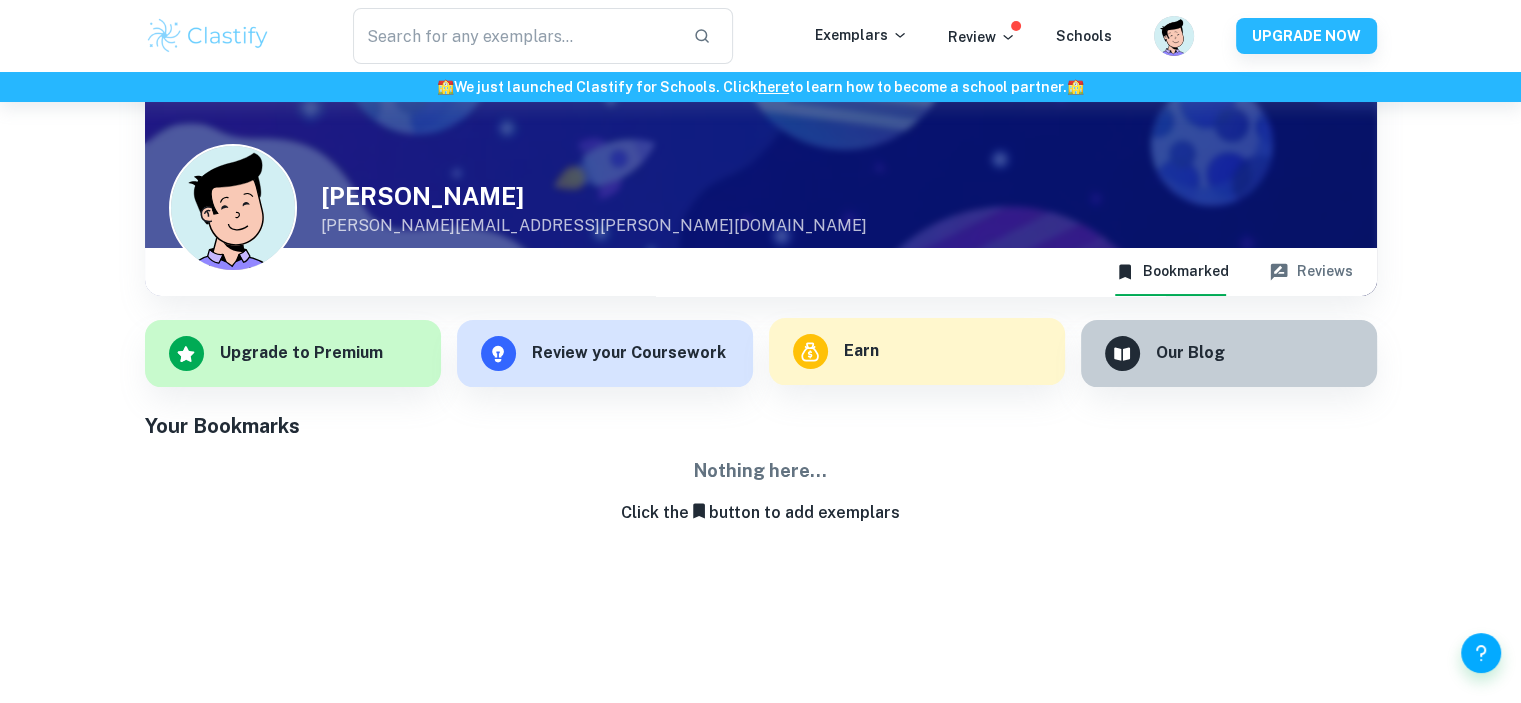 click on "Earn" at bounding box center [917, 351] 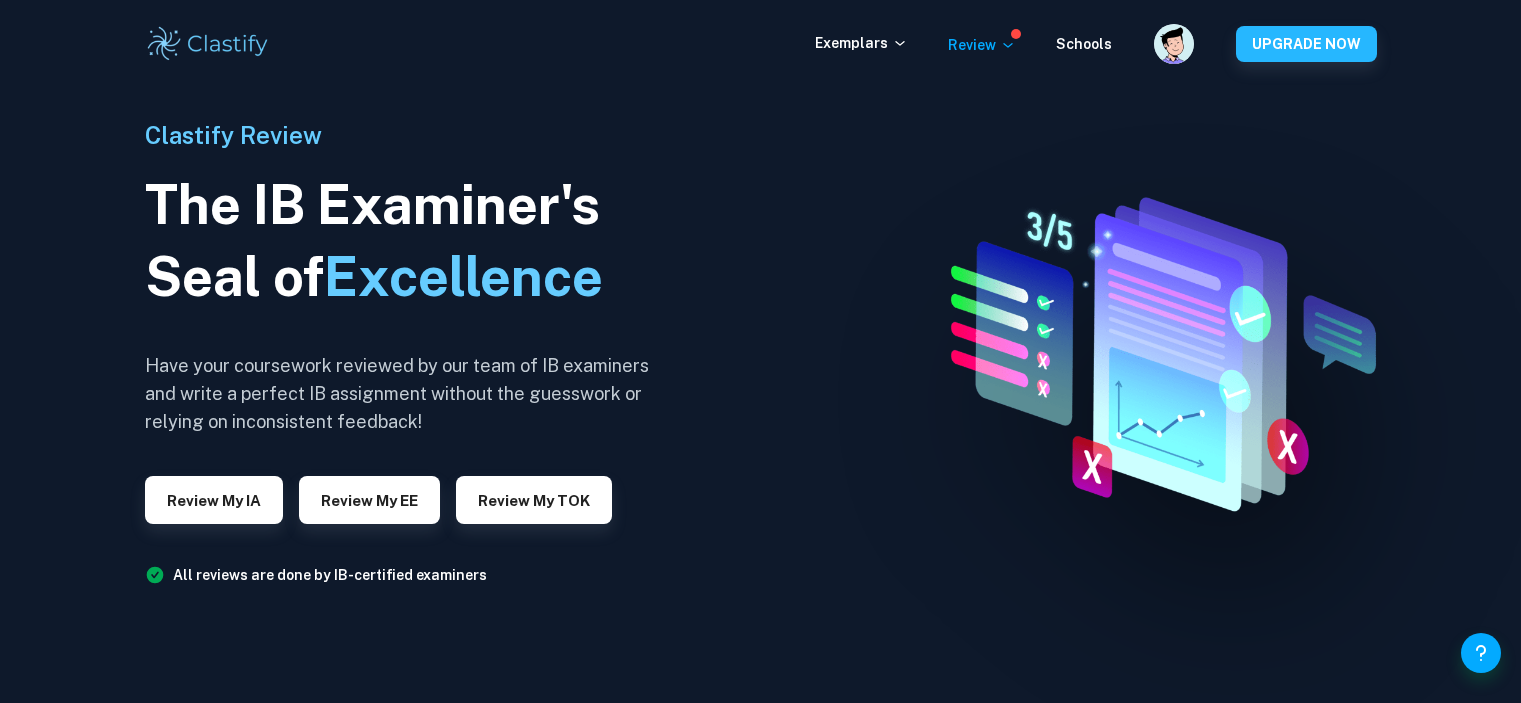 scroll, scrollTop: 0, scrollLeft: 0, axis: both 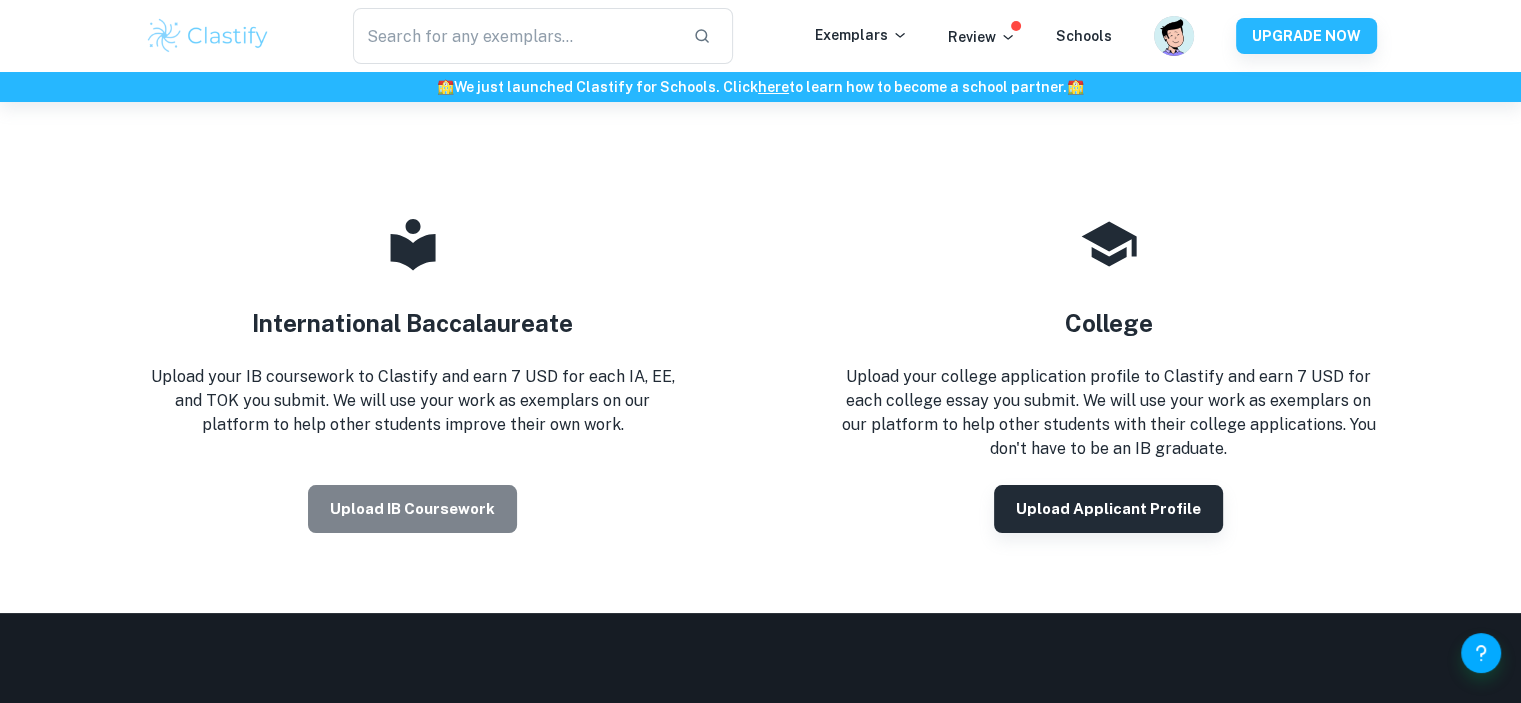 click on "Upload IB coursework" at bounding box center (412, 509) 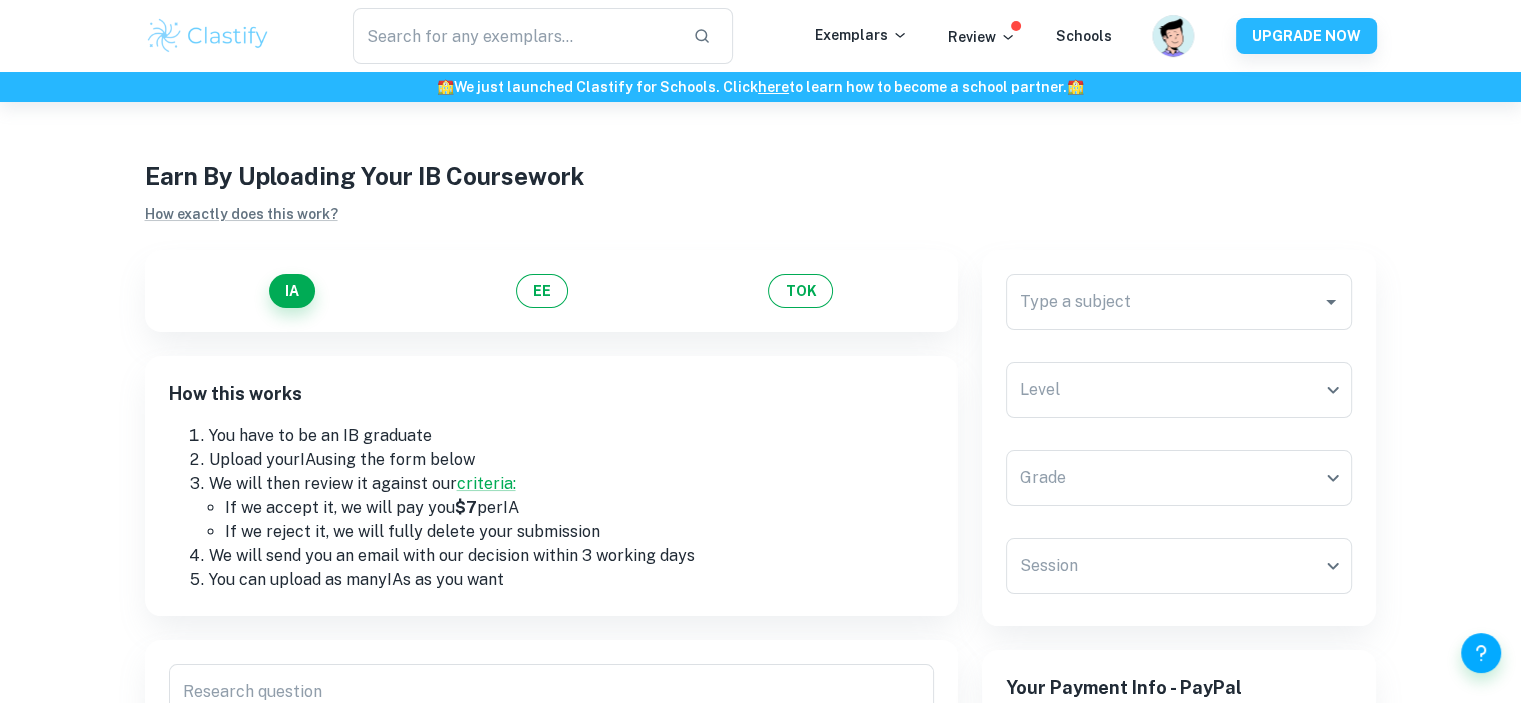 click at bounding box center (1193, 36) 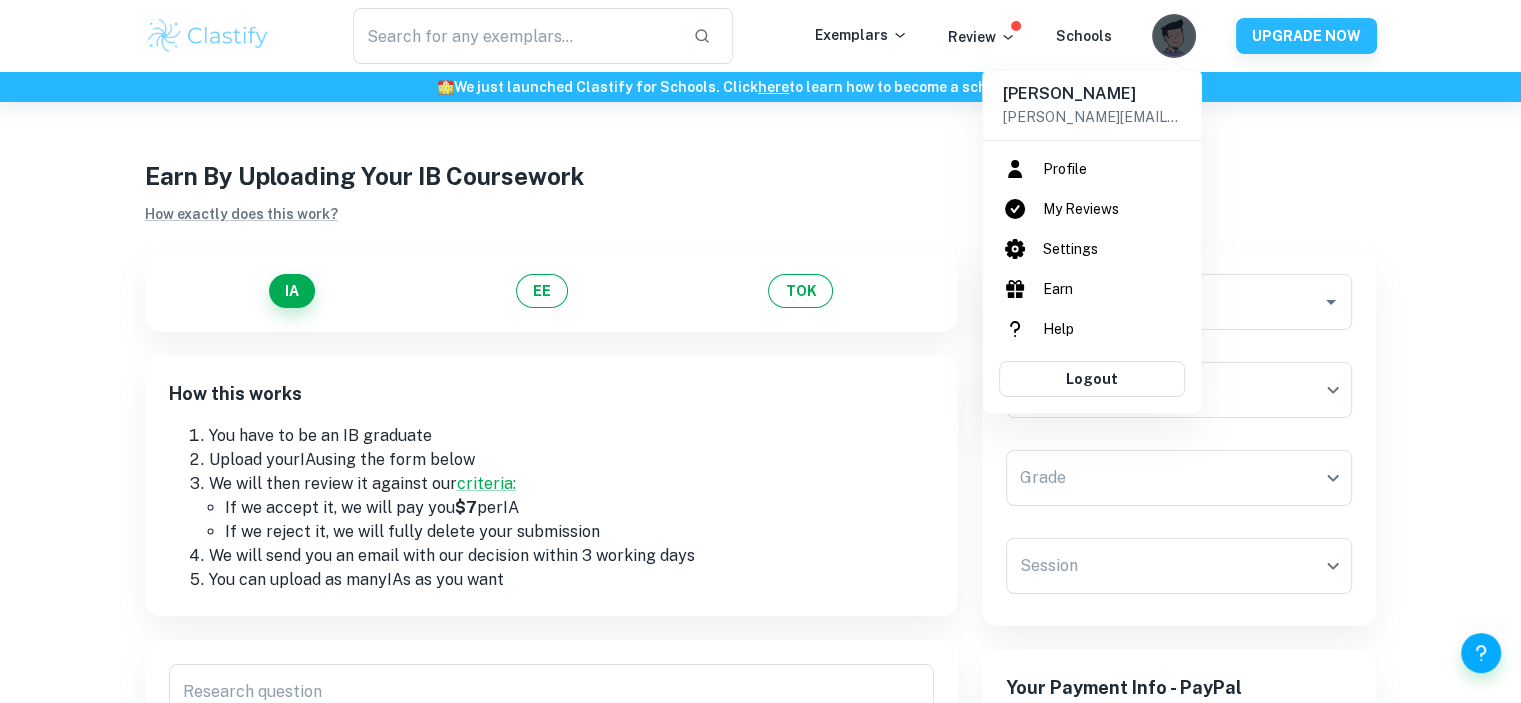 click at bounding box center (760, 351) 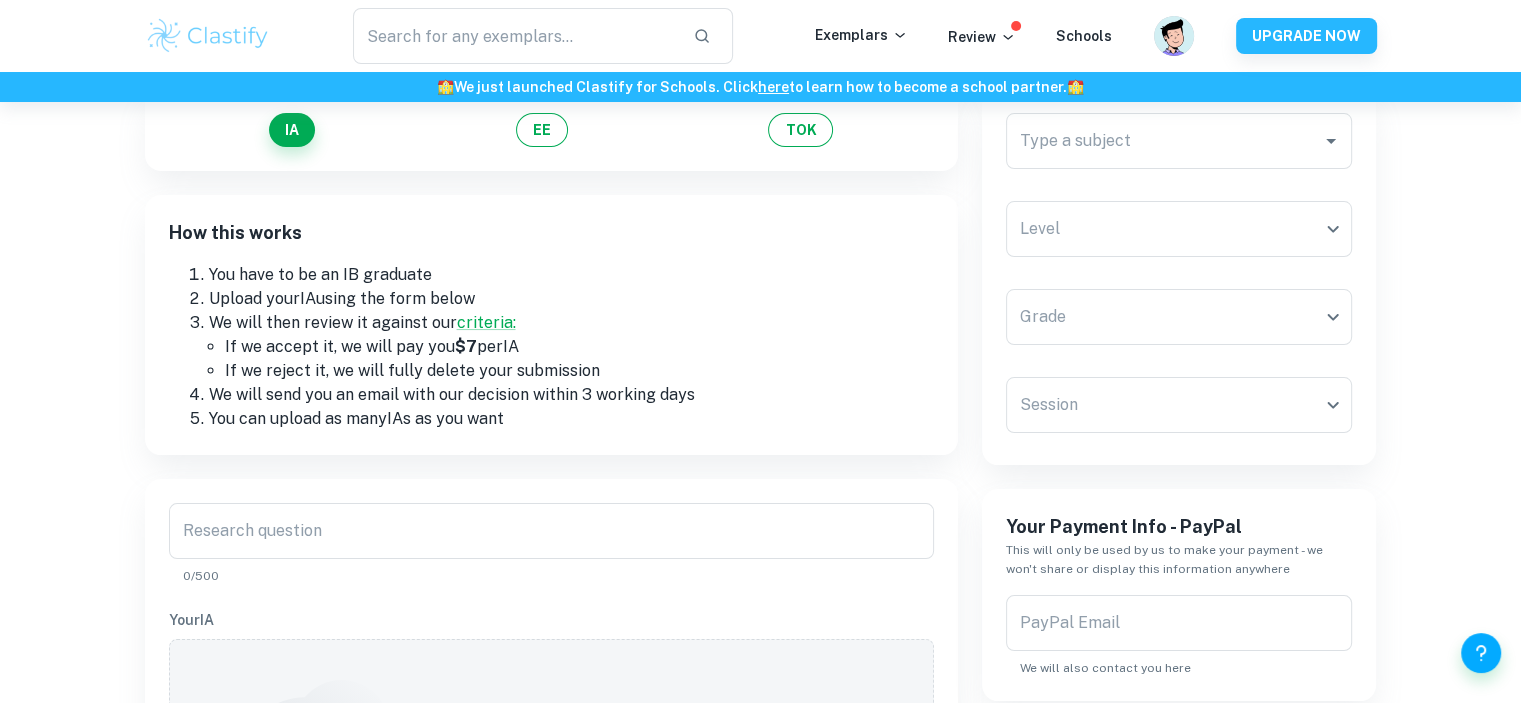scroll, scrollTop: 0, scrollLeft: 0, axis: both 